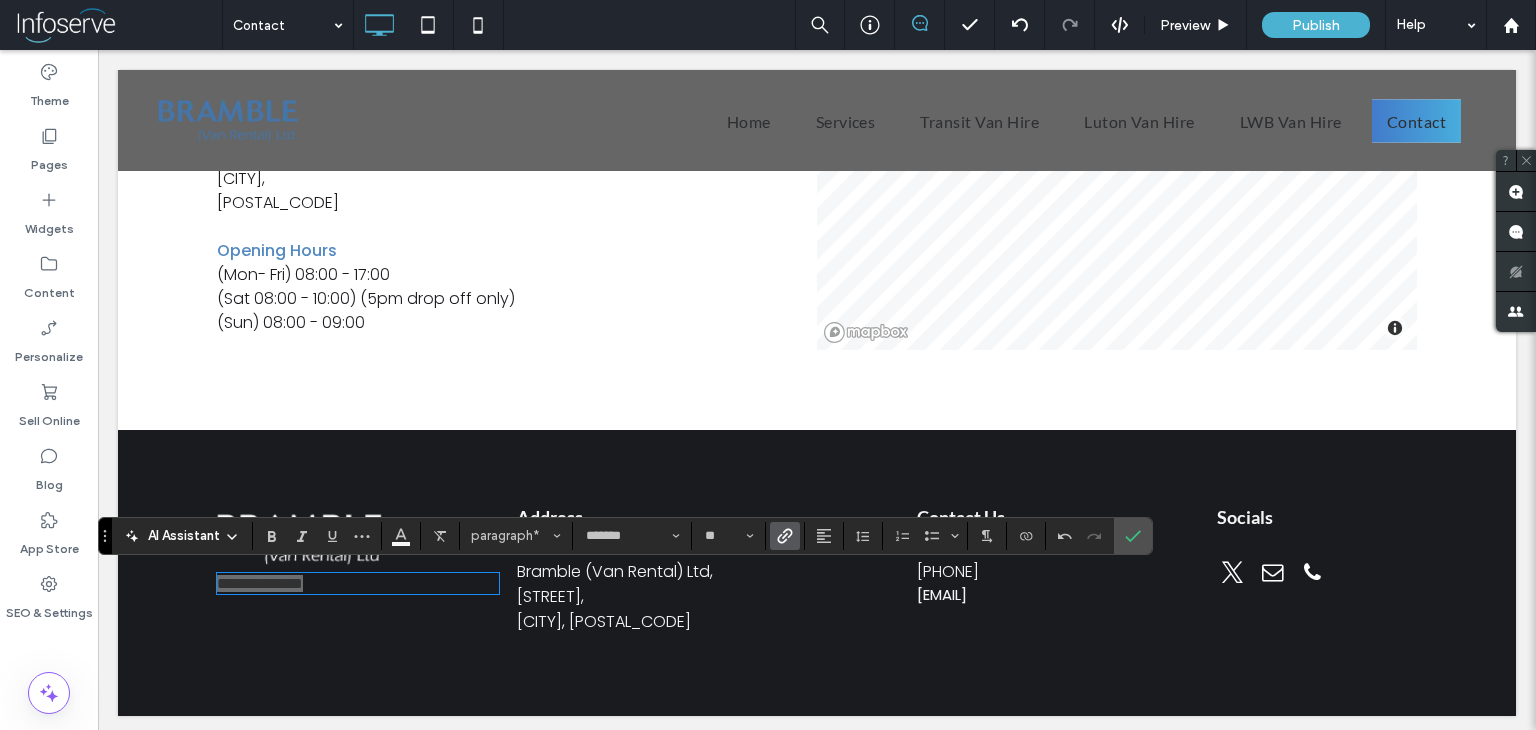 click 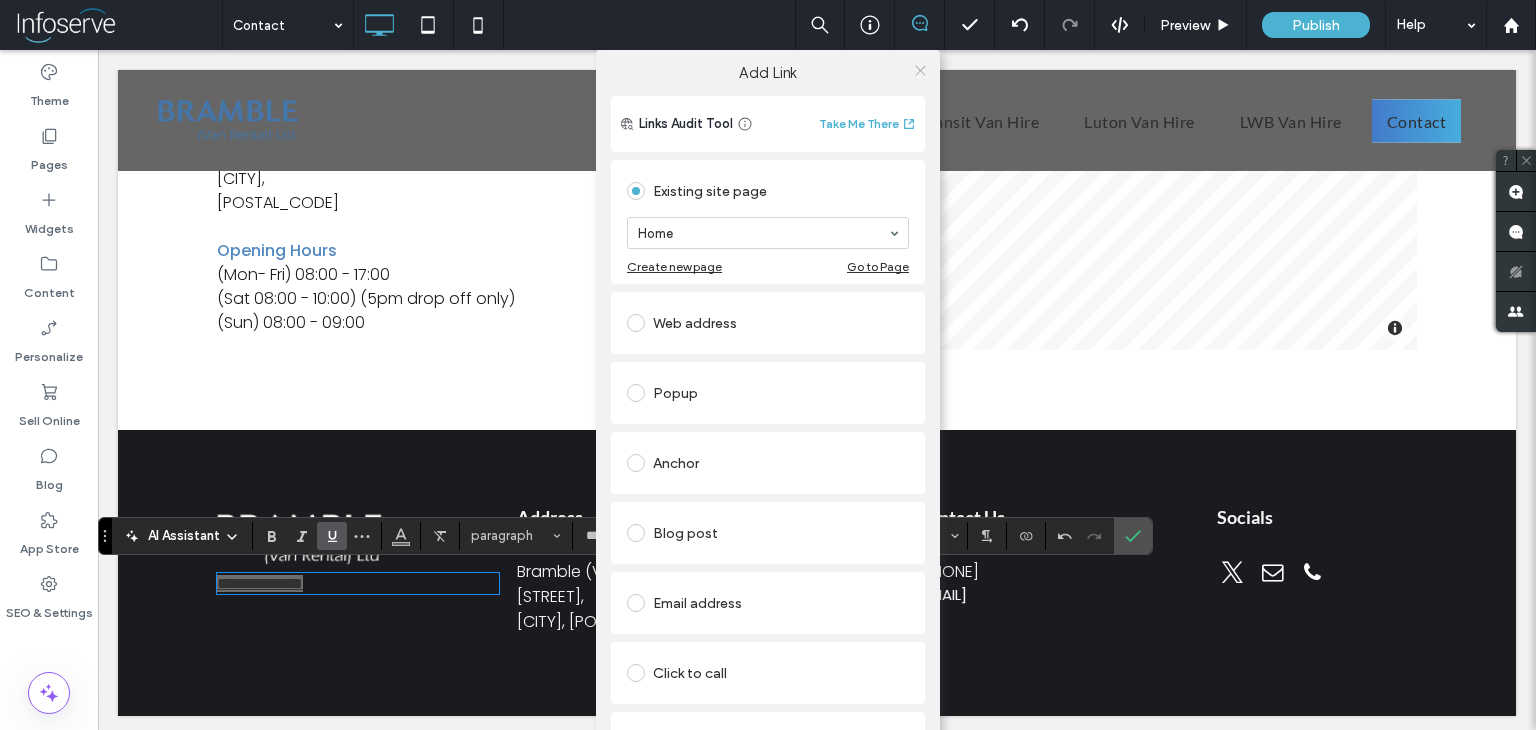 click 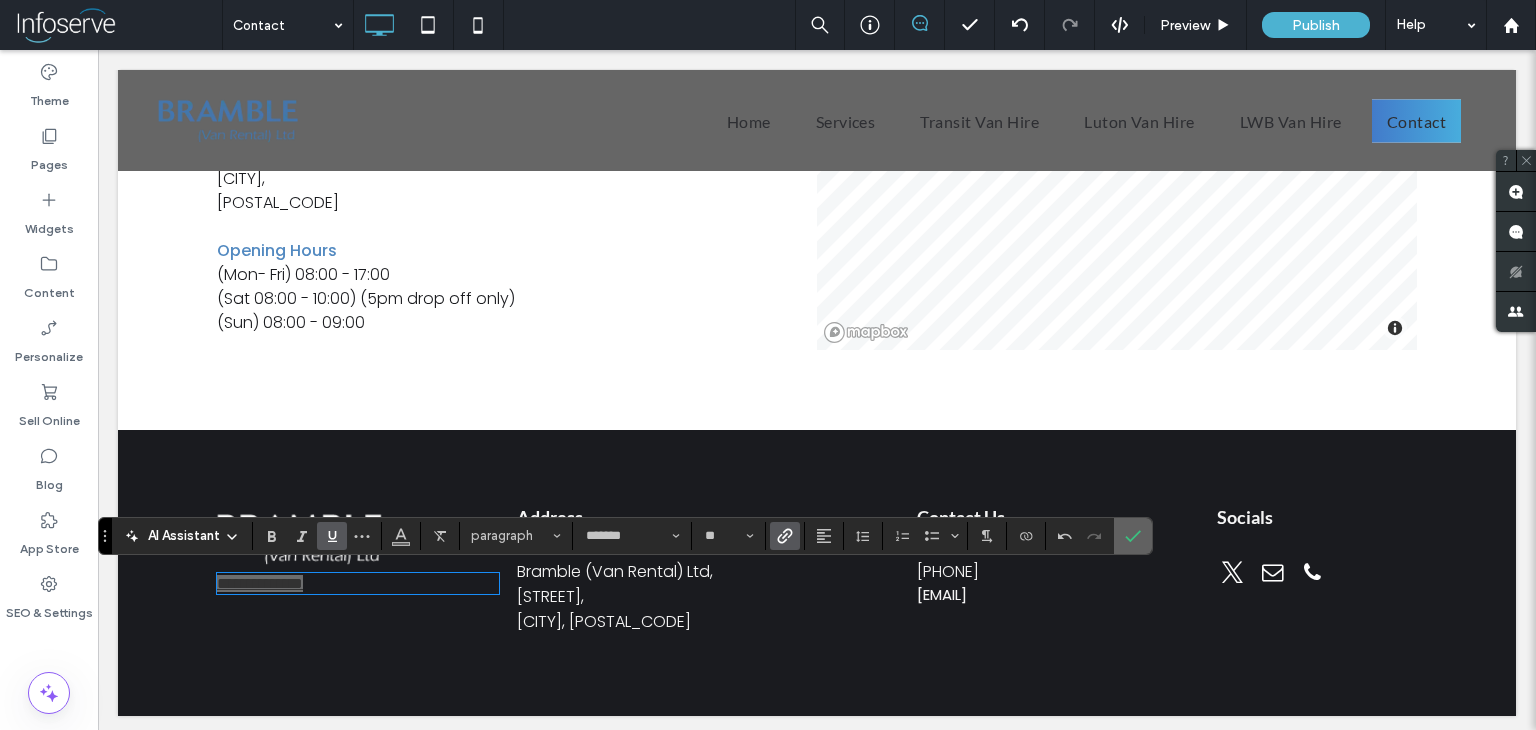 click 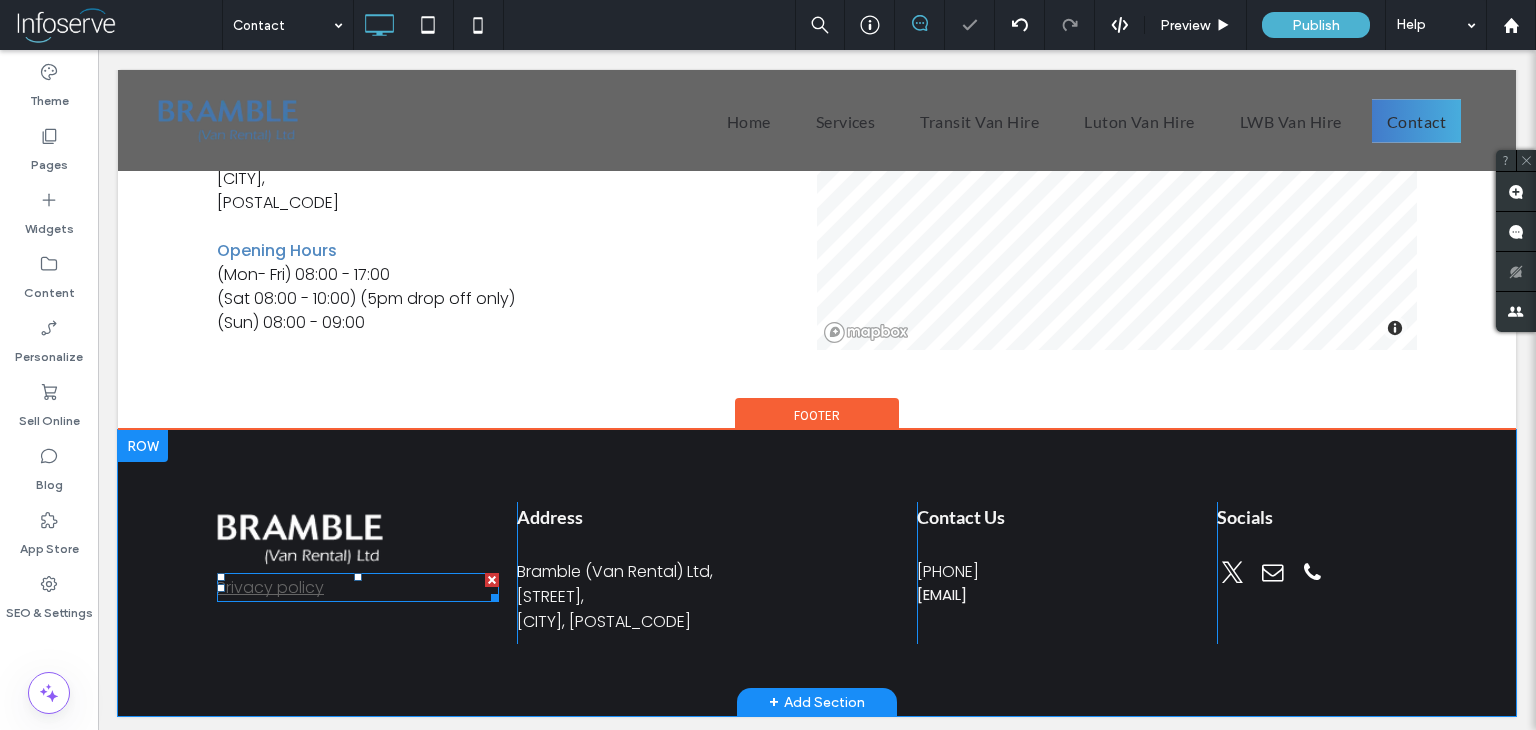 click on "Privacy policy" at bounding box center (358, 587) 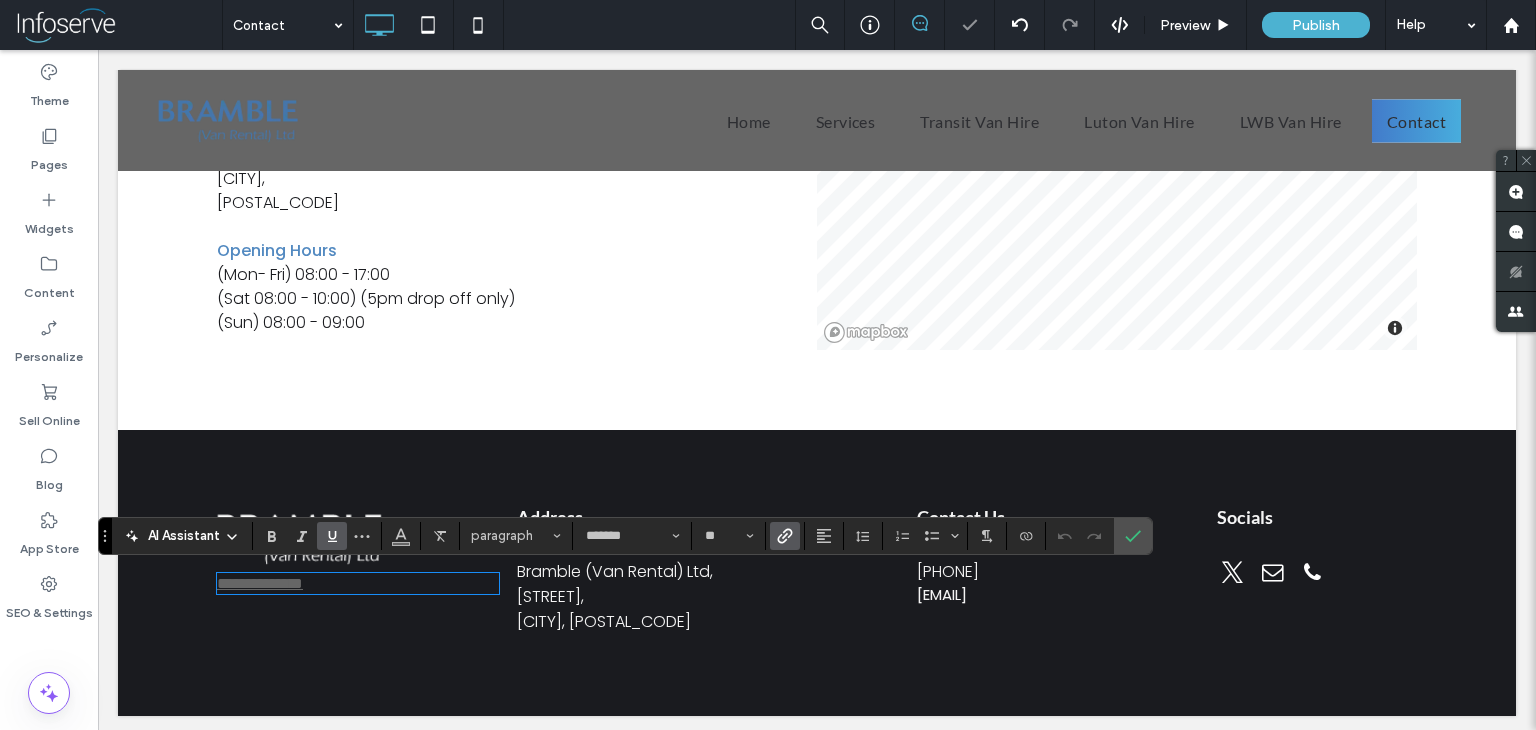 click on "**********" at bounding box center (358, 583) 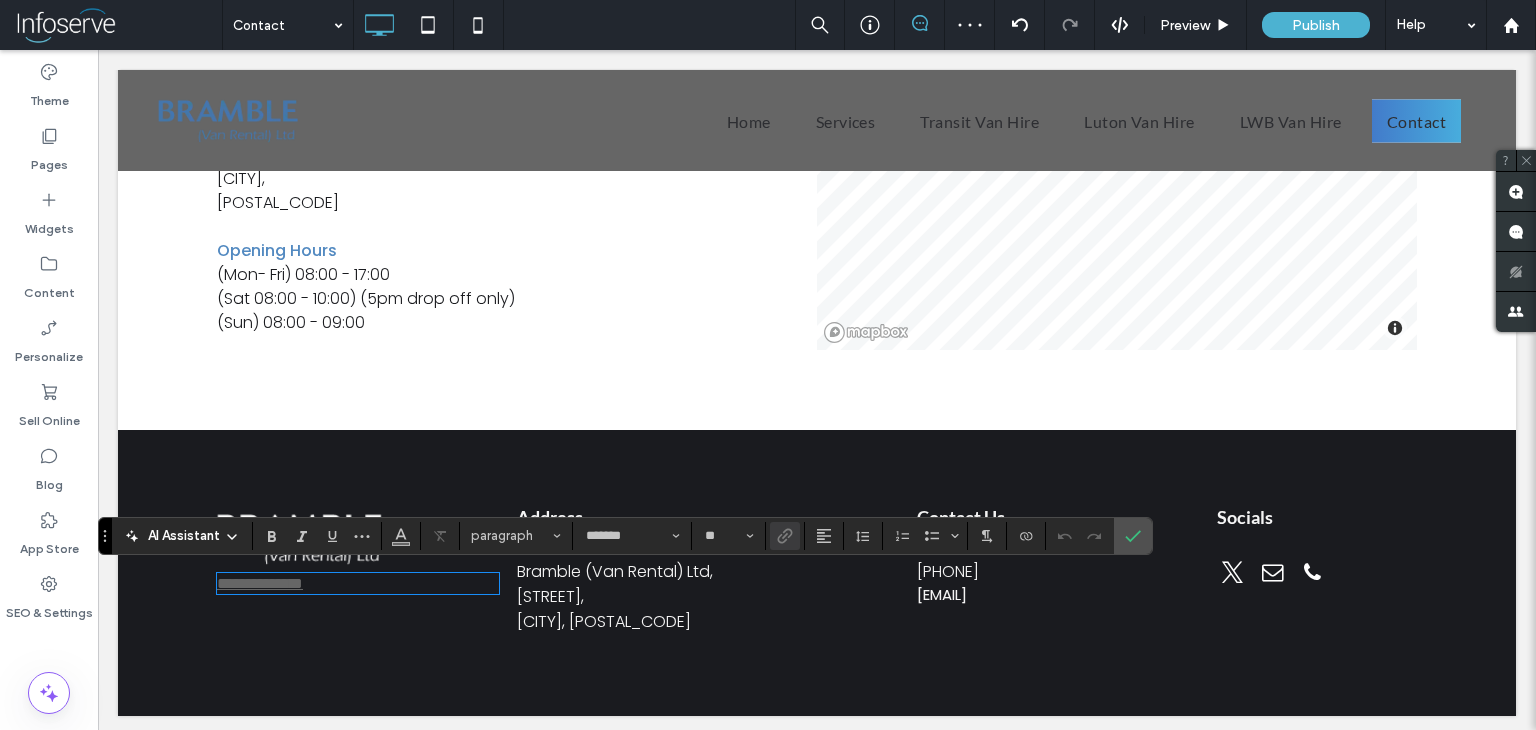 click on "**********" at bounding box center [358, 583] 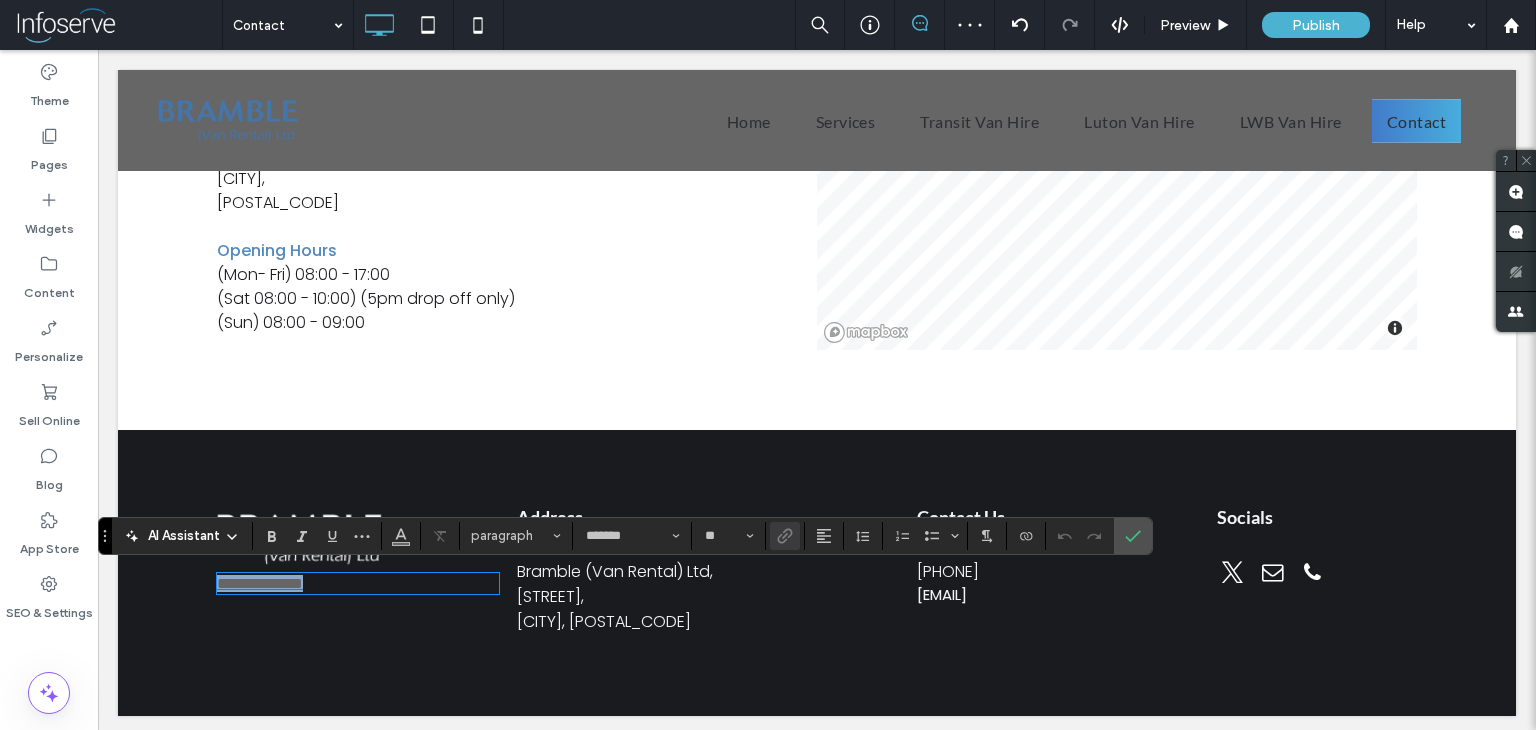 click on "**********" at bounding box center [358, 583] 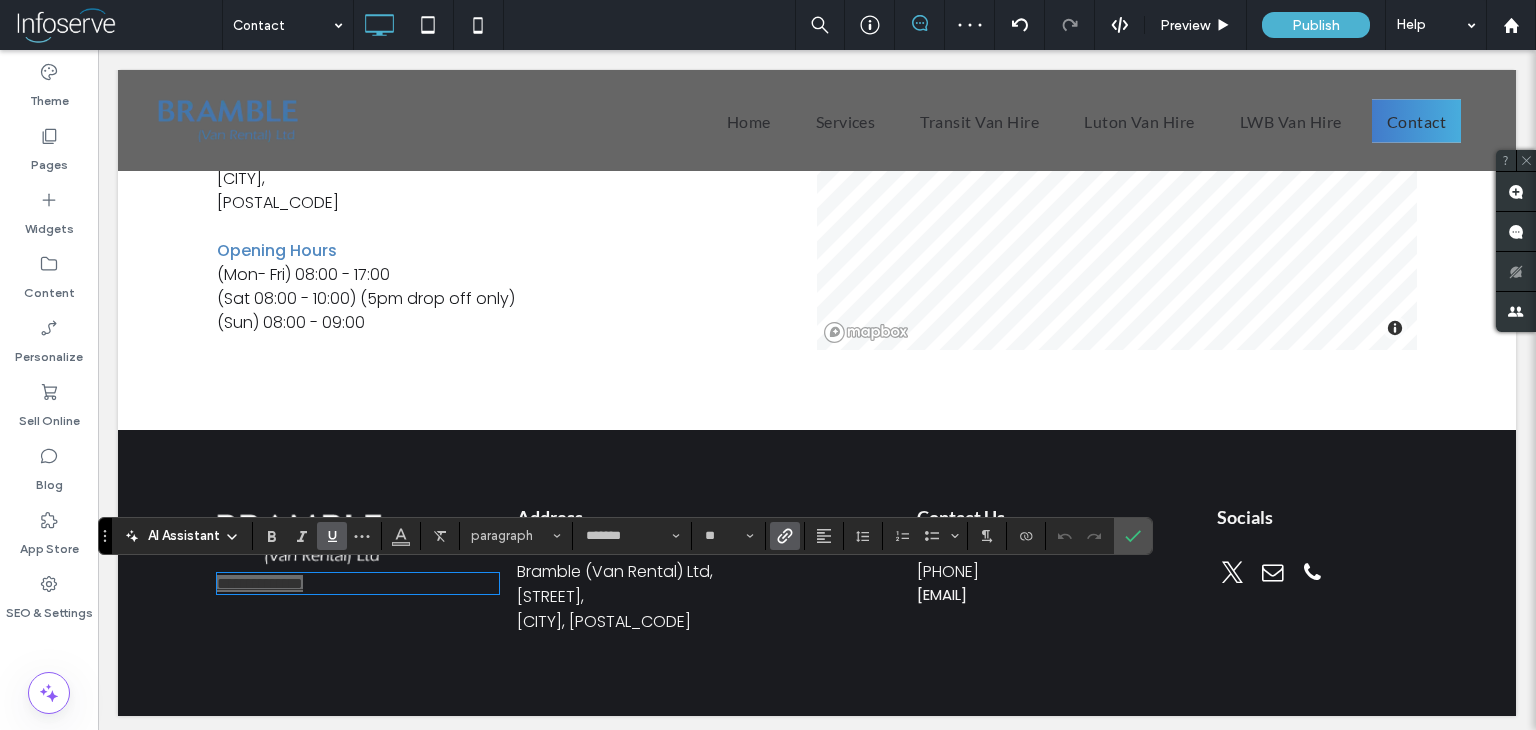 click 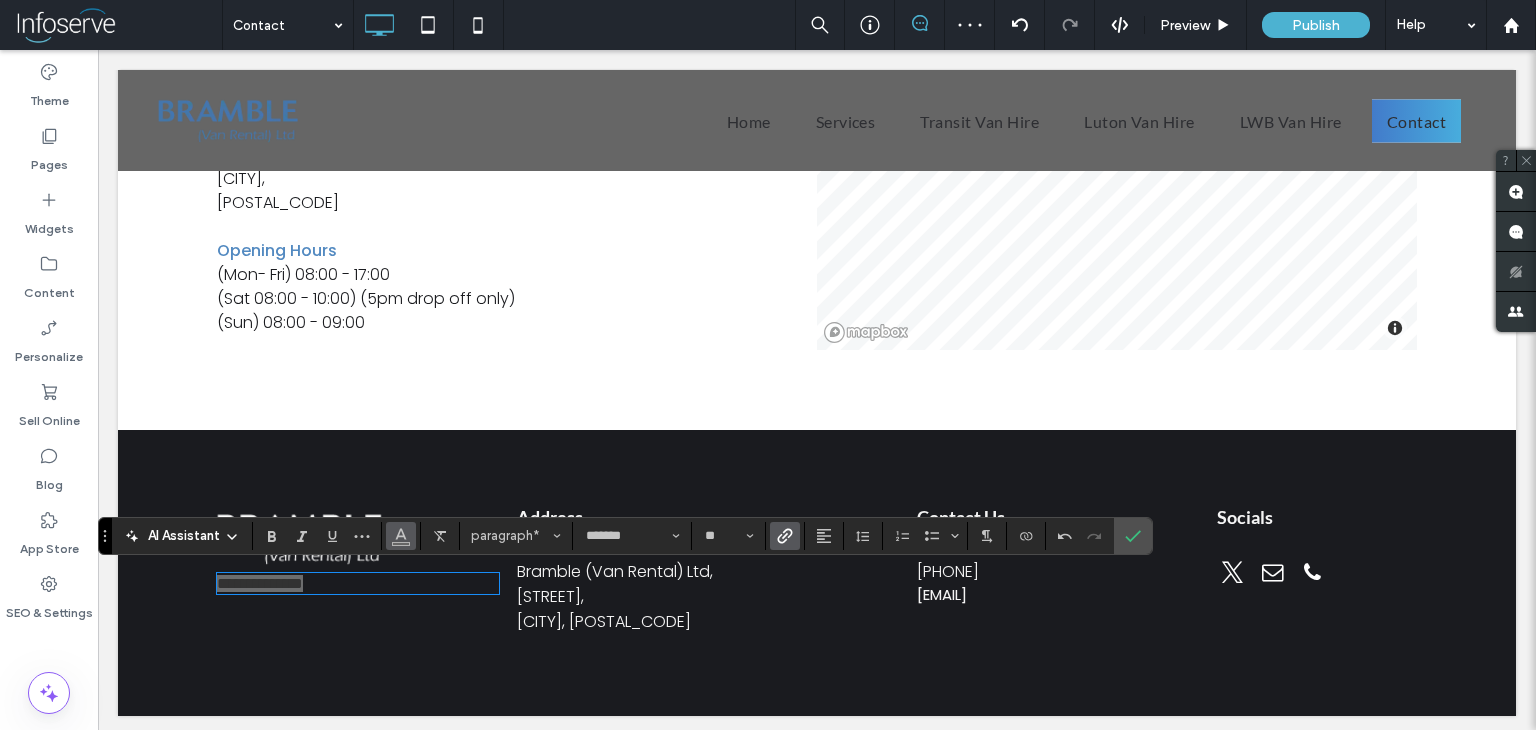 click 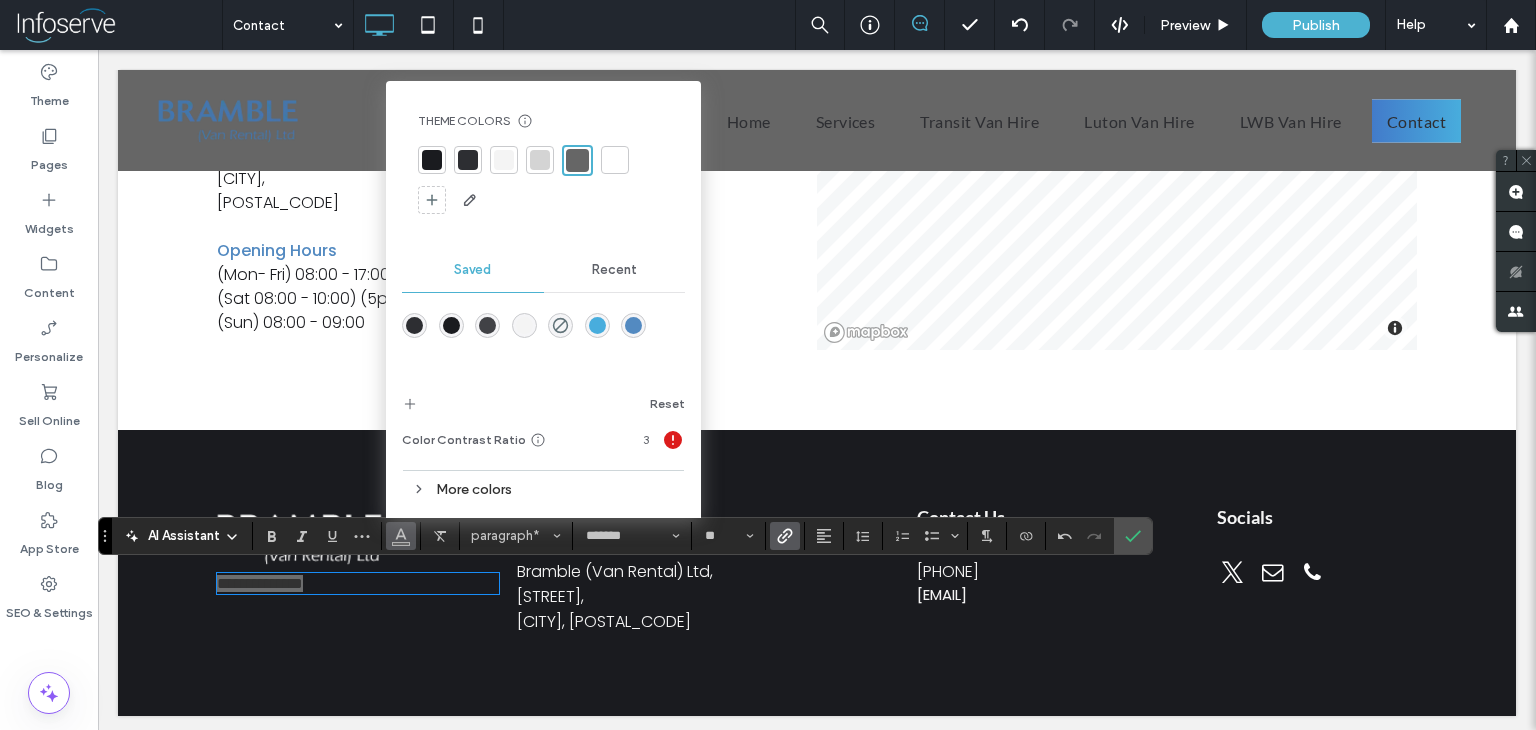 click at bounding box center (524, 325) 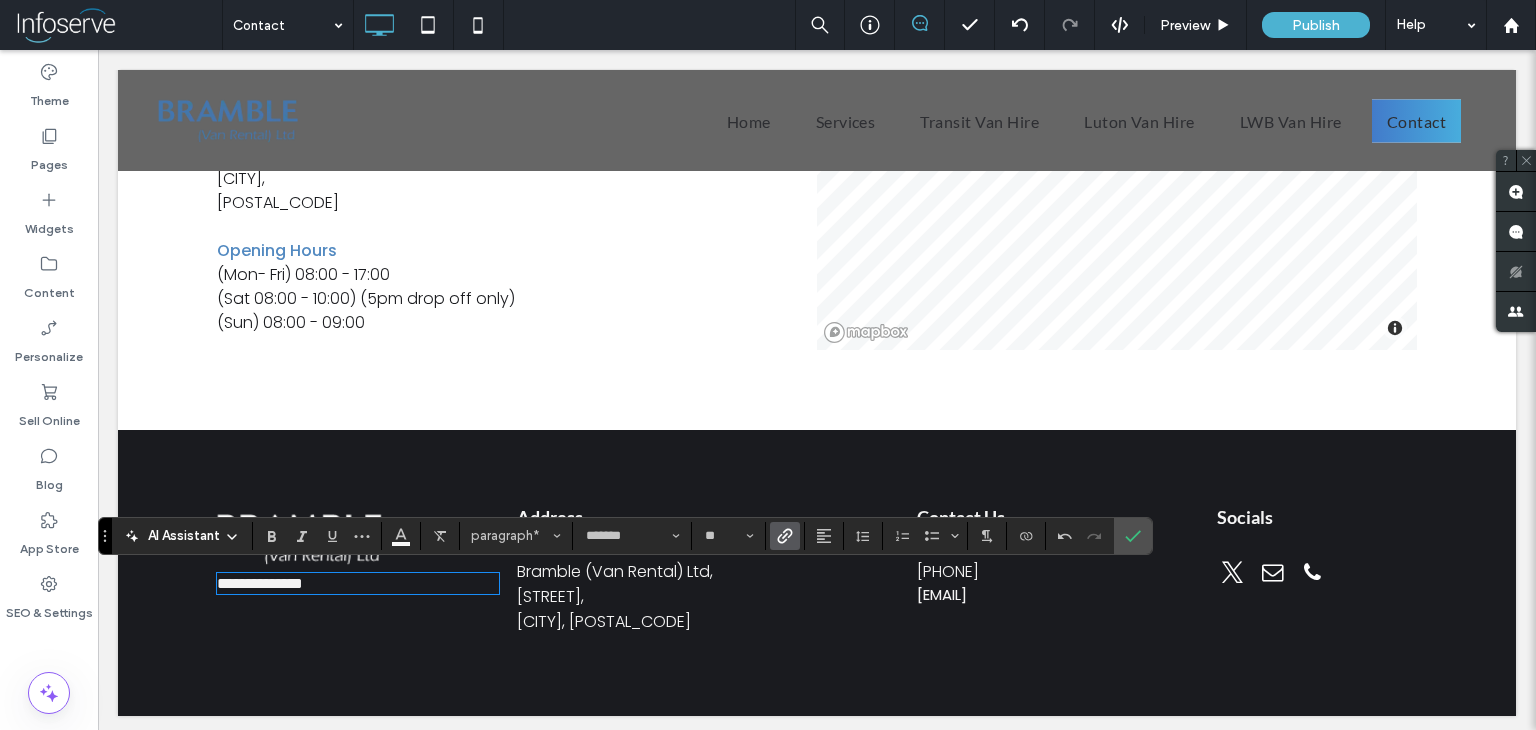 click on "**********" at bounding box center (367, 573) 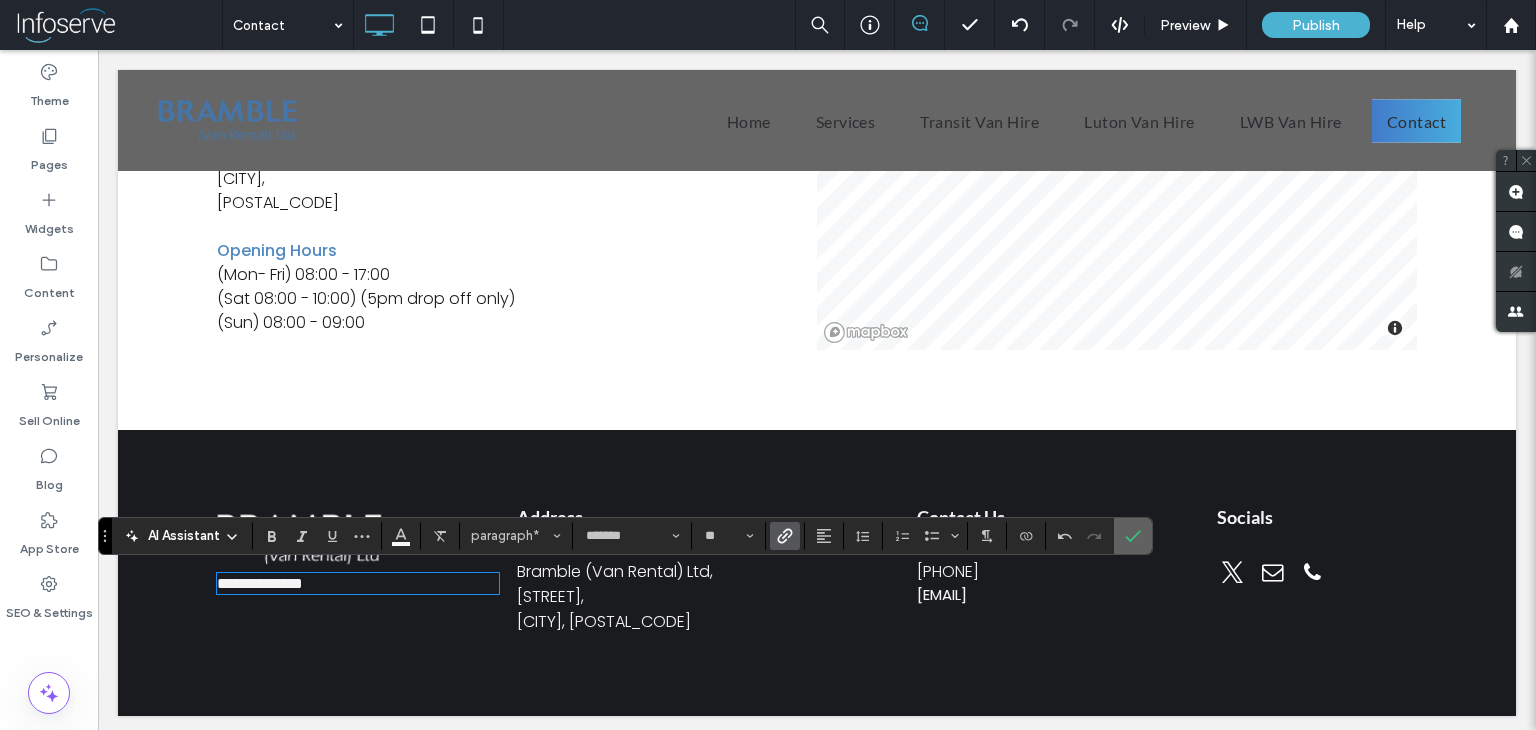 click at bounding box center (1129, 536) 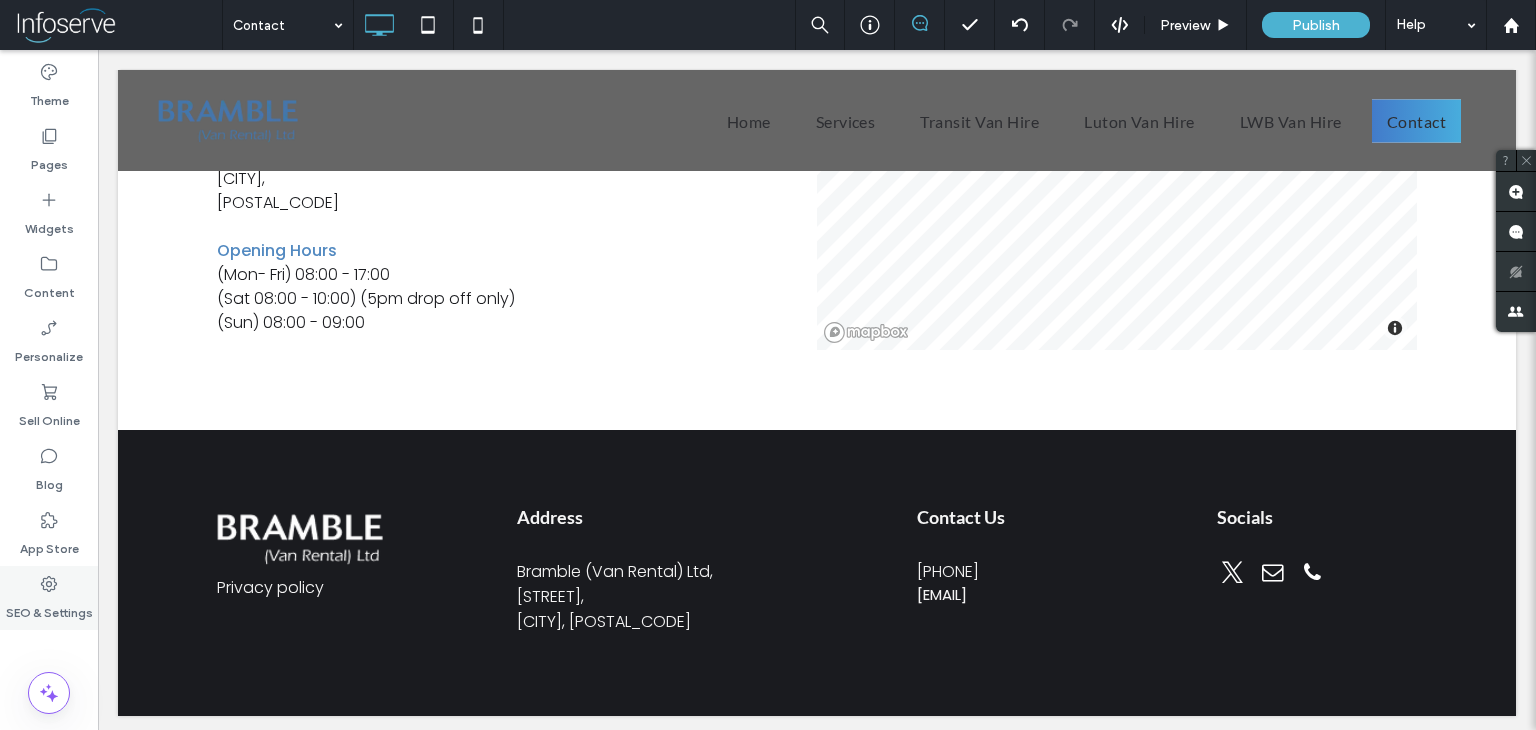 click 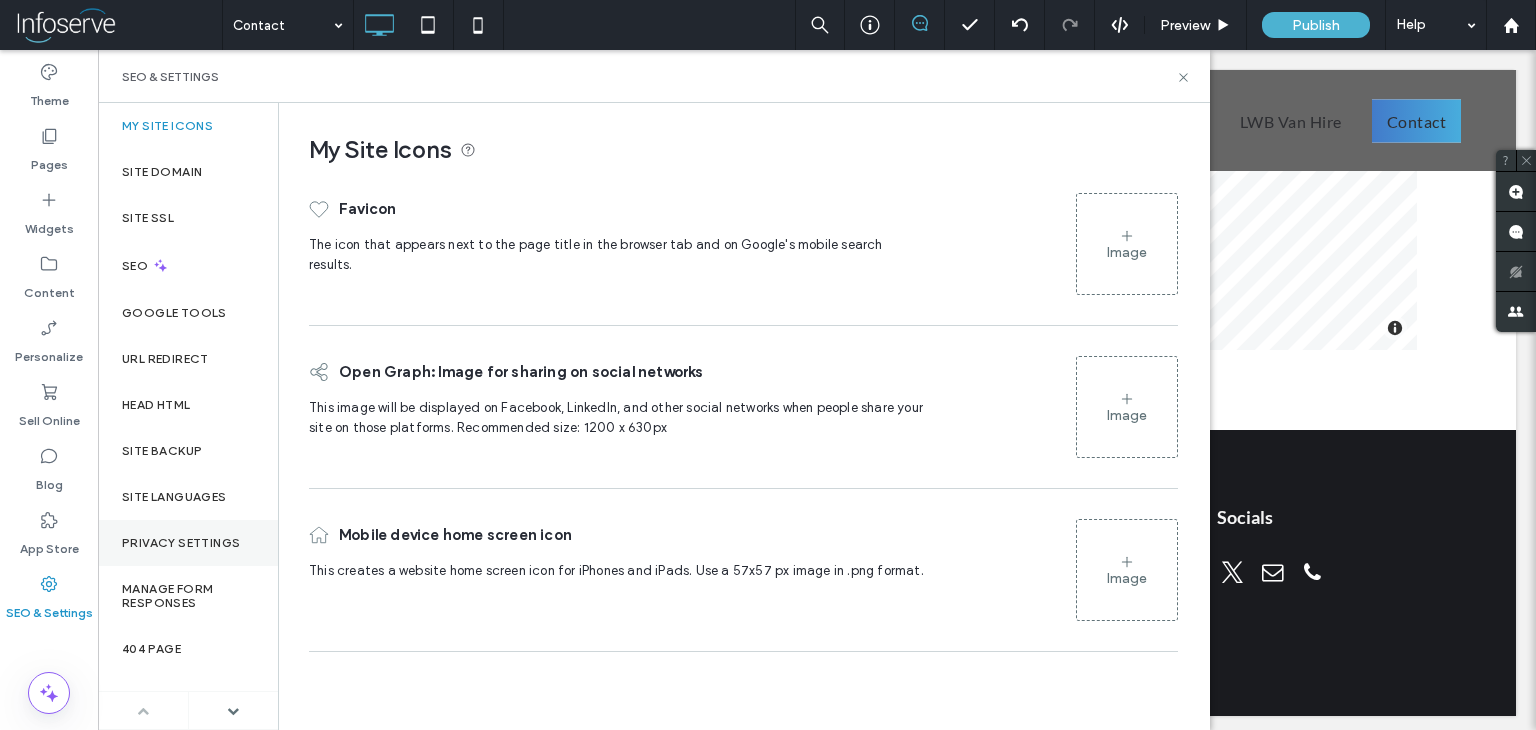 click on "Privacy Settings" at bounding box center (181, 543) 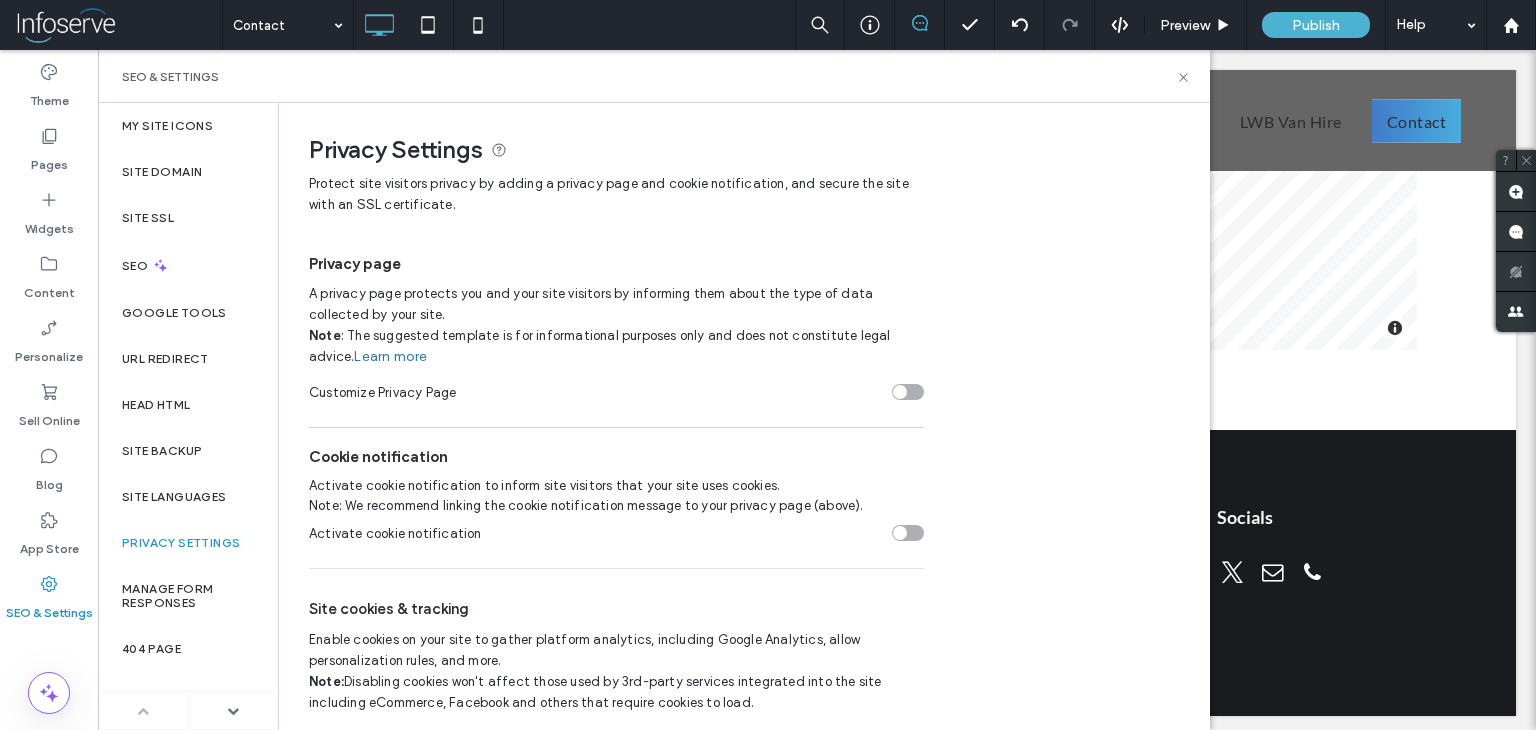 click at bounding box center (900, 392) 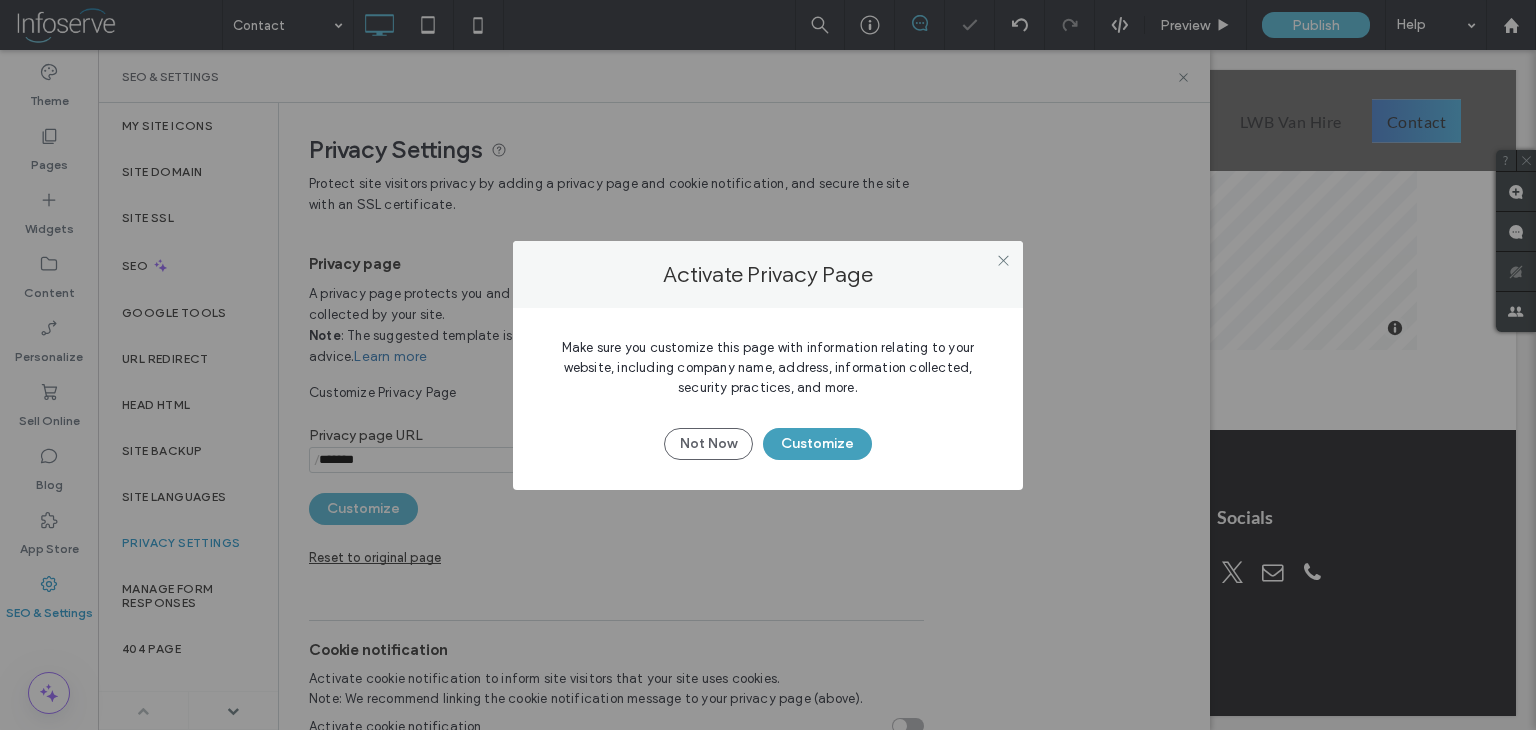 click on "Customize" at bounding box center [817, 444] 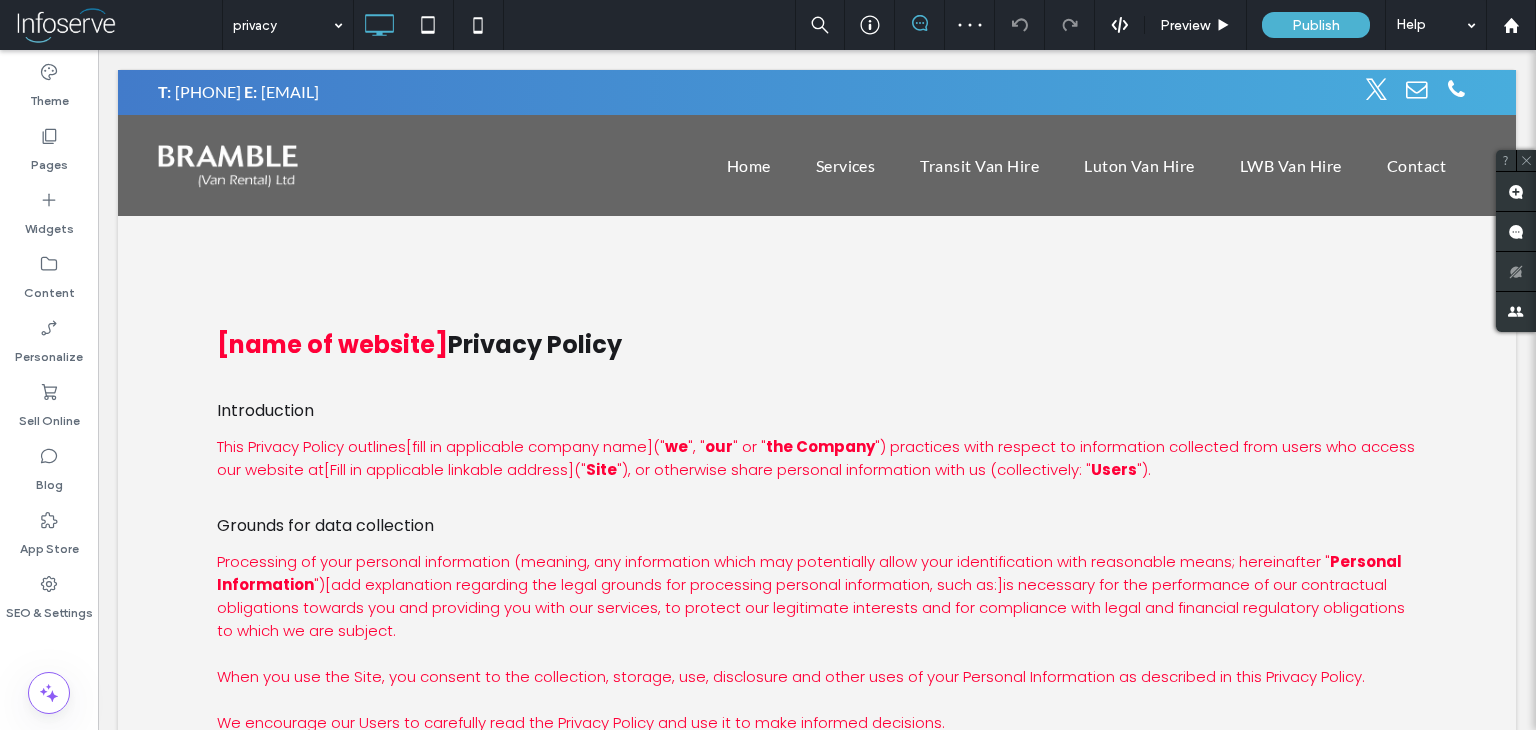 scroll, scrollTop: 0, scrollLeft: 0, axis: both 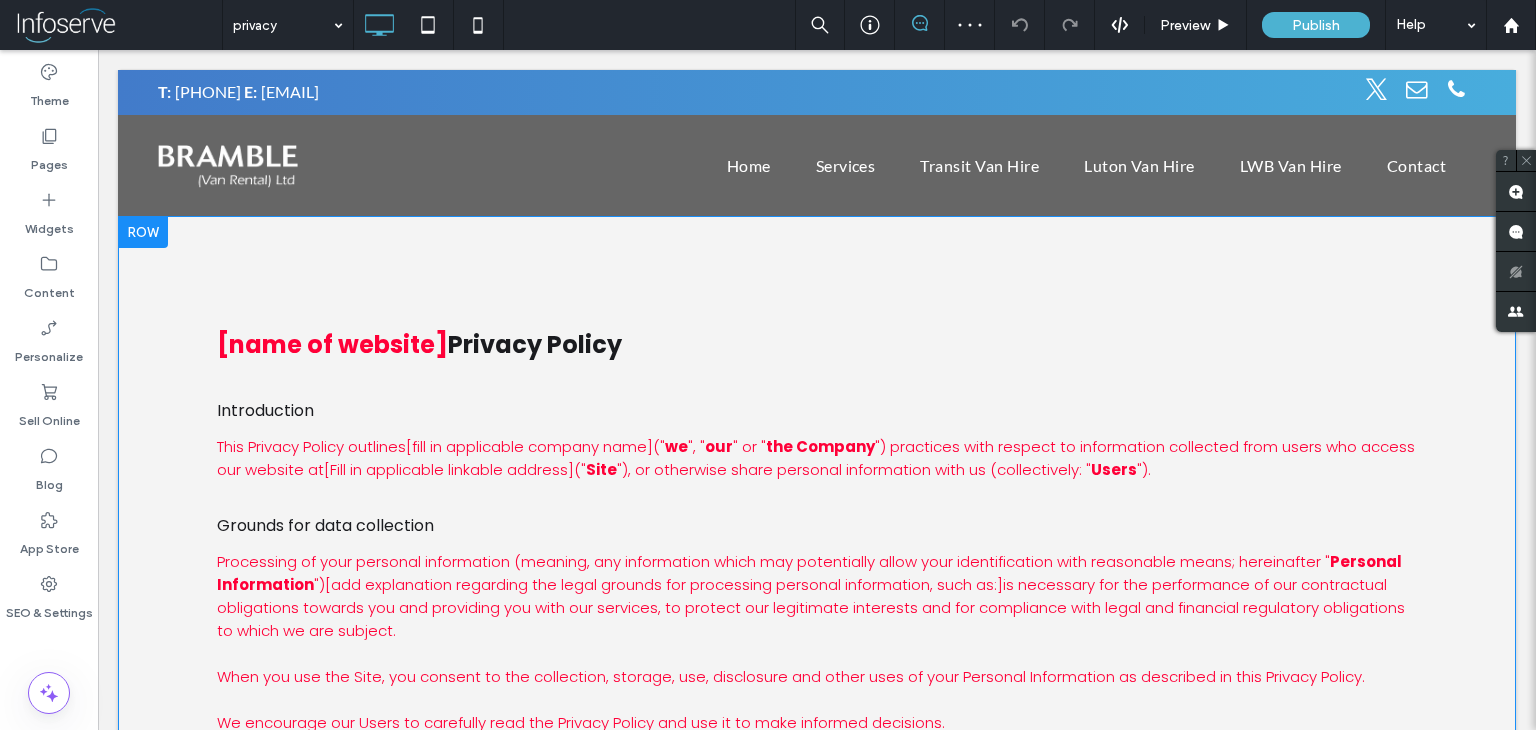 click on "[WEBSITE_NAME]
Privacy Policy" at bounding box center (419, 344) 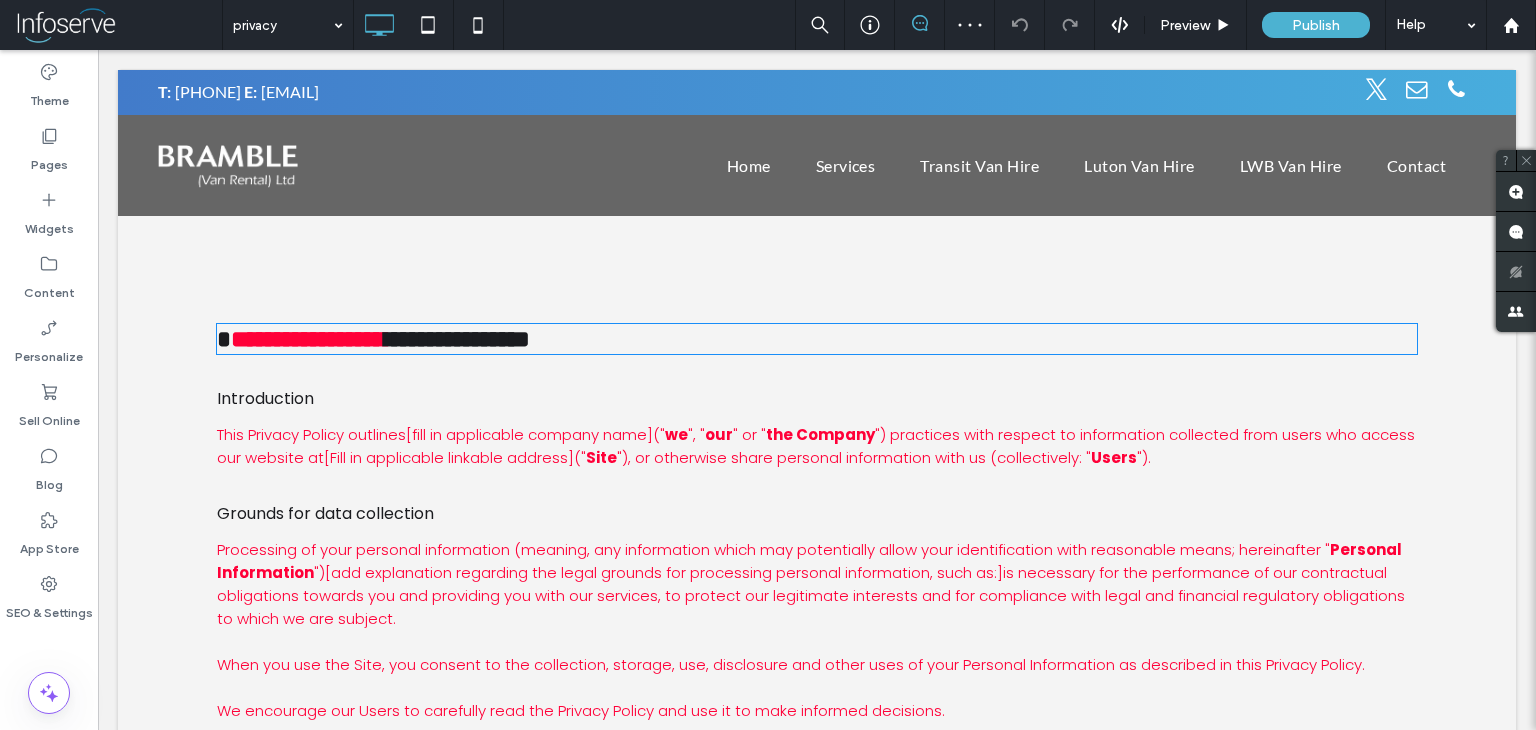 type on "*******" 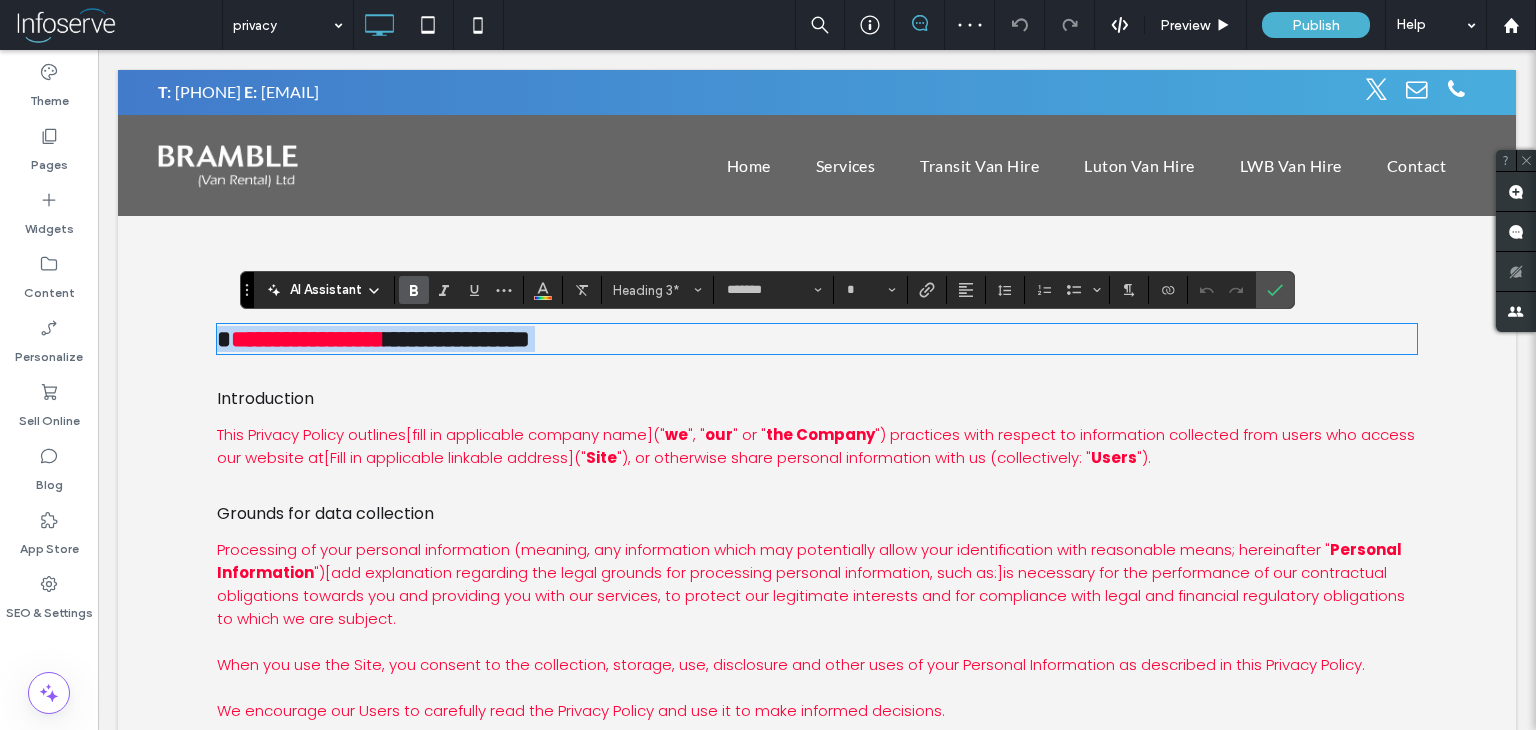click on "**********" at bounding box center (457, 339) 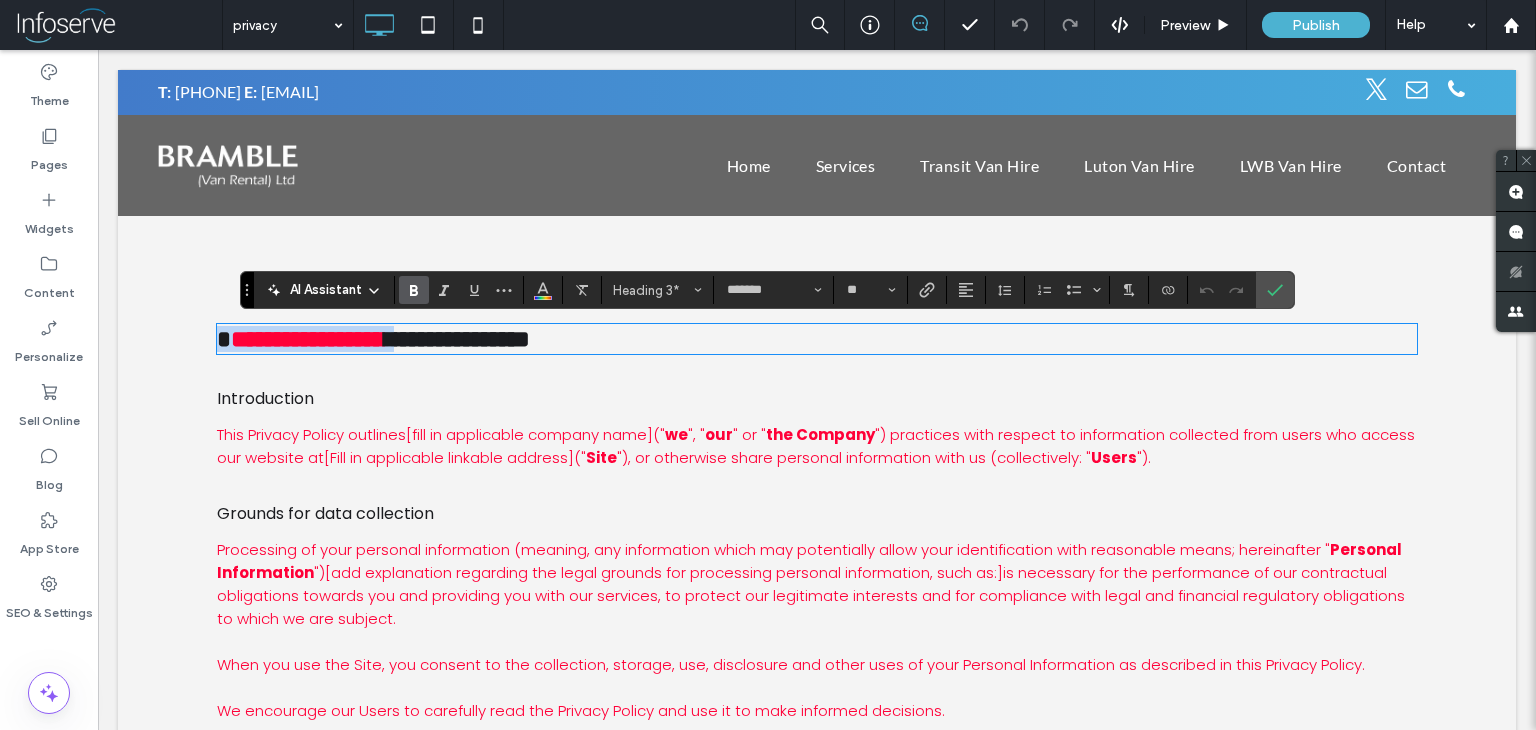 drag, startPoint x: 453, startPoint y: 338, endPoint x: 210, endPoint y: 343, distance: 243.05144 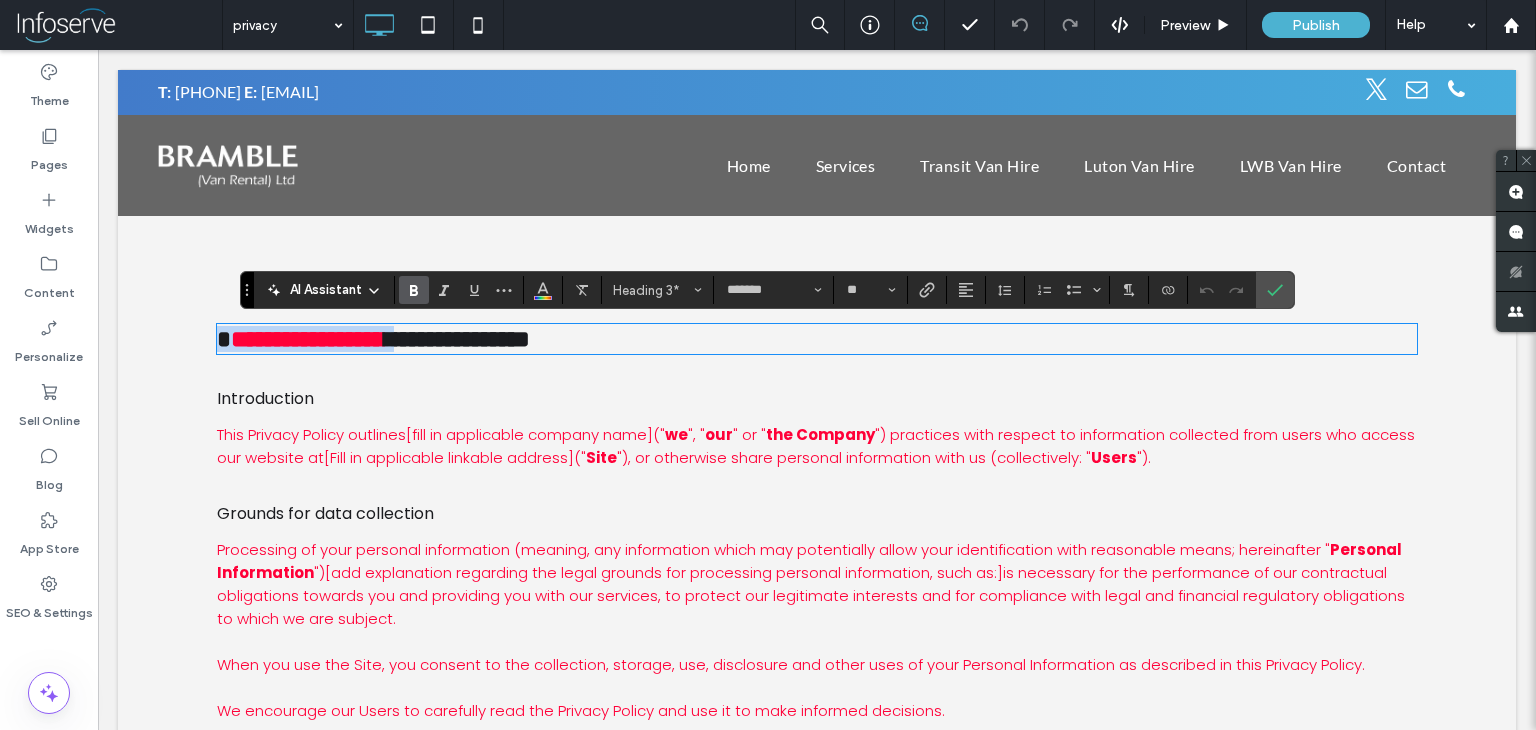 type 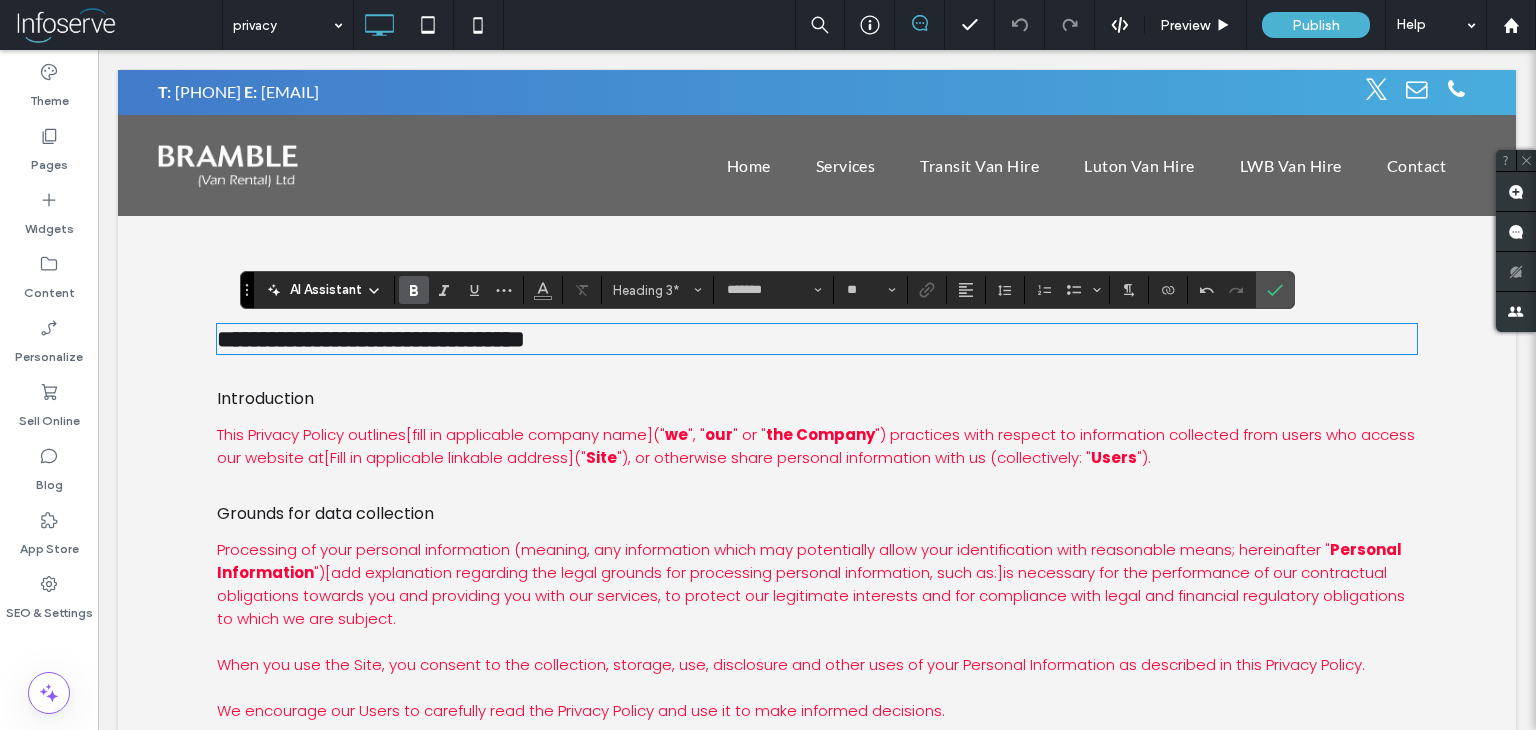 click on "This Privacy Policy outlines  [COMPANY_NAME]
("  we
", "  our
" or "  the Company
") practices with respect to information collected from users who access our website at  [WEBSITE_ADDRESS]
("  Site
"), or otherwise share personal information with us (collectively: "  Users
")." at bounding box center (816, 446) 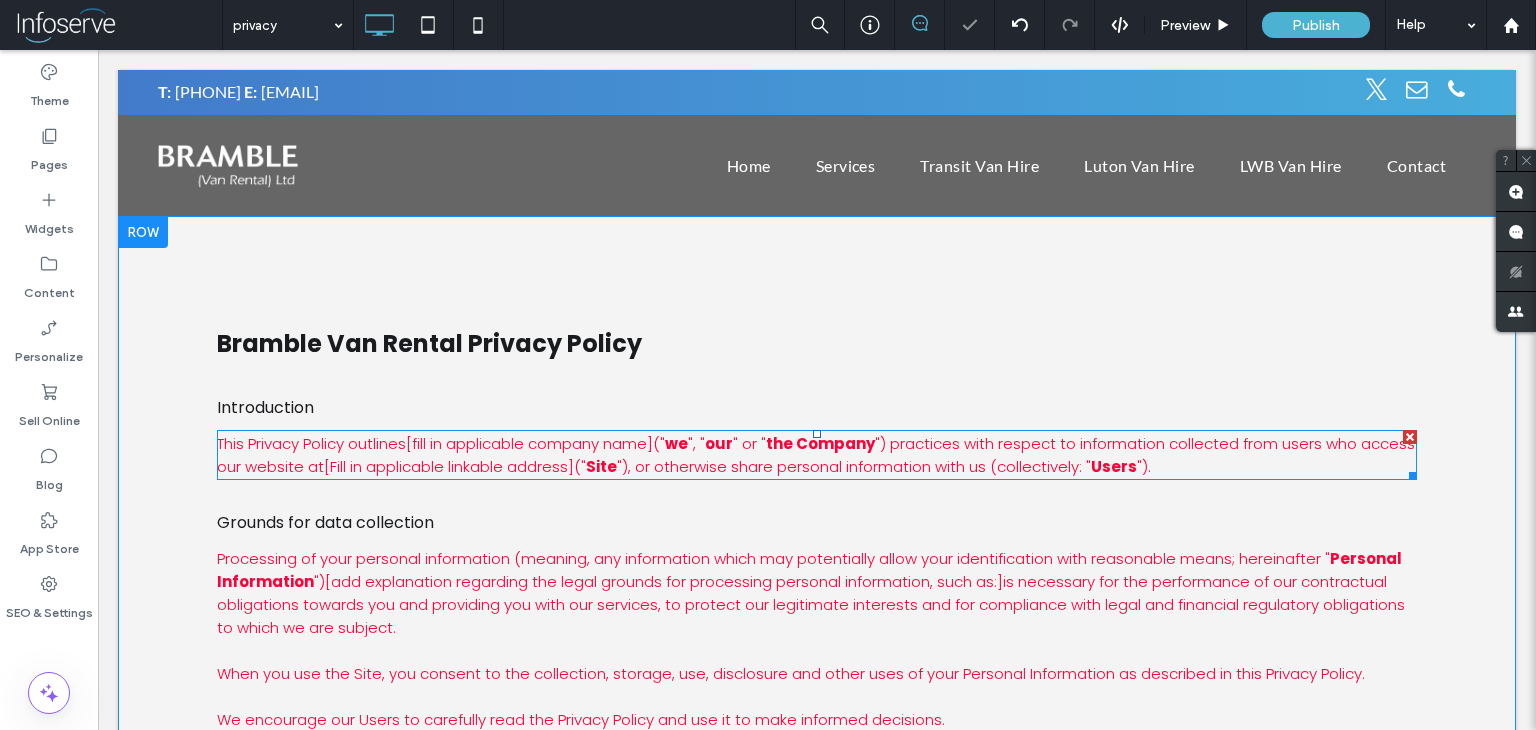 click on "This Privacy Policy outlines  [COMPANY_NAME]
("  we
", "  our
" or "  the Company
") practices with respect to information collected from users who access our website at  [WEBSITE_ADDRESS]
("  Site
"), or otherwise share personal information with us (collectively: "  Users
")." at bounding box center (816, 455) 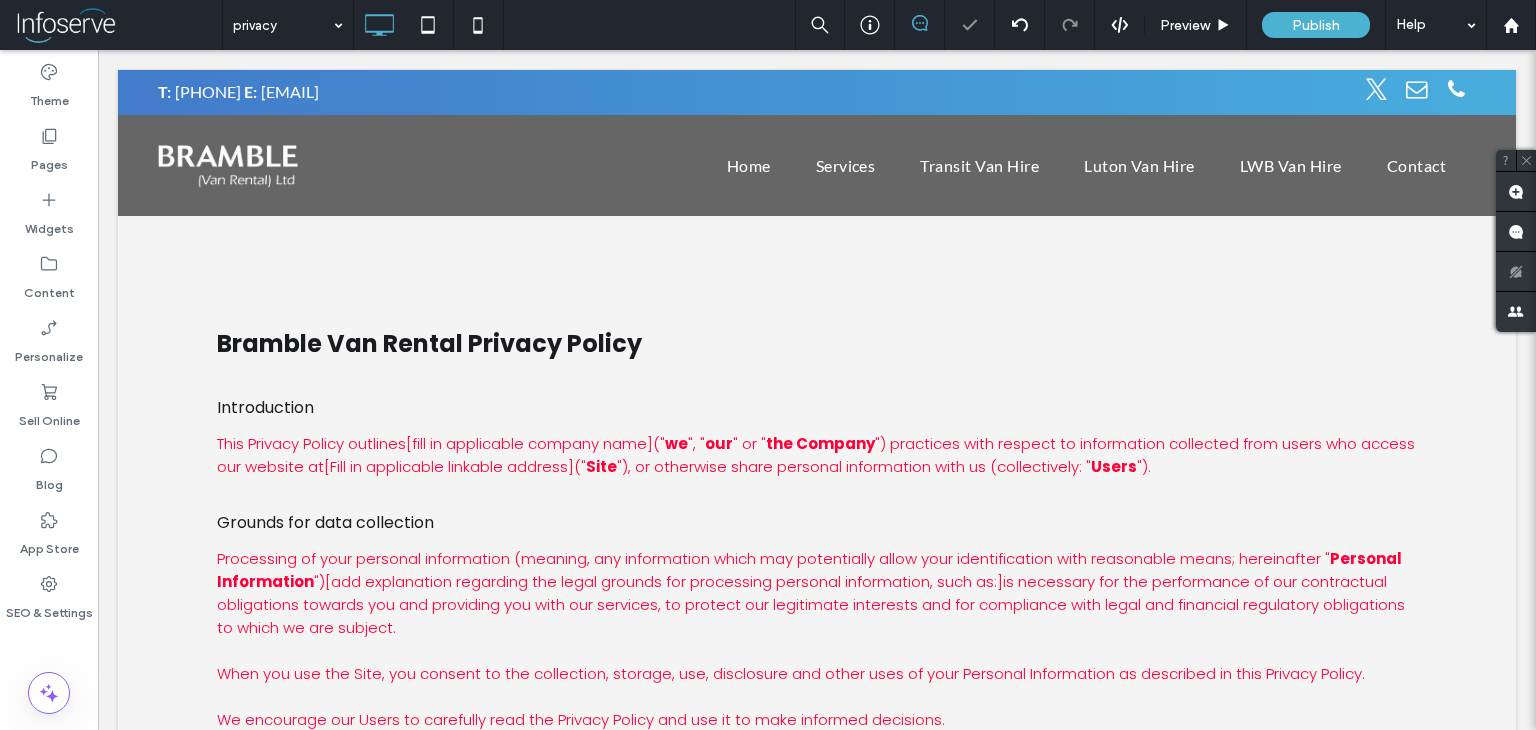 type on "*******" 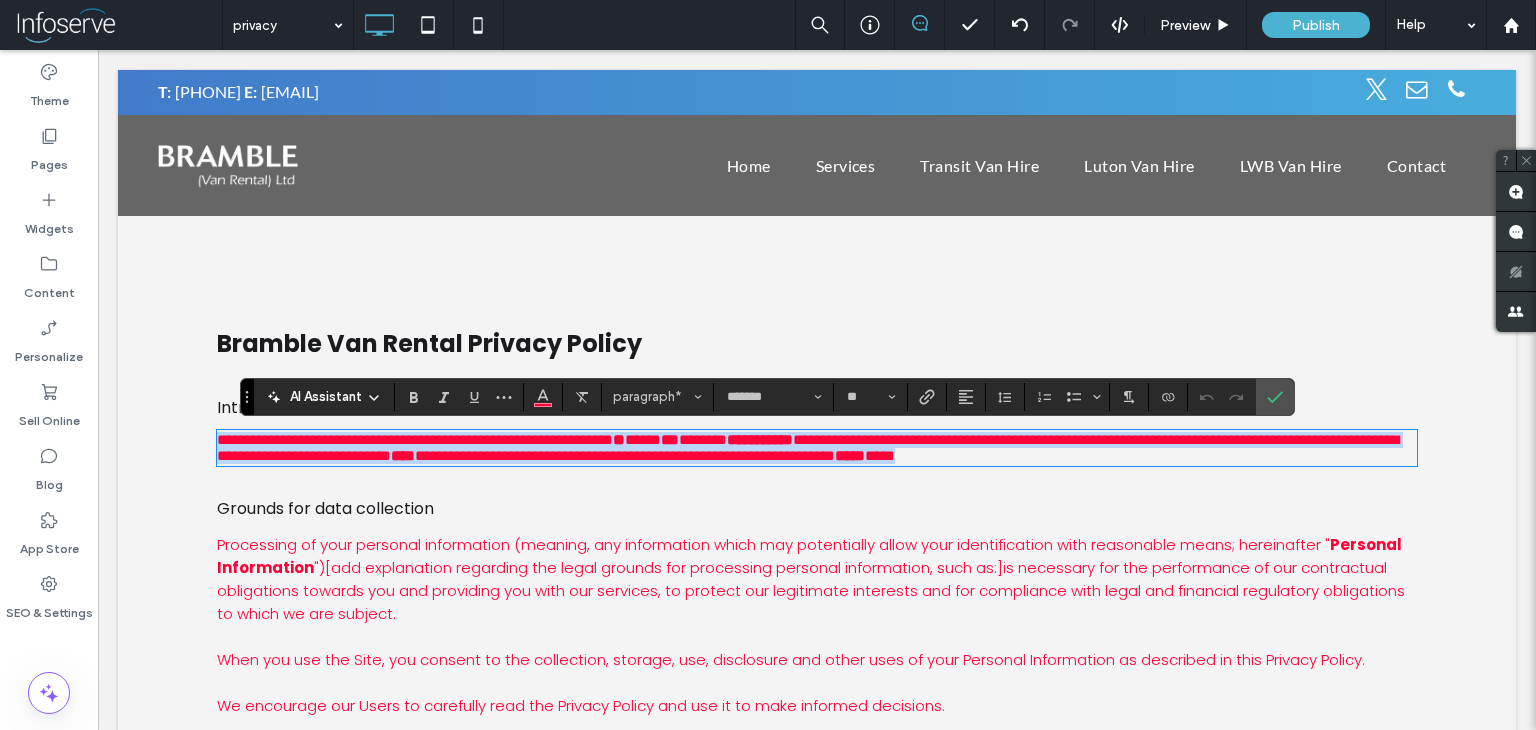 click on "**" at bounding box center [619, 439] 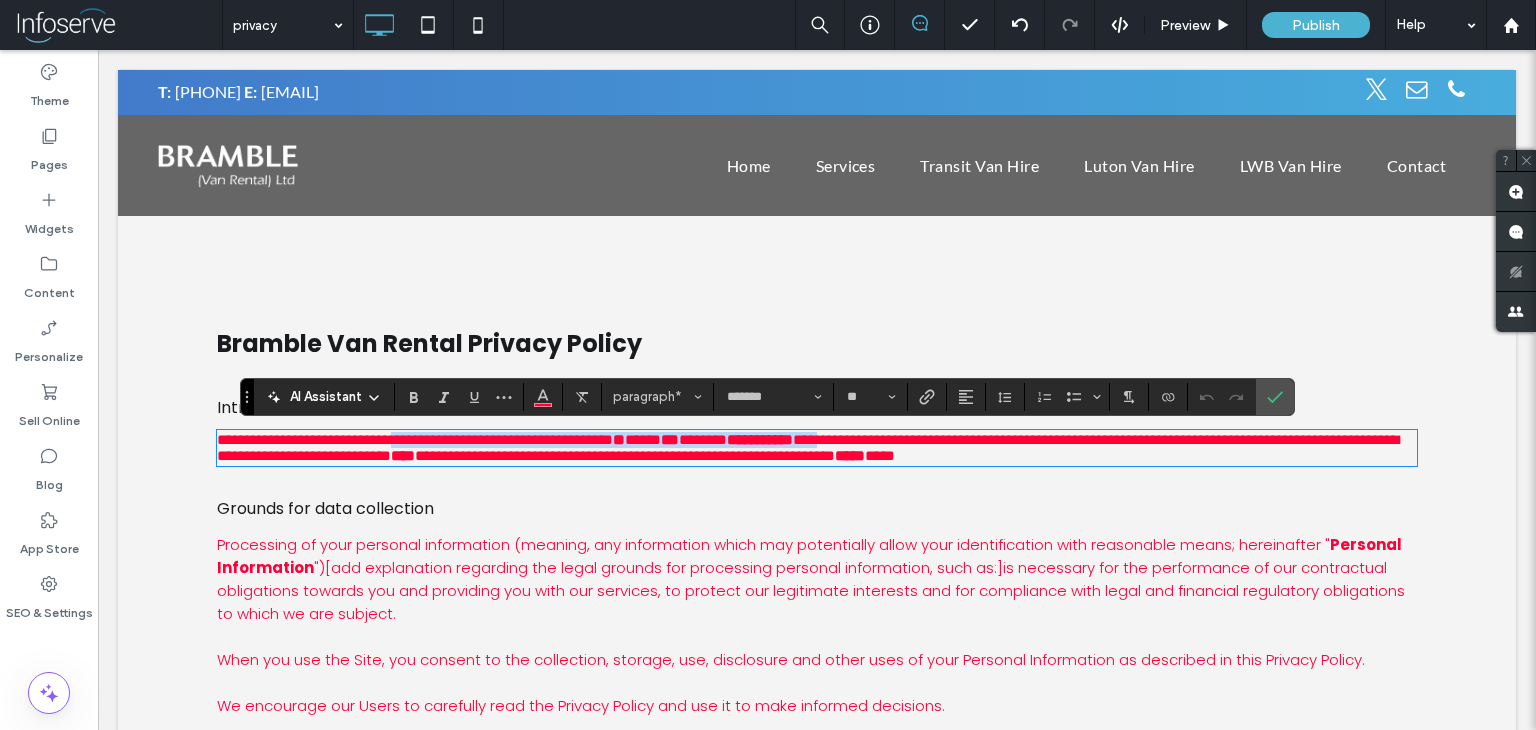 drag, startPoint x: 910, startPoint y: 445, endPoint x: 408, endPoint y: 435, distance: 502.09958 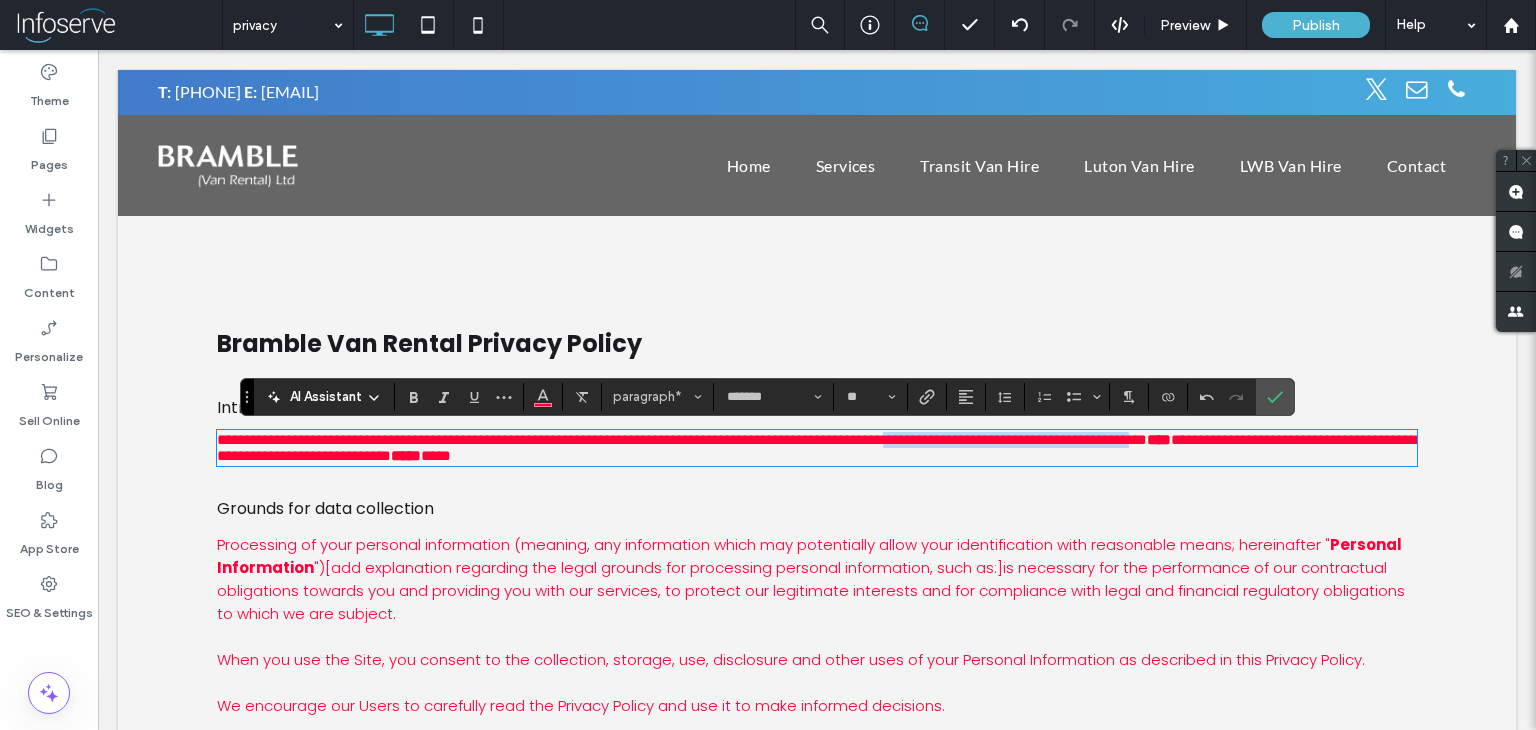 drag, startPoint x: 1301, startPoint y: 449, endPoint x: 1024, endPoint y: 444, distance: 277.04514 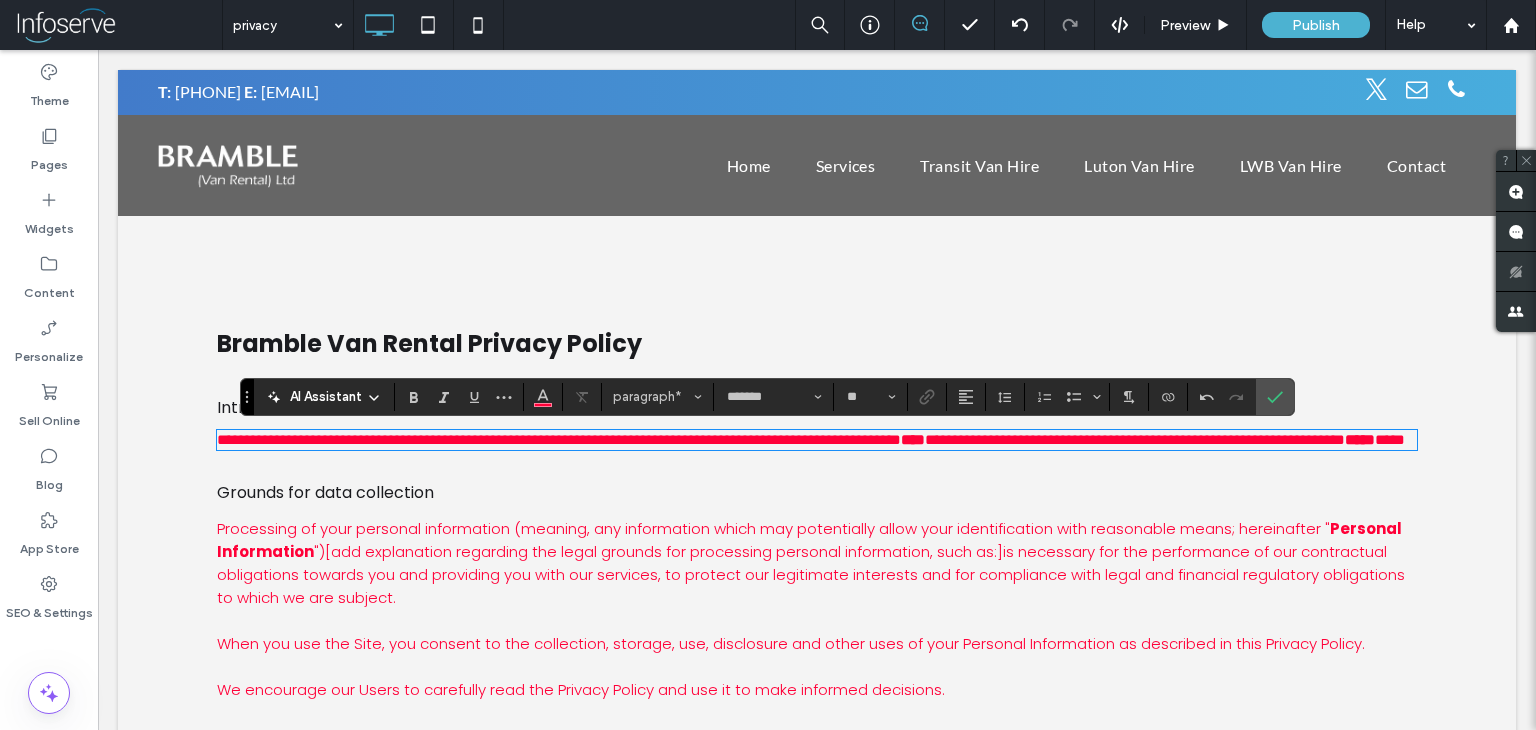type 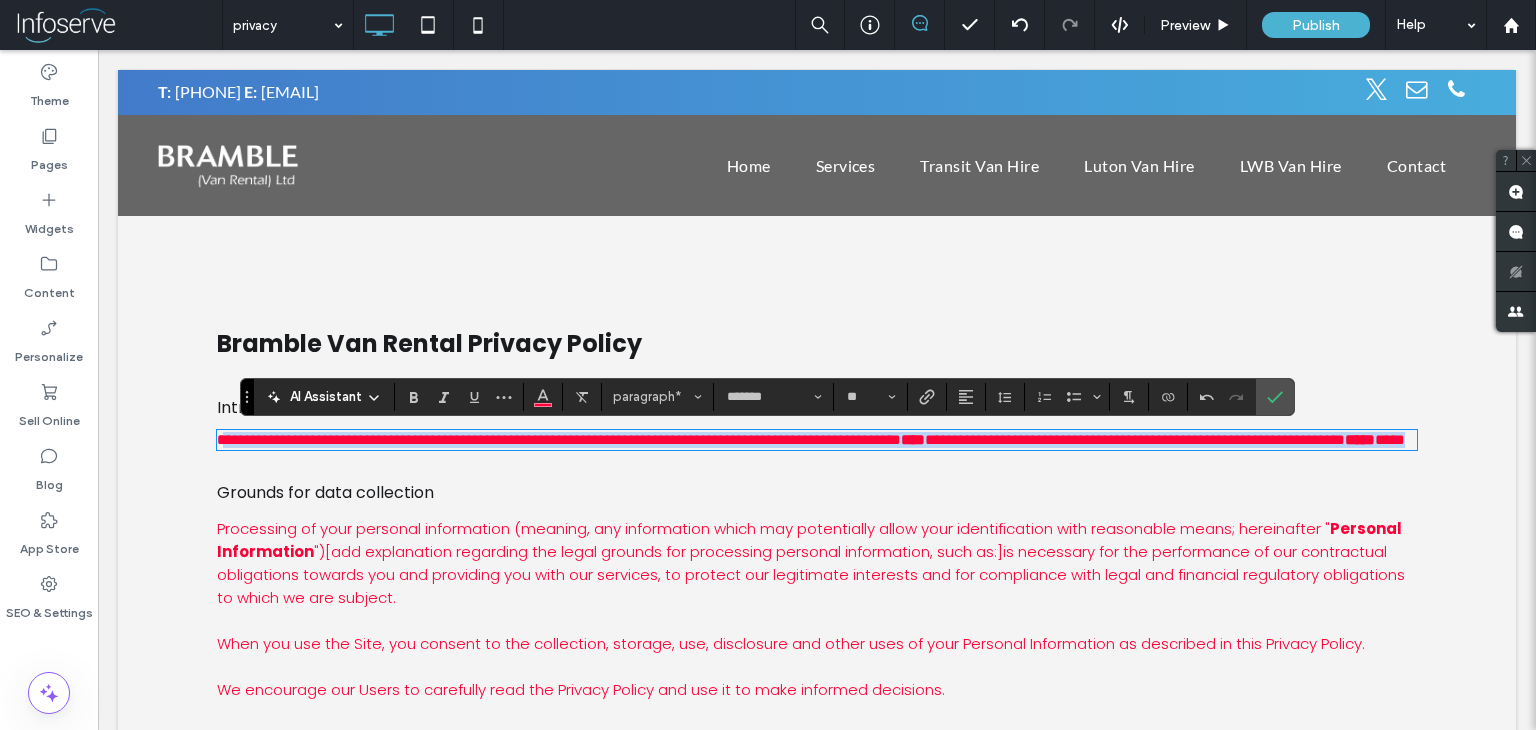 drag, startPoint x: 535, startPoint y: 463, endPoint x: 214, endPoint y: 437, distance: 322.05124 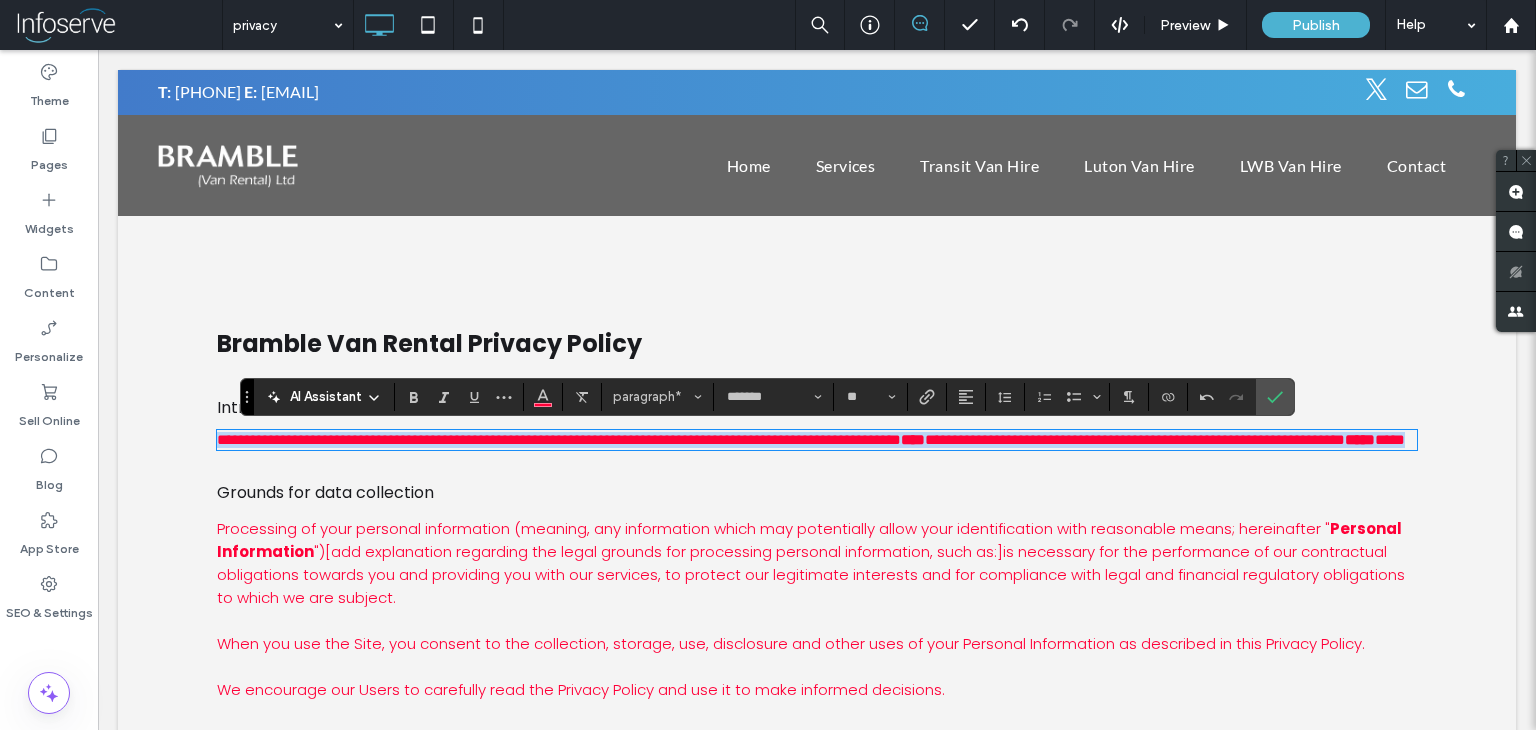 drag, startPoint x: 454, startPoint y: 472, endPoint x: 200, endPoint y: 437, distance: 256.4001 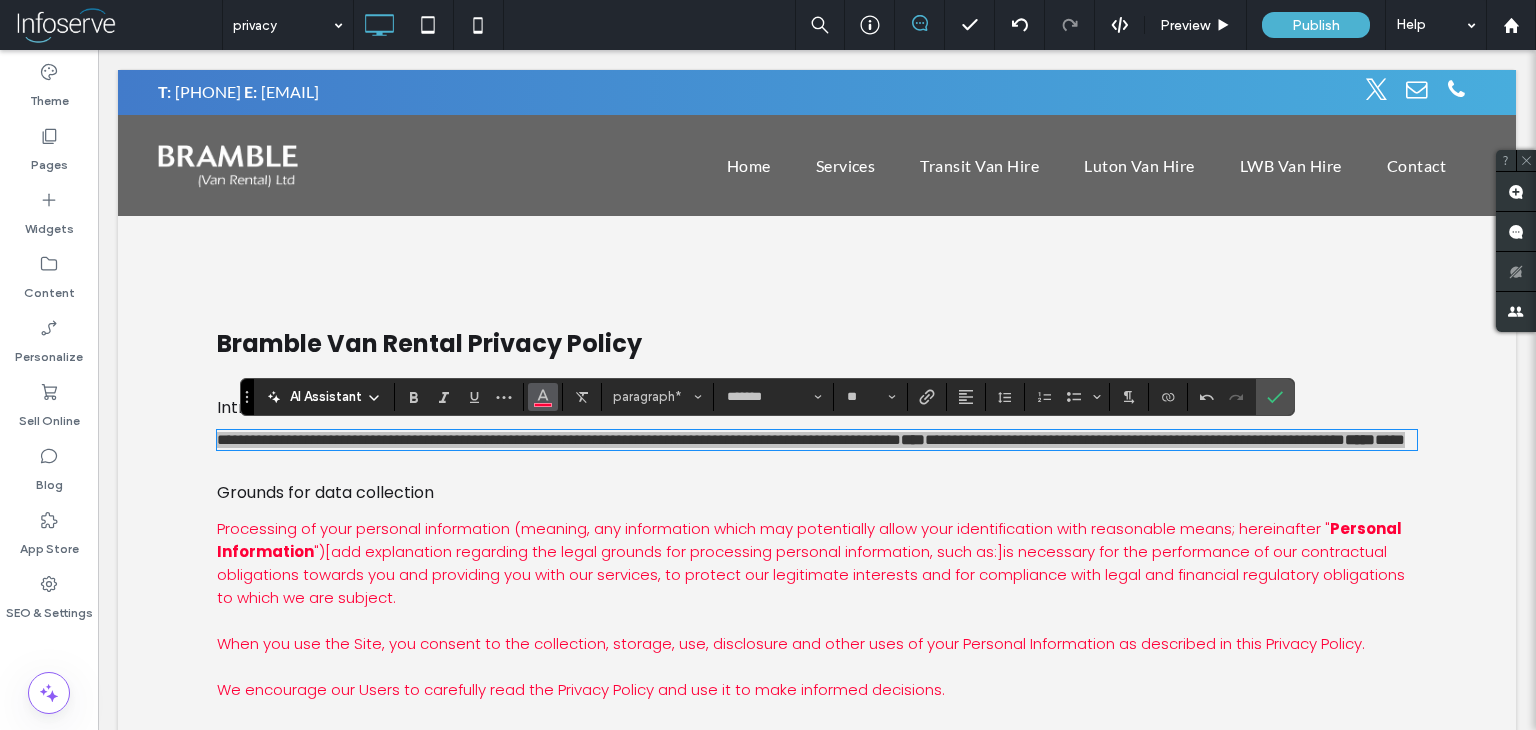 click 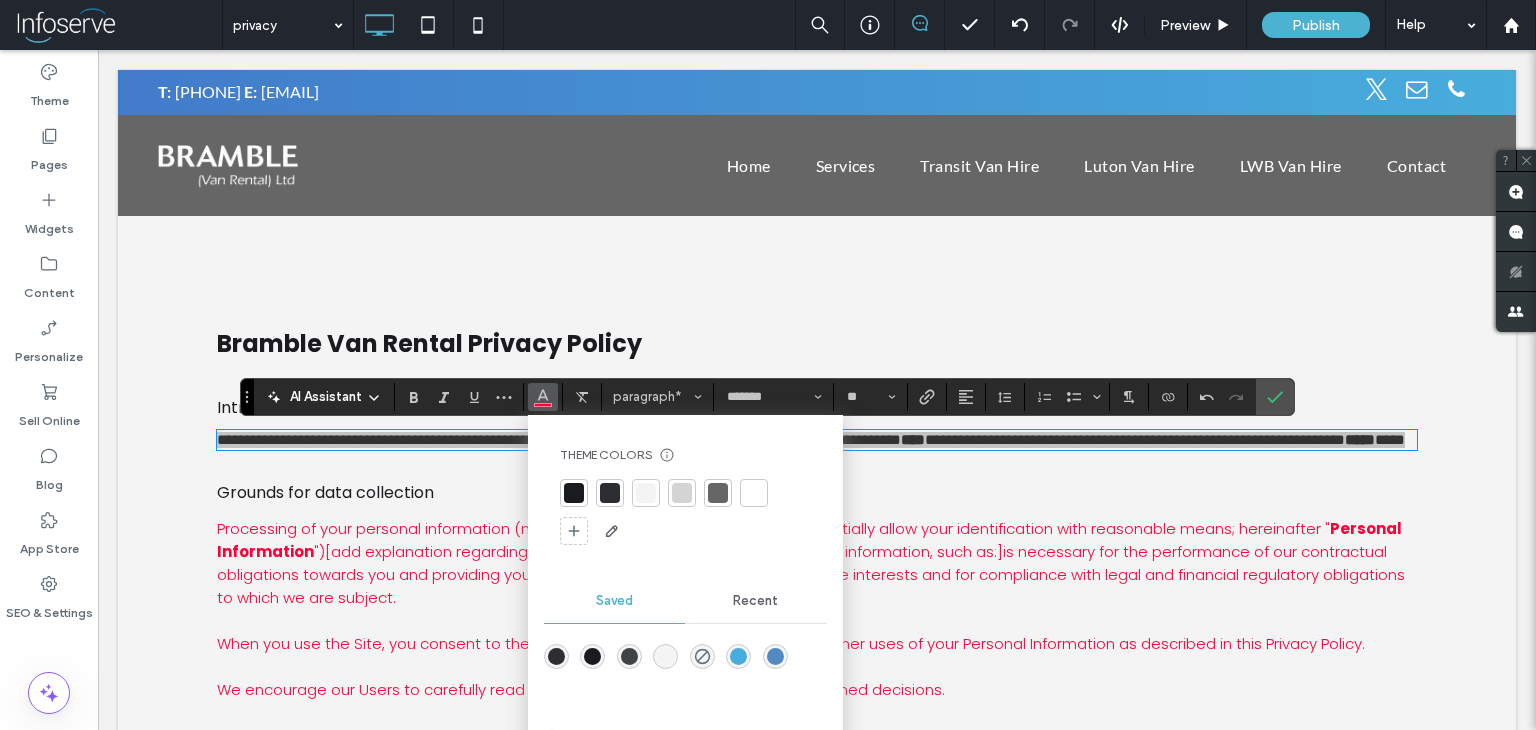 click at bounding box center (754, 493) 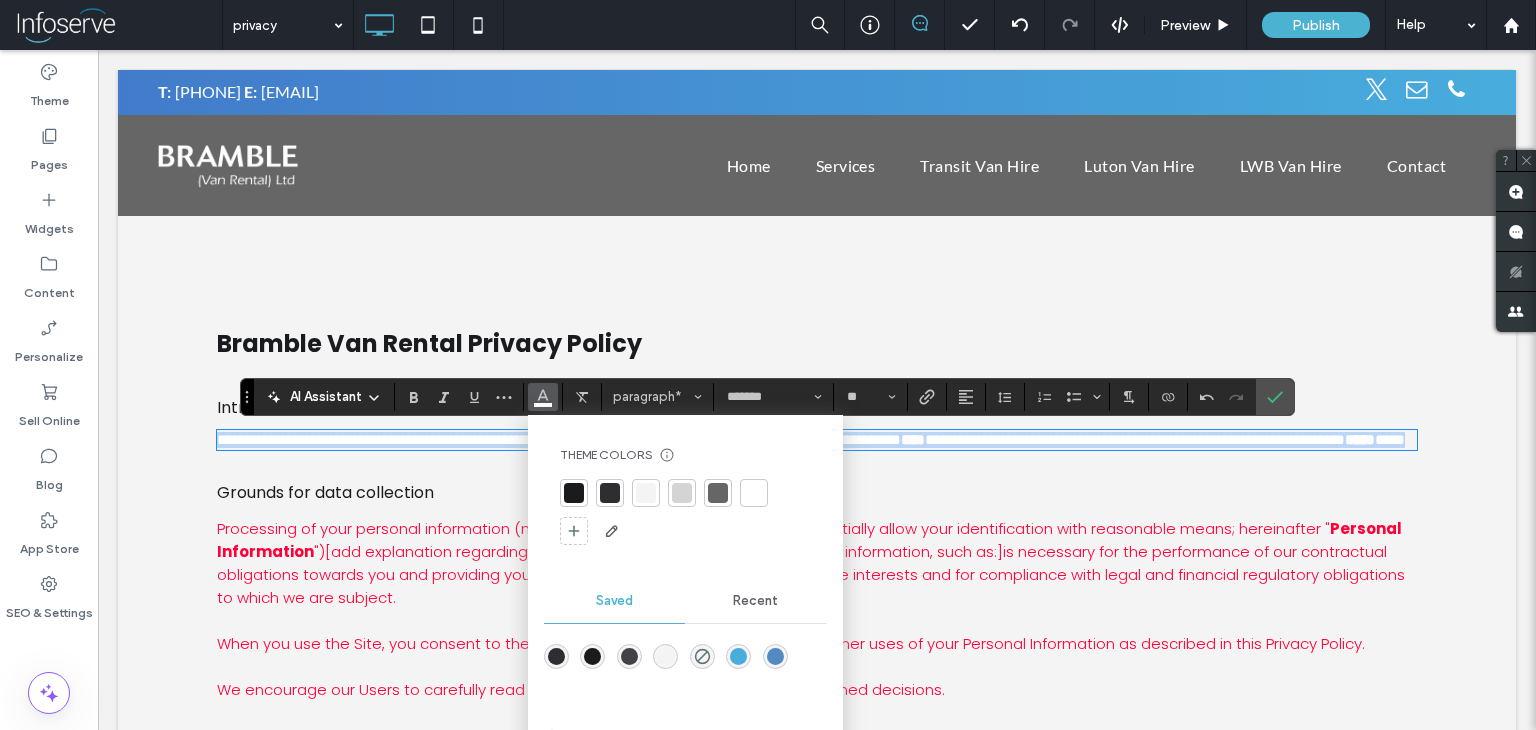 click on "**********" at bounding box center (817, 440) 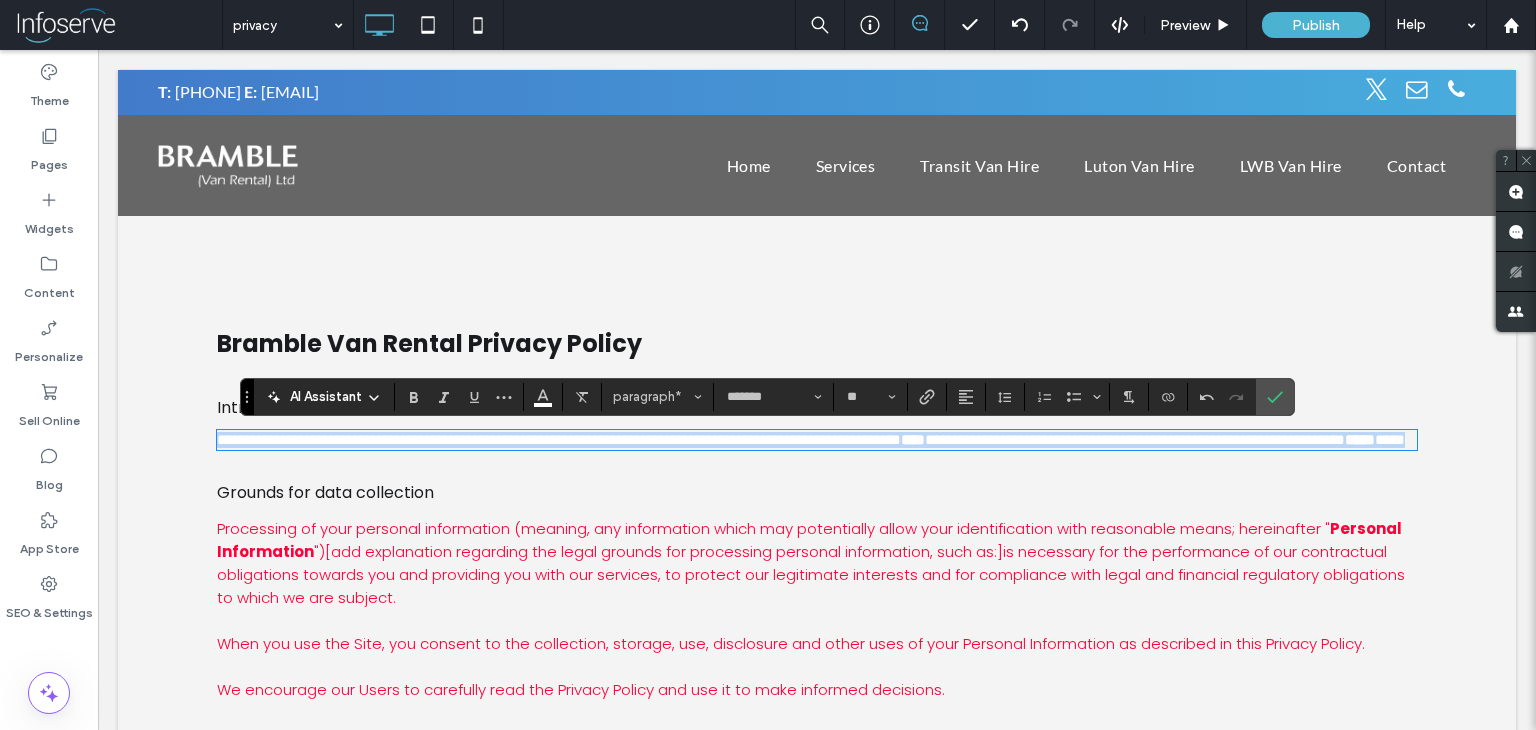 click on "**********" at bounding box center [817, 440] 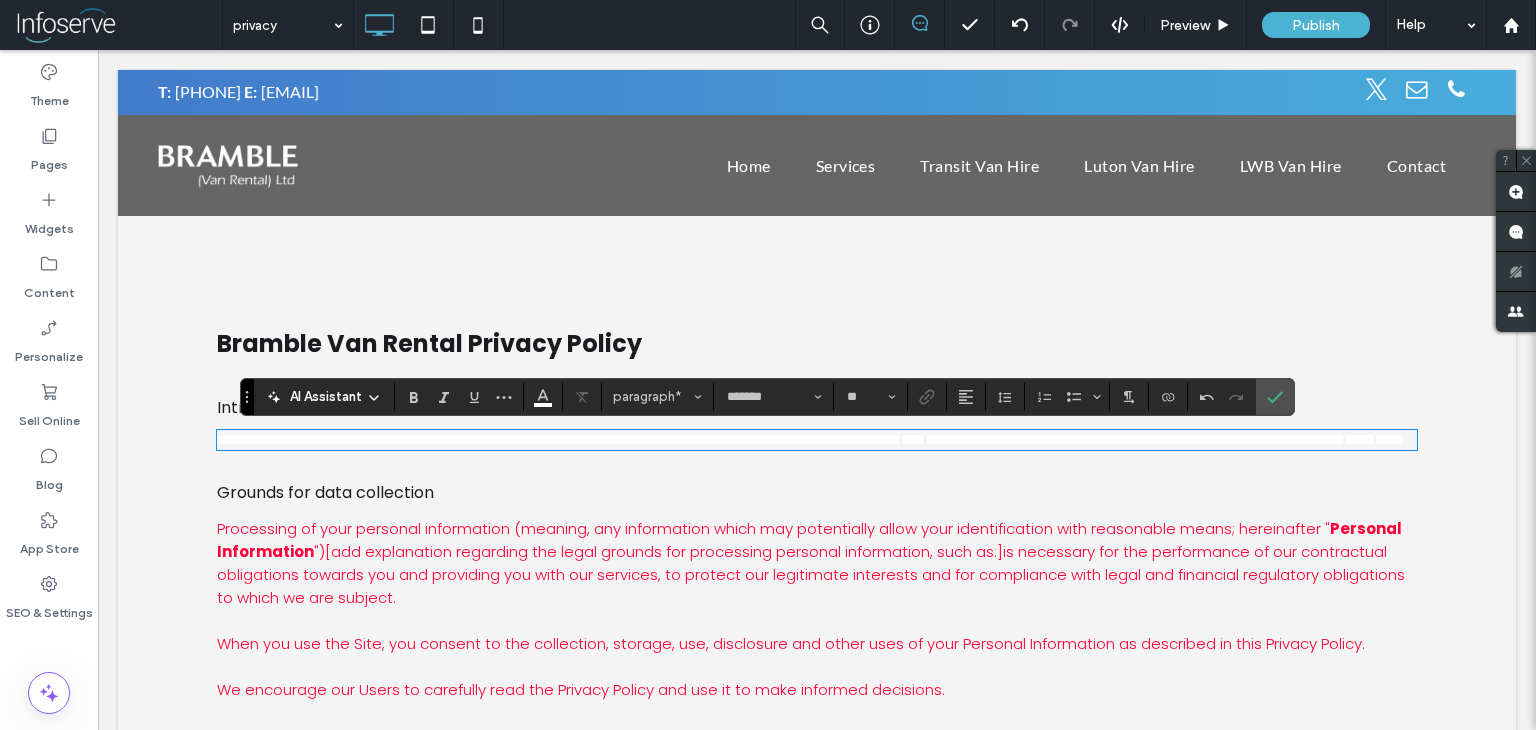 click on "**********" at bounding box center [817, 440] 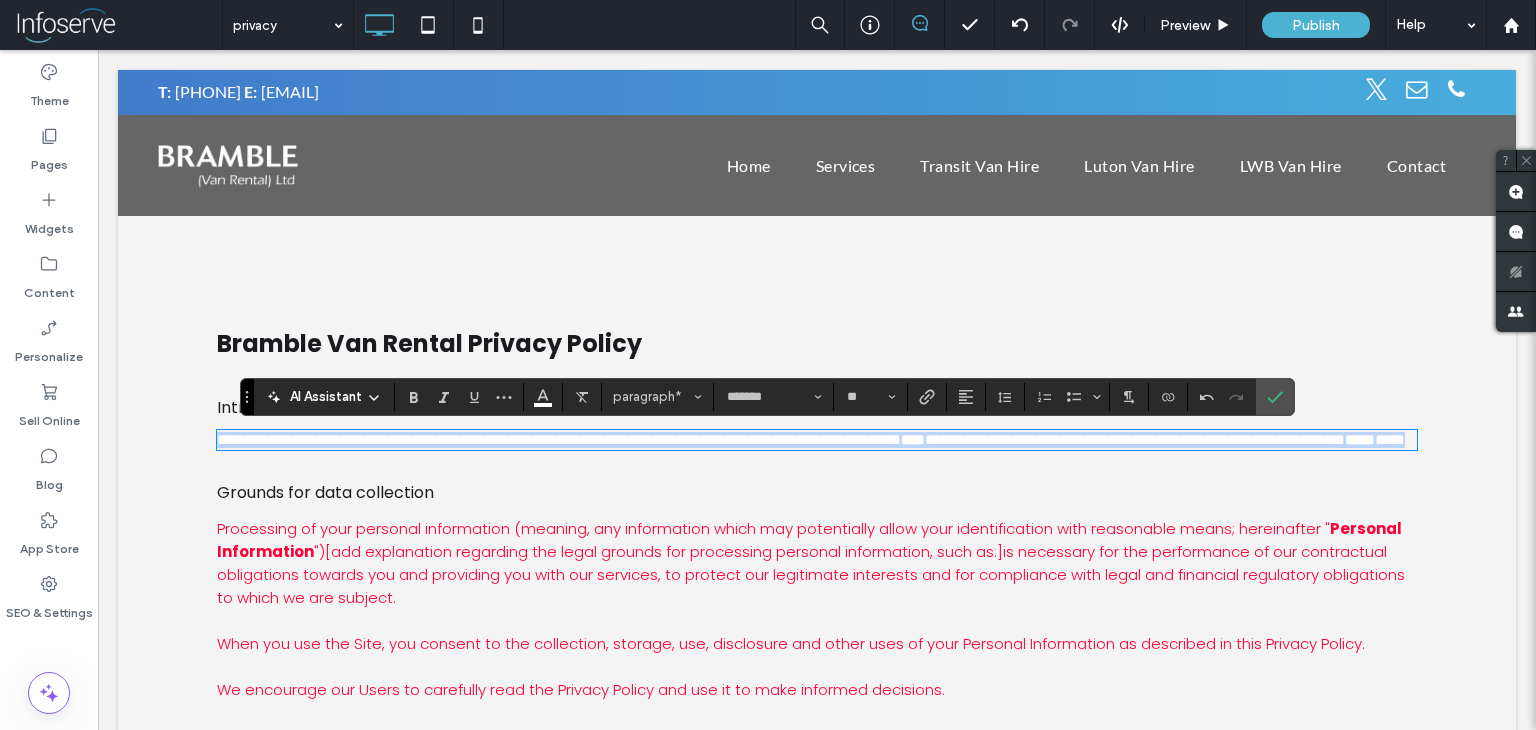 click on "**********" at bounding box center (817, 440) 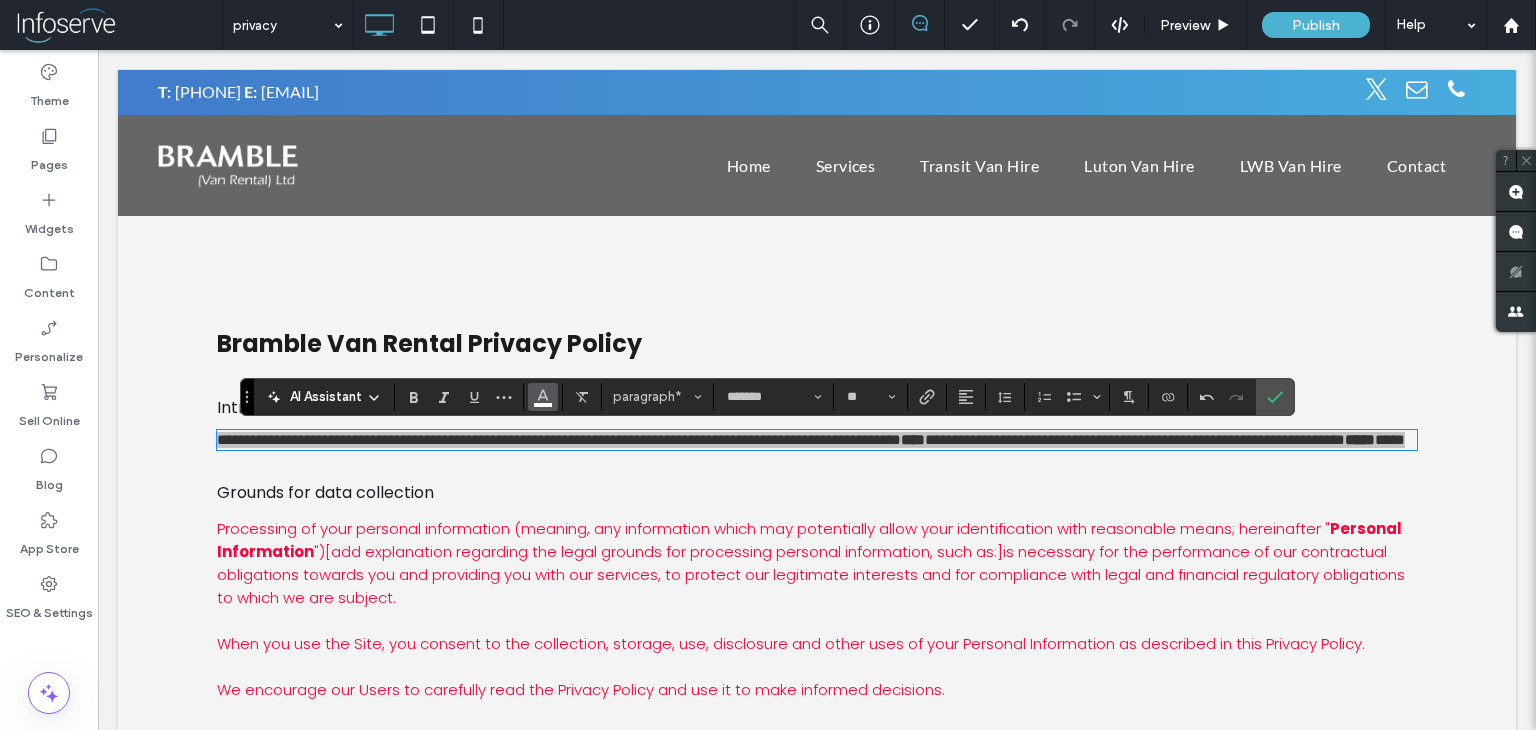 click 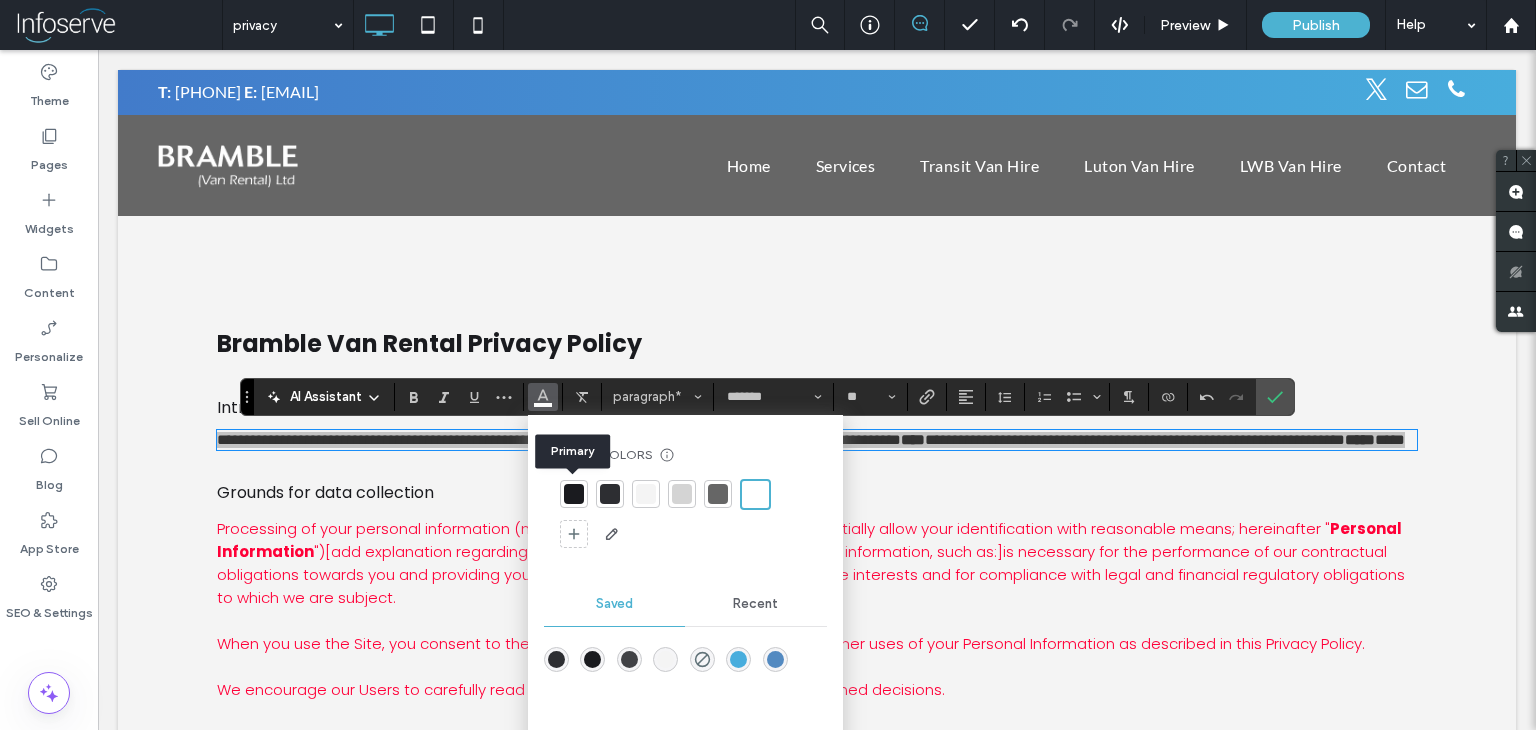 click at bounding box center [574, 494] 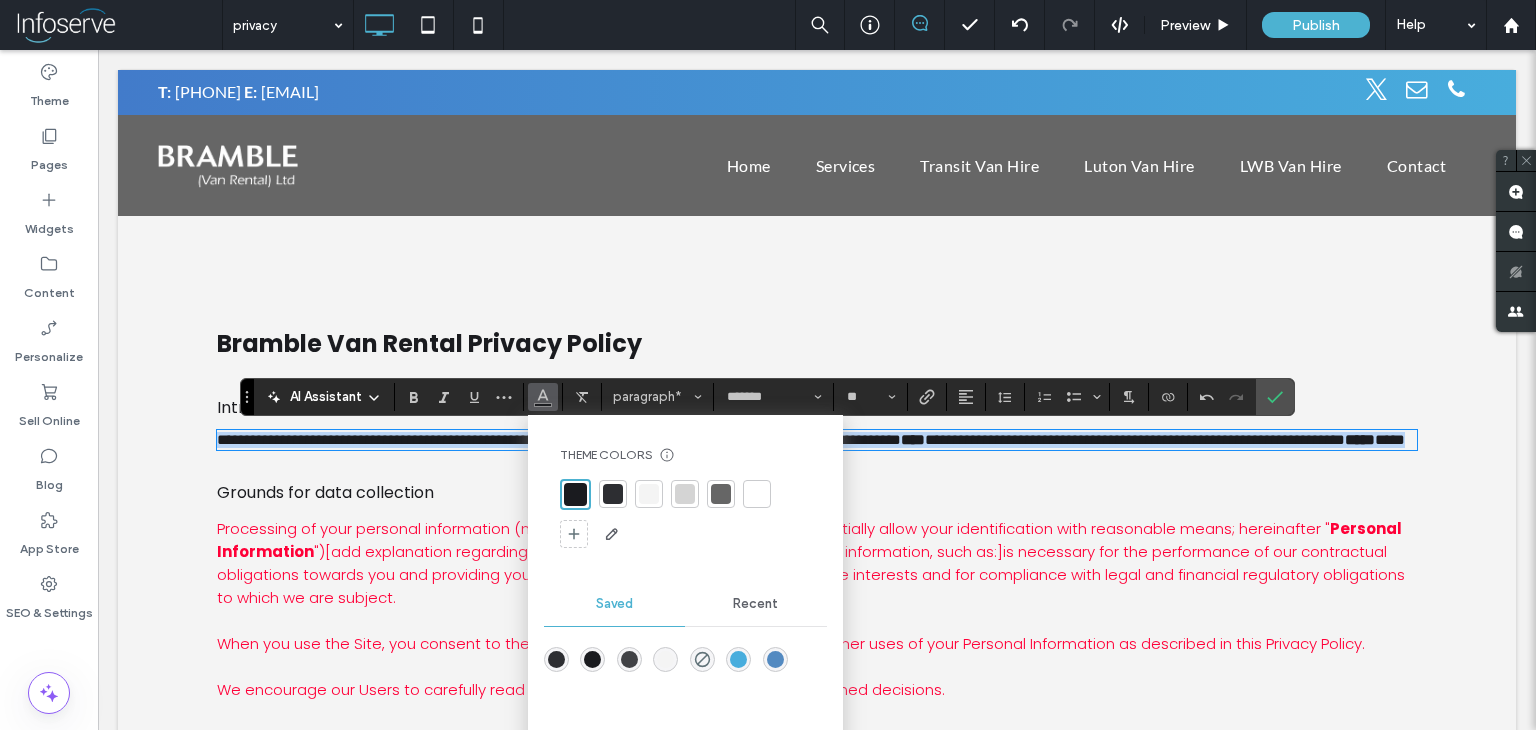 click on "**********" at bounding box center [817, 440] 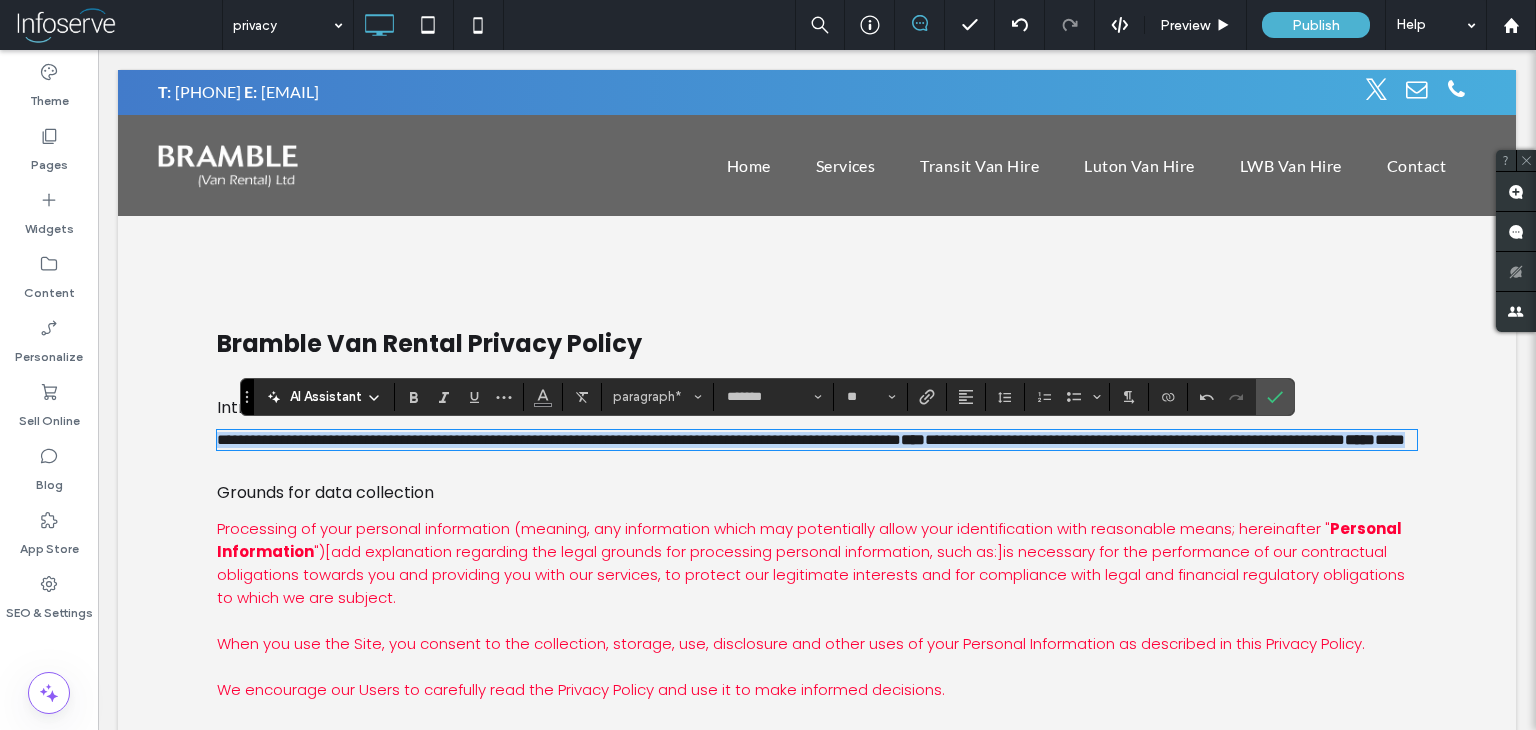 click on "**********" at bounding box center [817, 440] 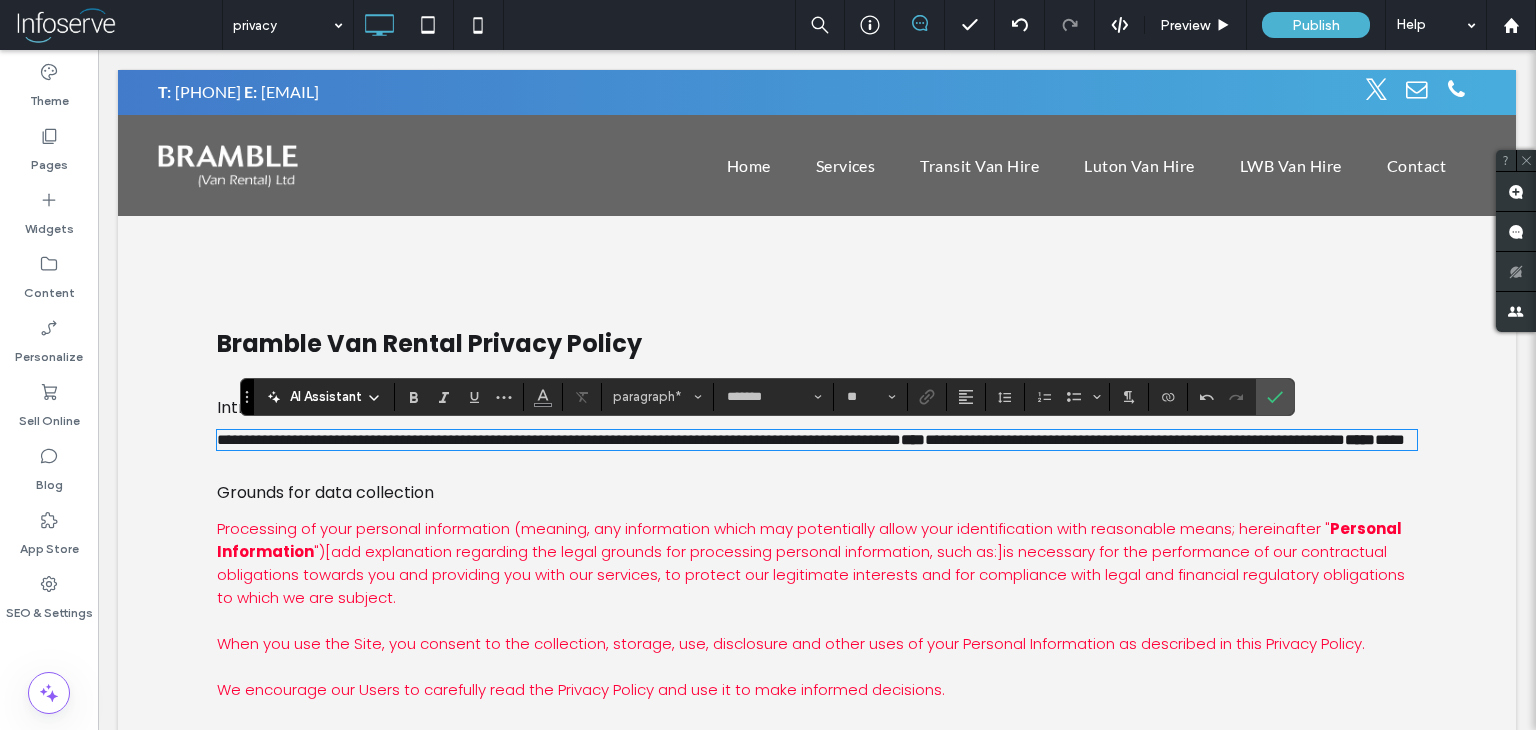 click on "[add explanation regarding the legal grounds for processing personal information, such as:]" at bounding box center [664, 551] 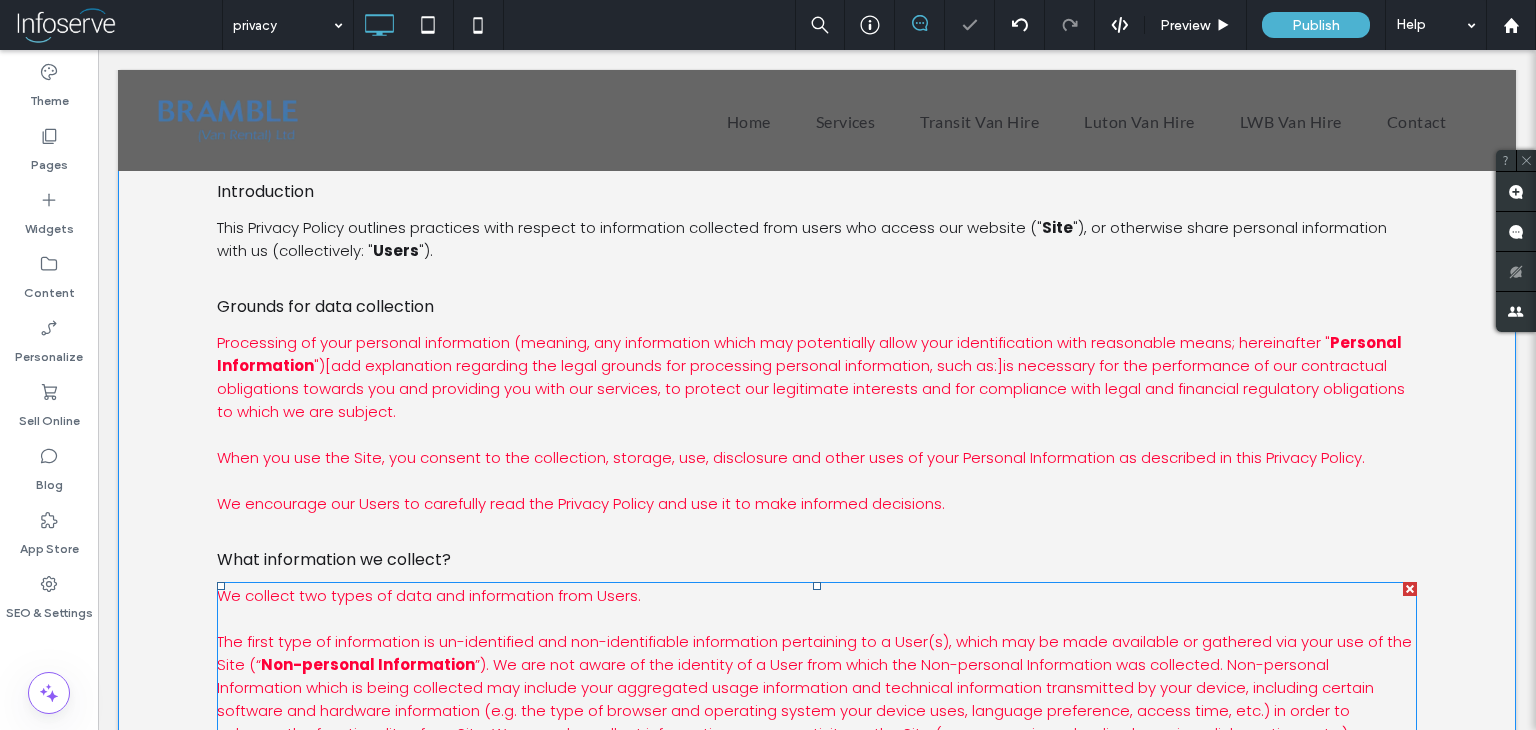 scroll, scrollTop: 240, scrollLeft: 0, axis: vertical 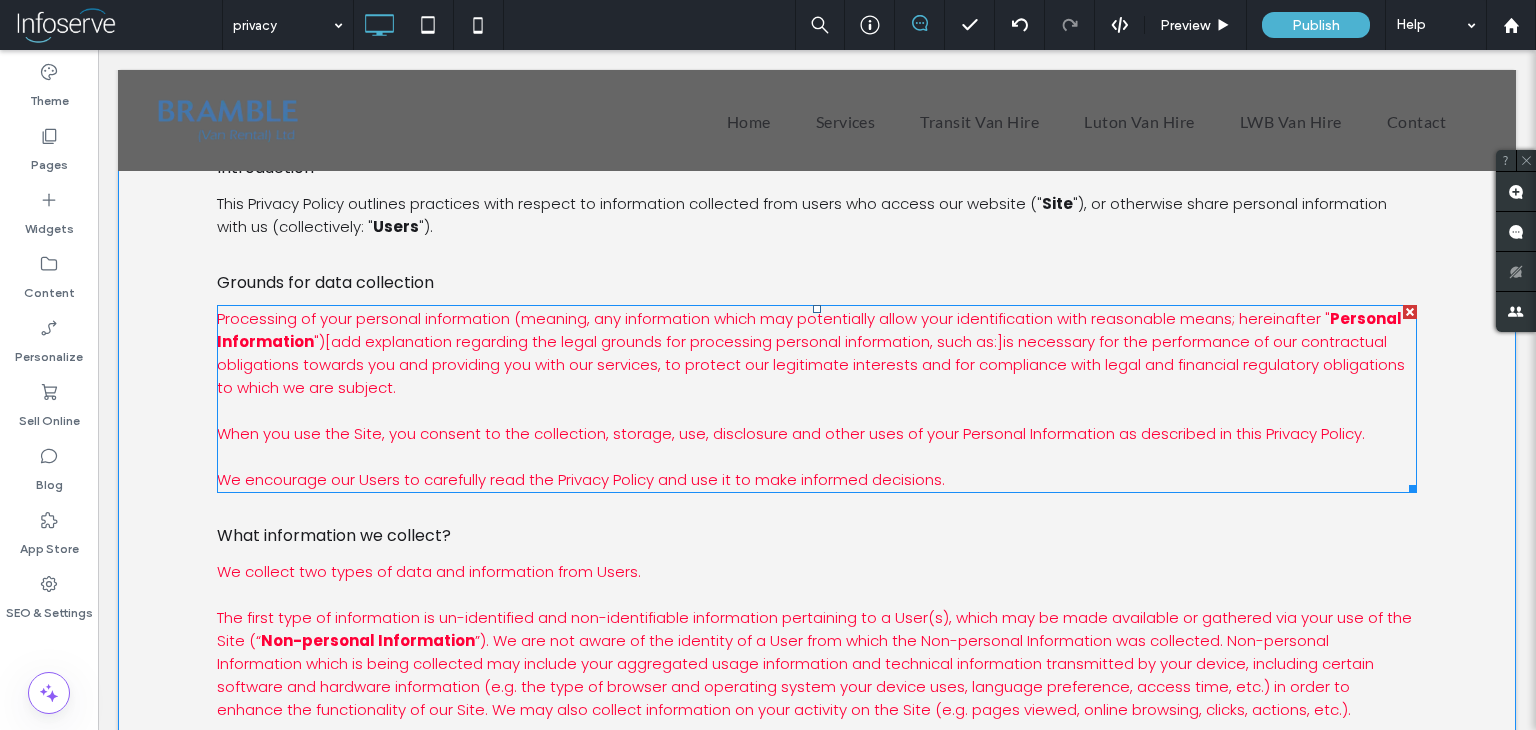 click on "Processing of your personal information (meaning, any information which may potentially allow your identification with reasonable means; hereinafter "  Personal Information
")  [add explanation regarding the legal grounds for processing personal information, such as:]
is necessary for the performance of our contractual obligations towards you and providing you with our services, to protect our legitimate interests and for compliance with legal and financial regulatory obligations to which we are subject.
When you use the Site, you consent to the collection, storage, use, disclosure and other uses of your Personal Information as described in this Privacy Policy.
We encourage our Users to carefully read the Privacy Policy and use it to make informed decisions." at bounding box center (817, 399) 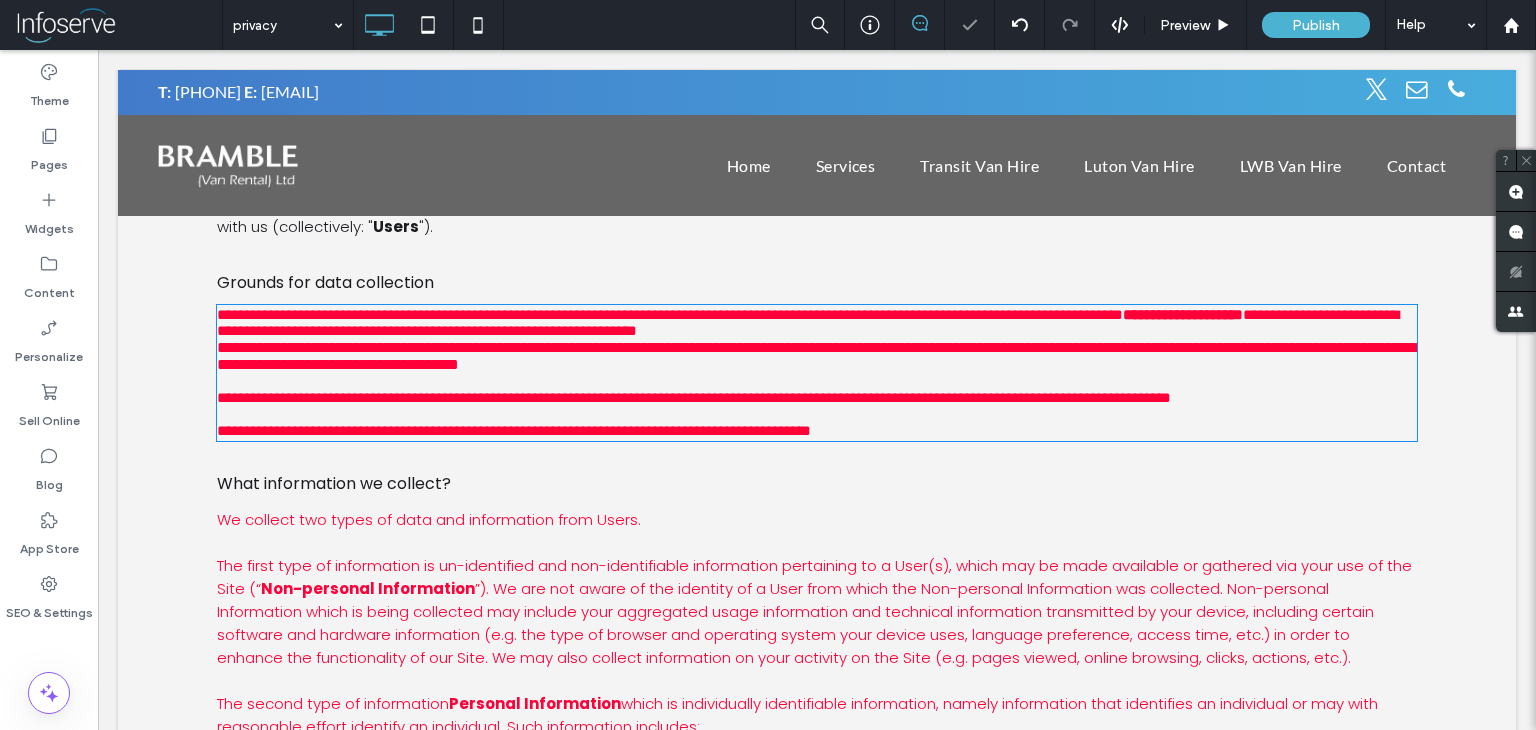 type on "*******" 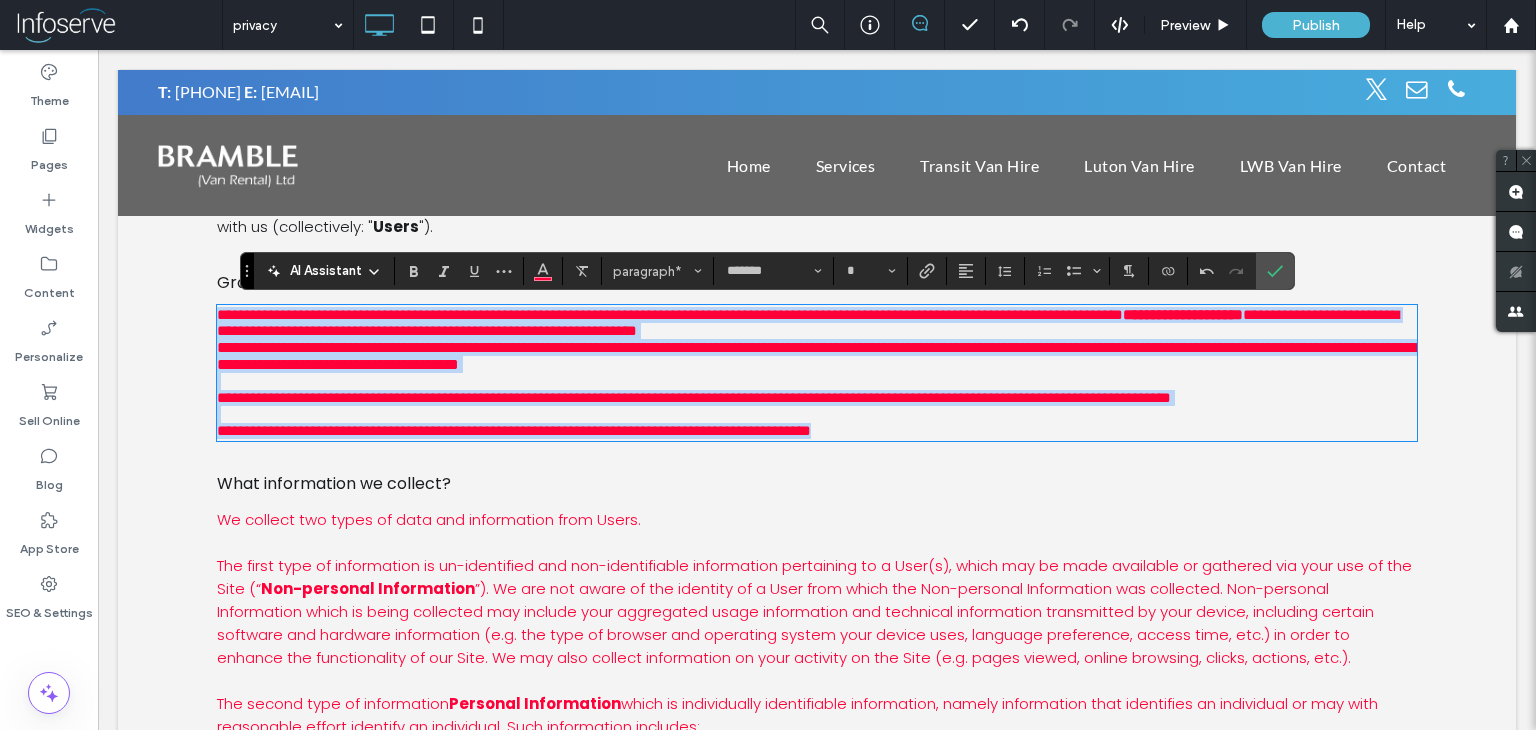 click on "**********" at bounding box center [817, 356] 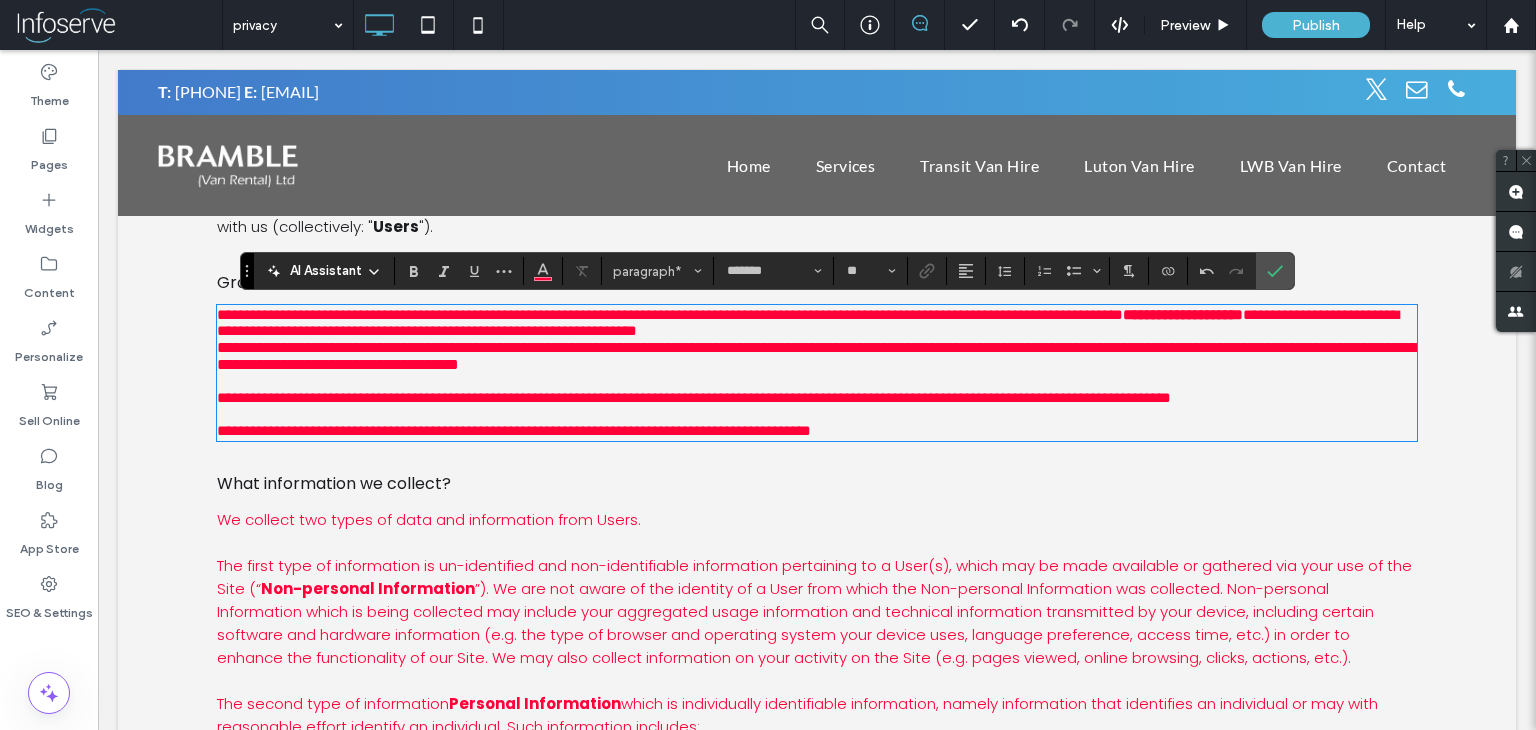 type on "**" 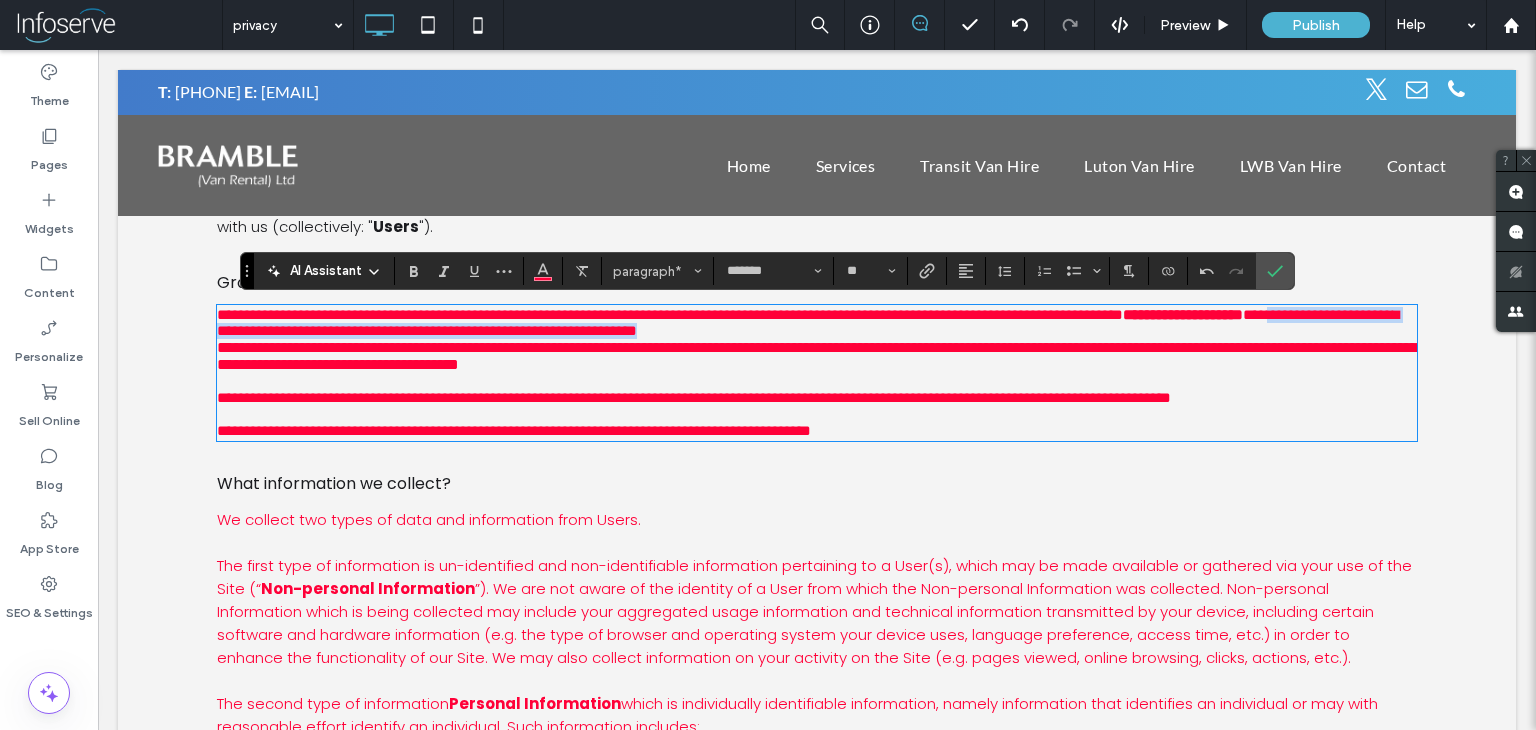 drag, startPoint x: 1019, startPoint y: 341, endPoint x: 320, endPoint y: 340, distance: 699.00073 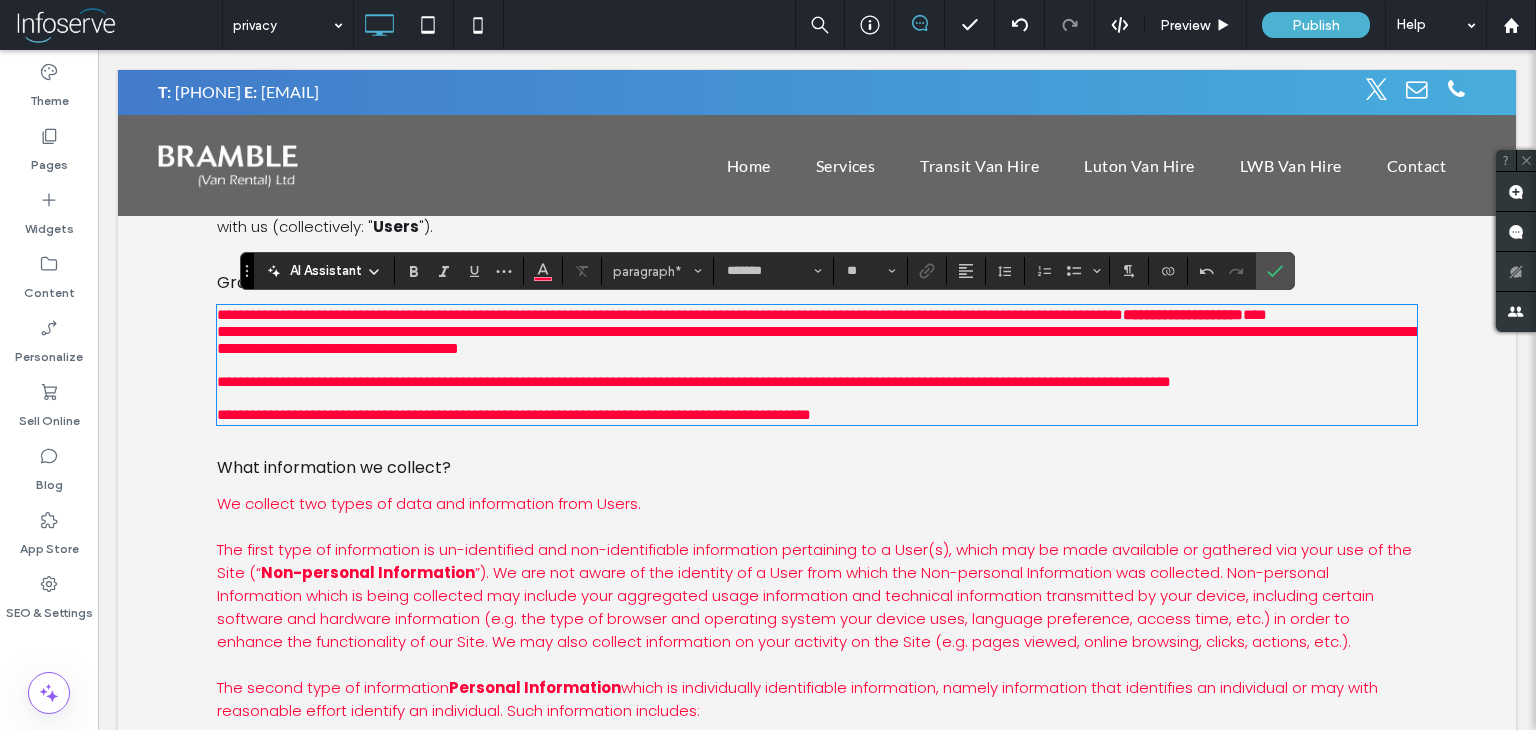 type 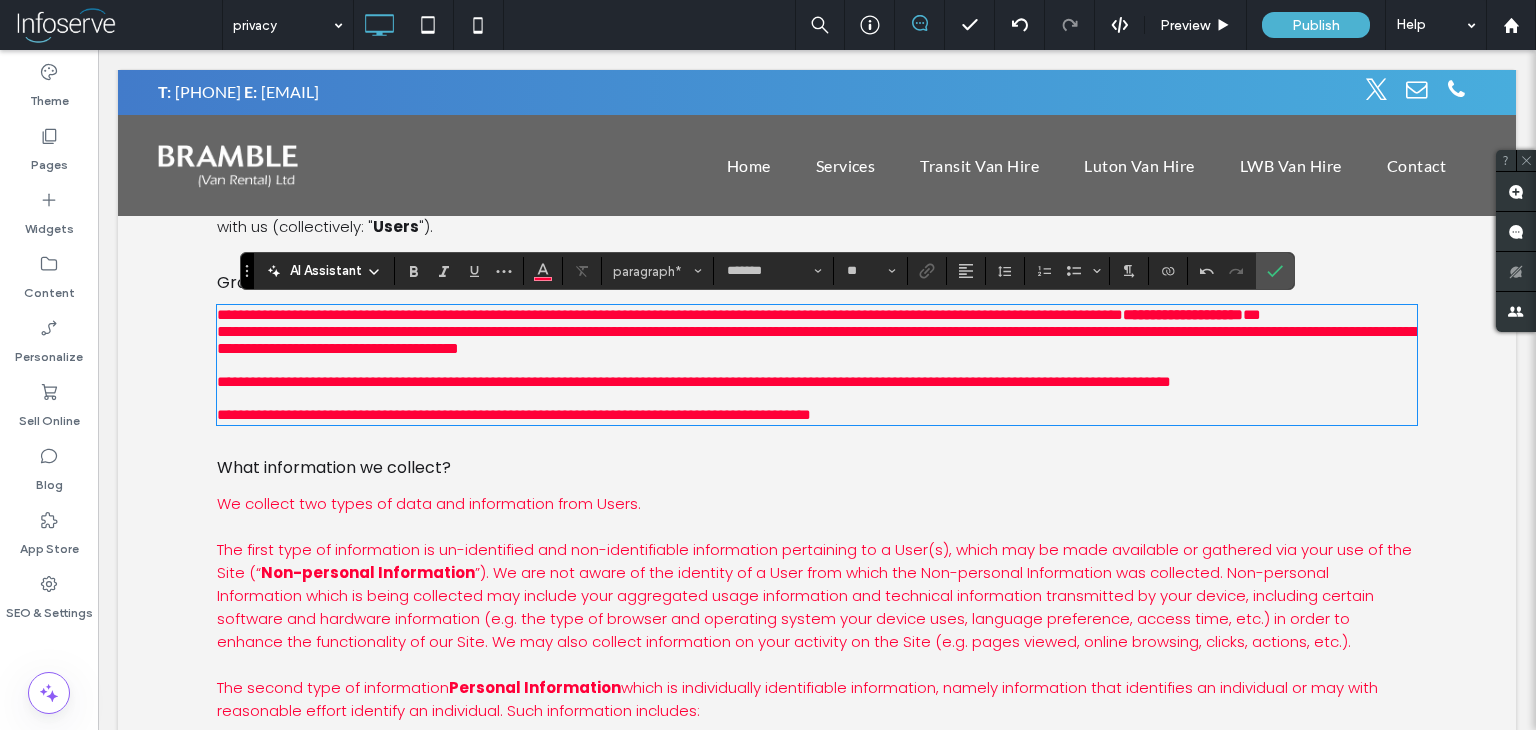 click at bounding box center [817, 365] 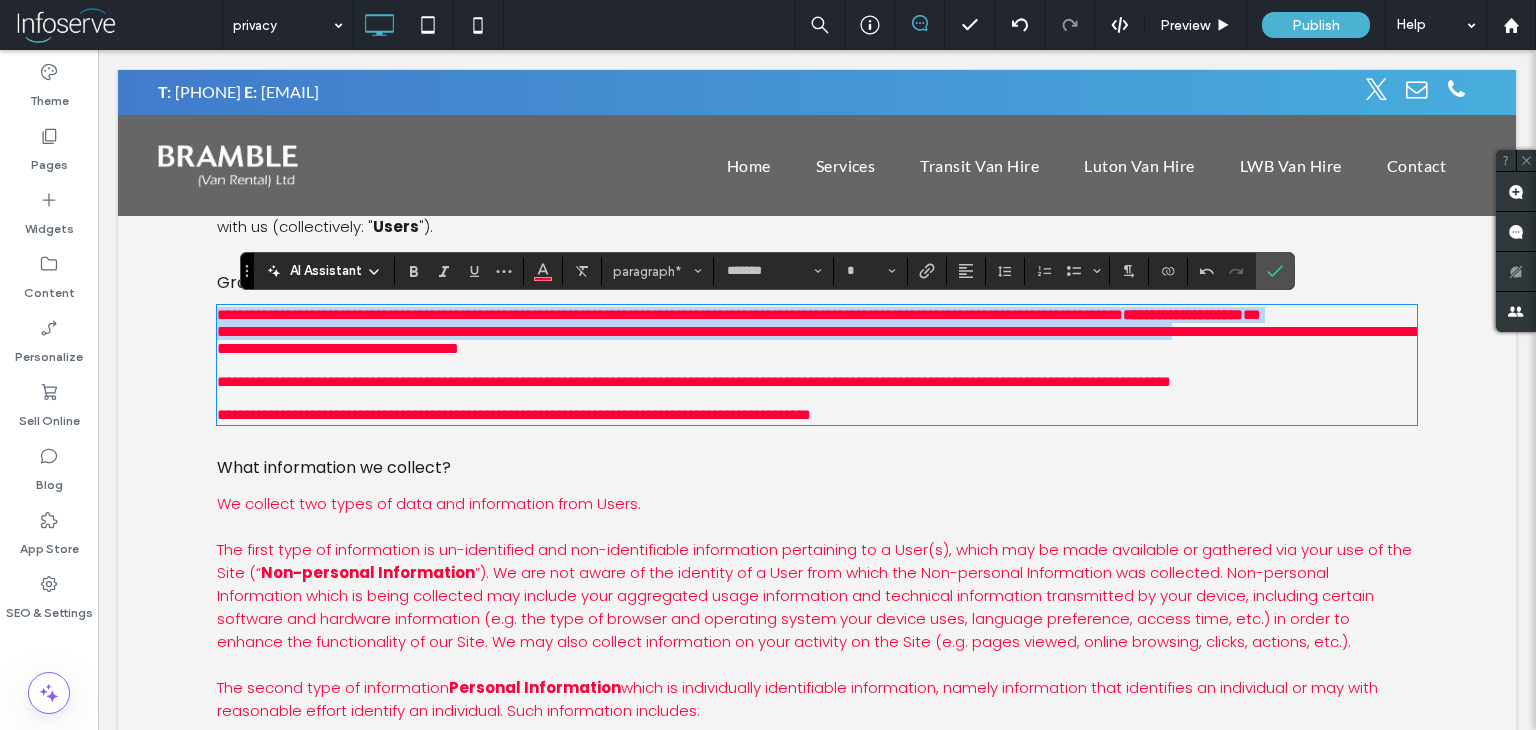 drag, startPoint x: 960, startPoint y: 486, endPoint x: 200, endPoint y: 329, distance: 776.04706 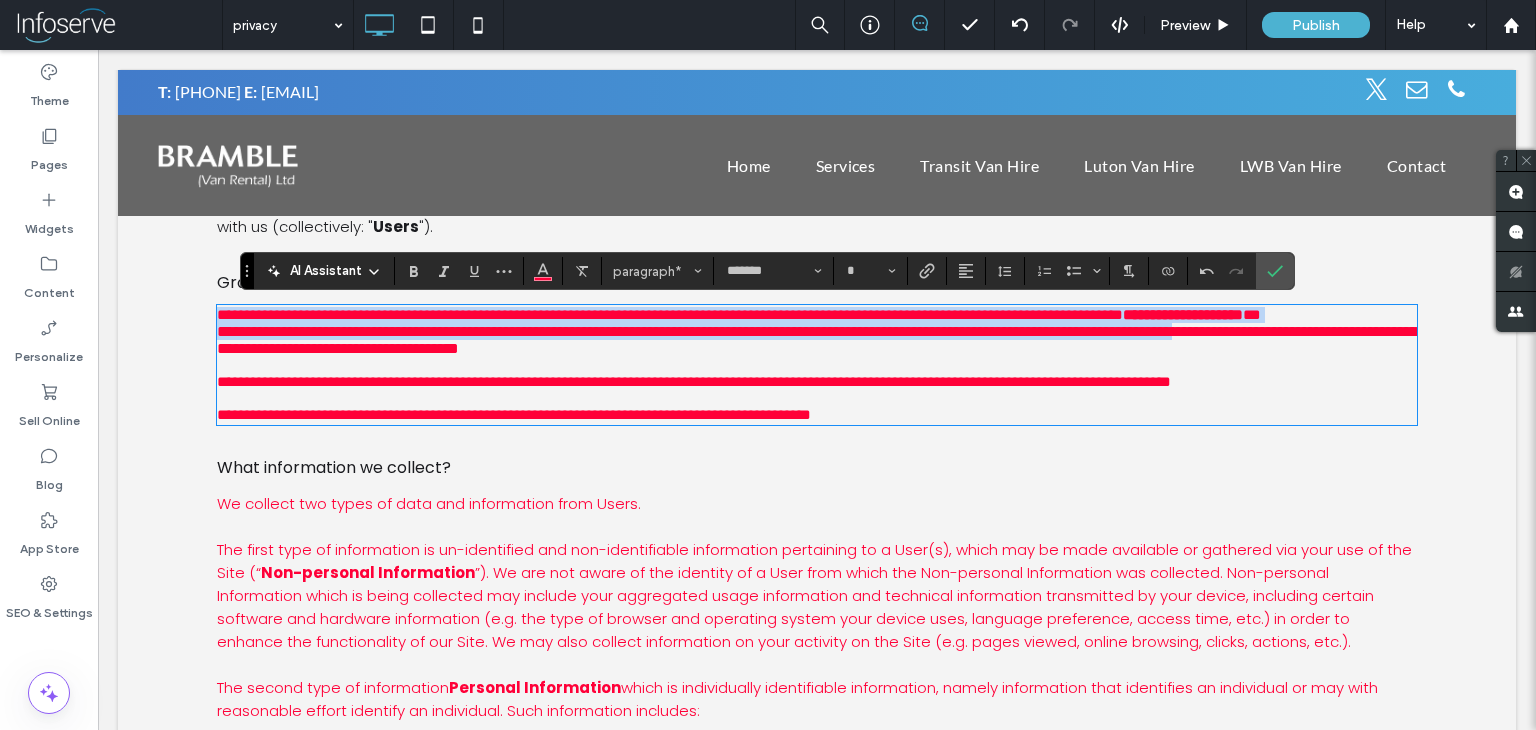 click on "**********" at bounding box center (670, 314) 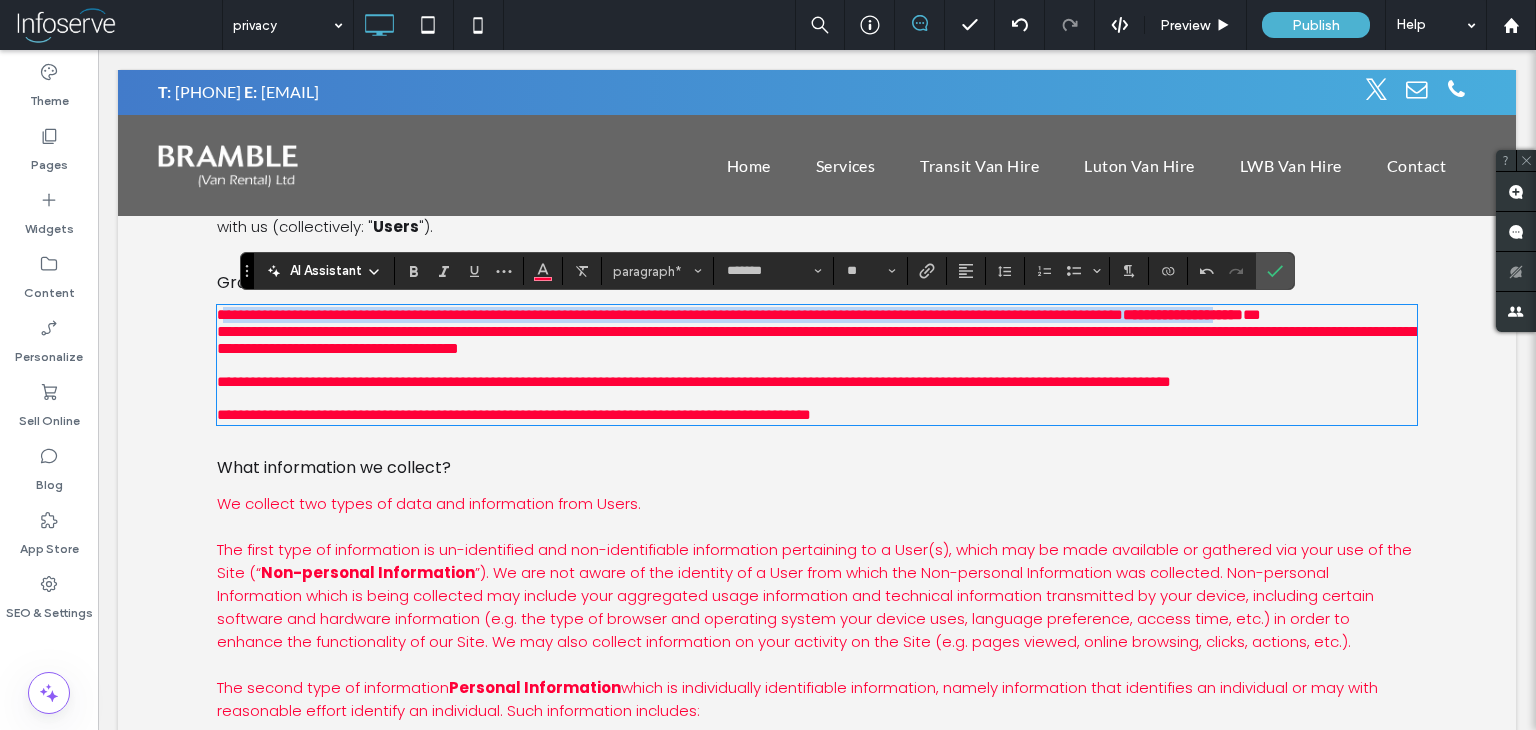 drag, startPoint x: 214, startPoint y: 317, endPoint x: 255, endPoint y: 337, distance: 45.617977 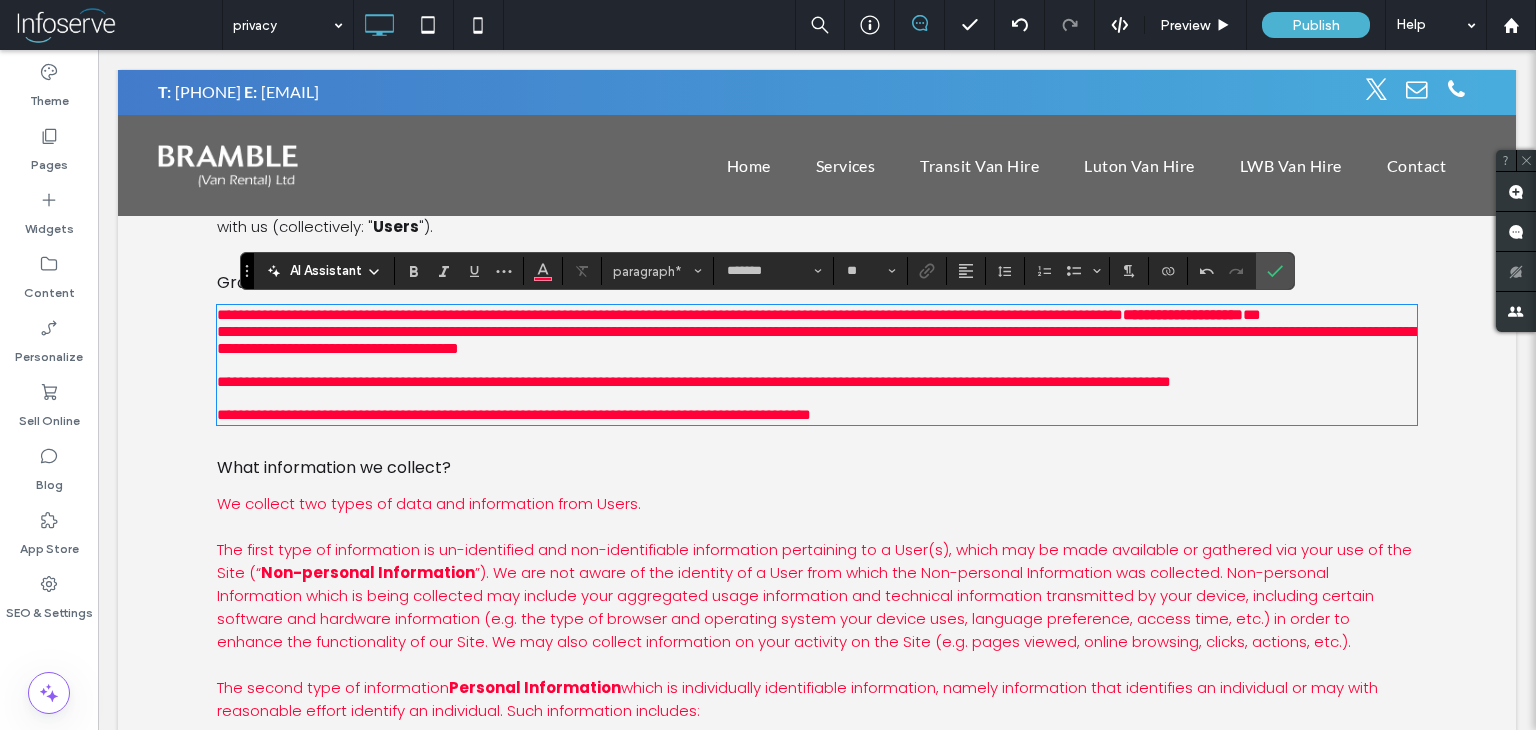 click on "**********" at bounding box center [670, 314] 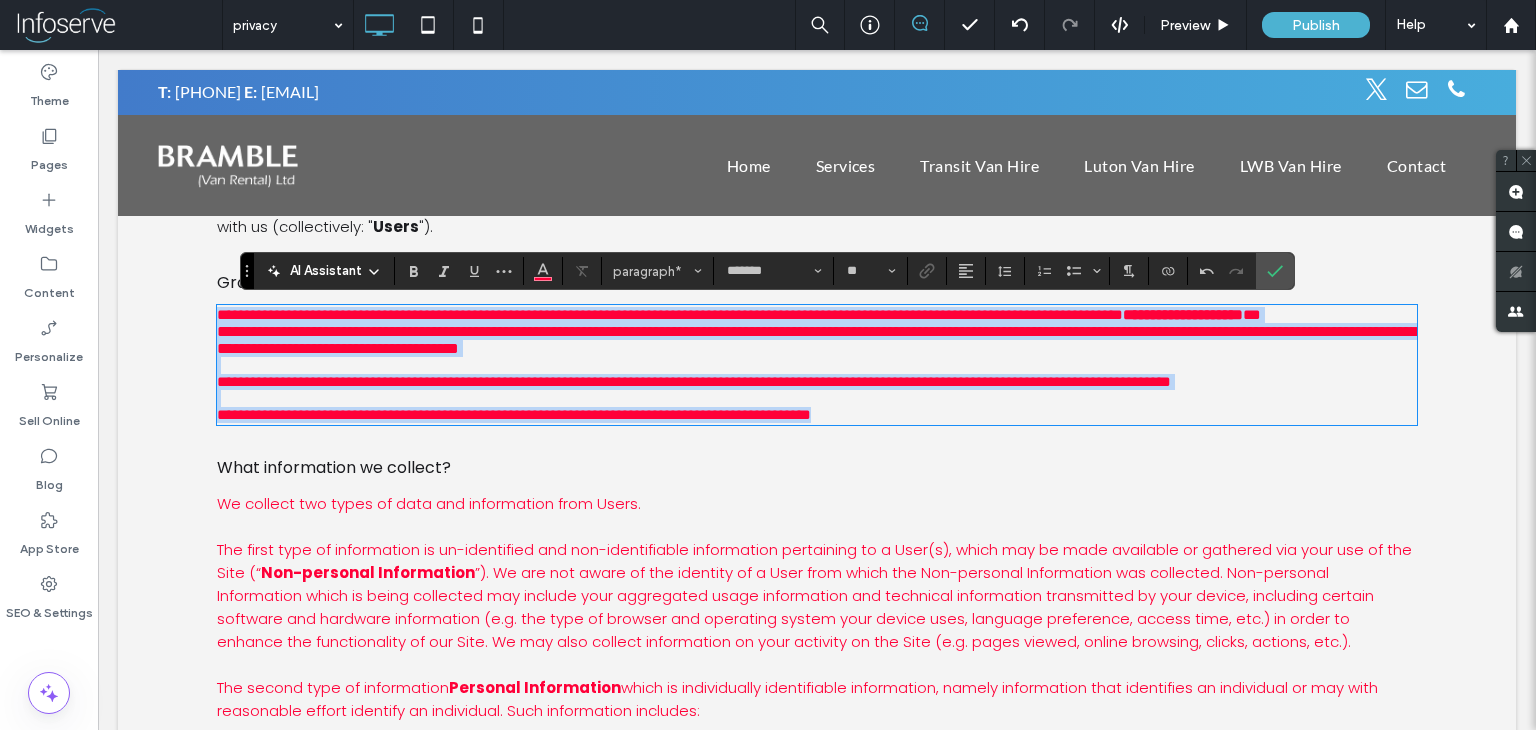 drag, startPoint x: 208, startPoint y: 319, endPoint x: 1042, endPoint y: 570, distance: 870.9518 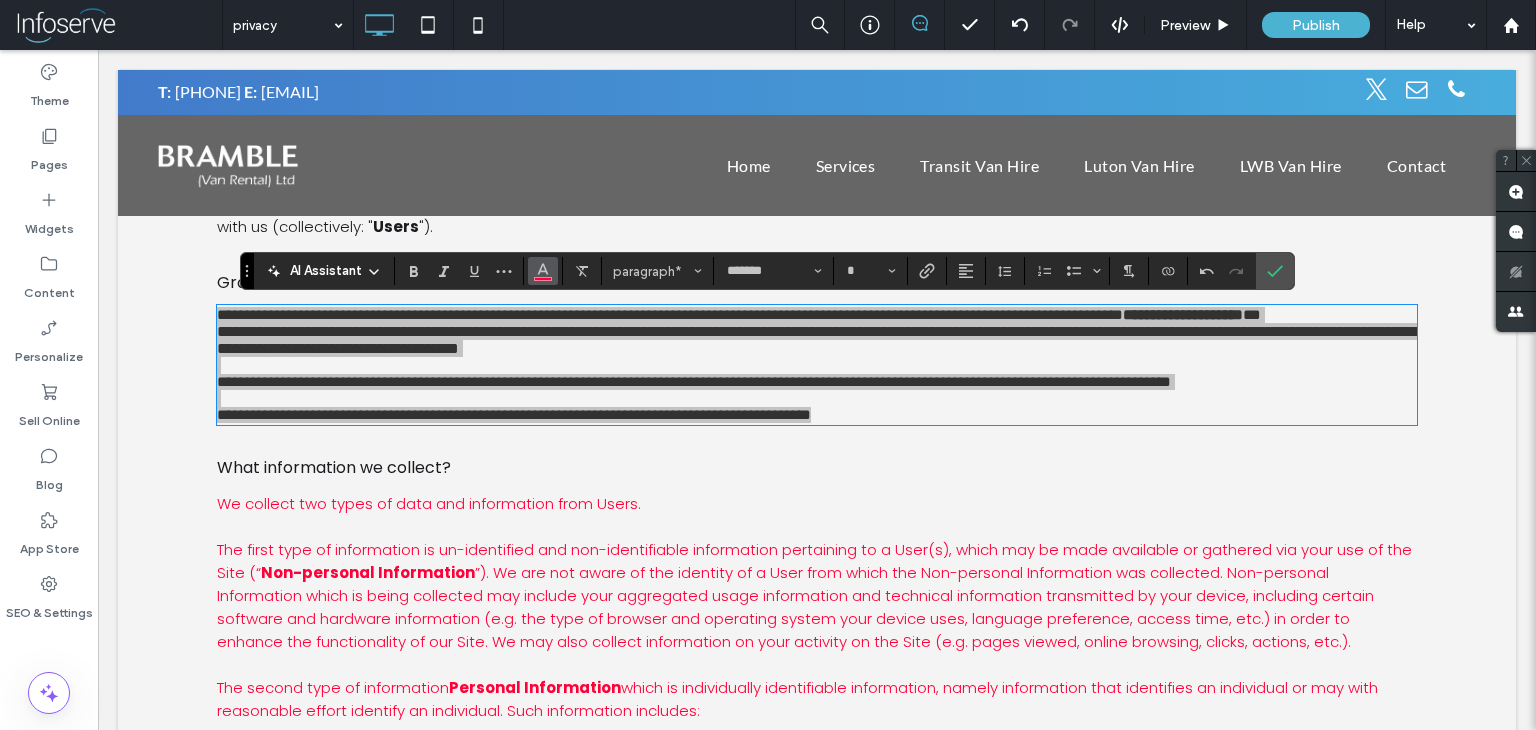 click at bounding box center (543, 271) 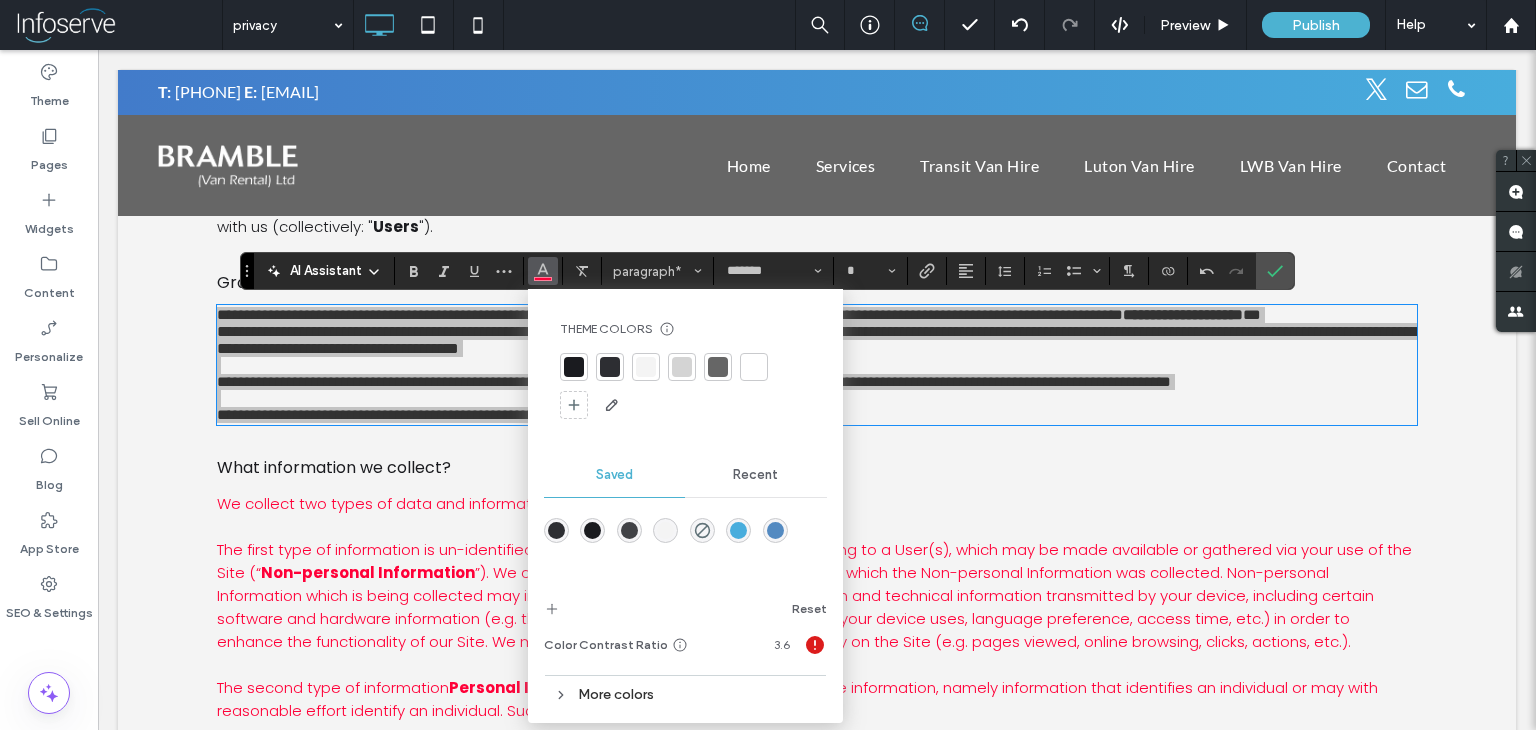 click at bounding box center (574, 367) 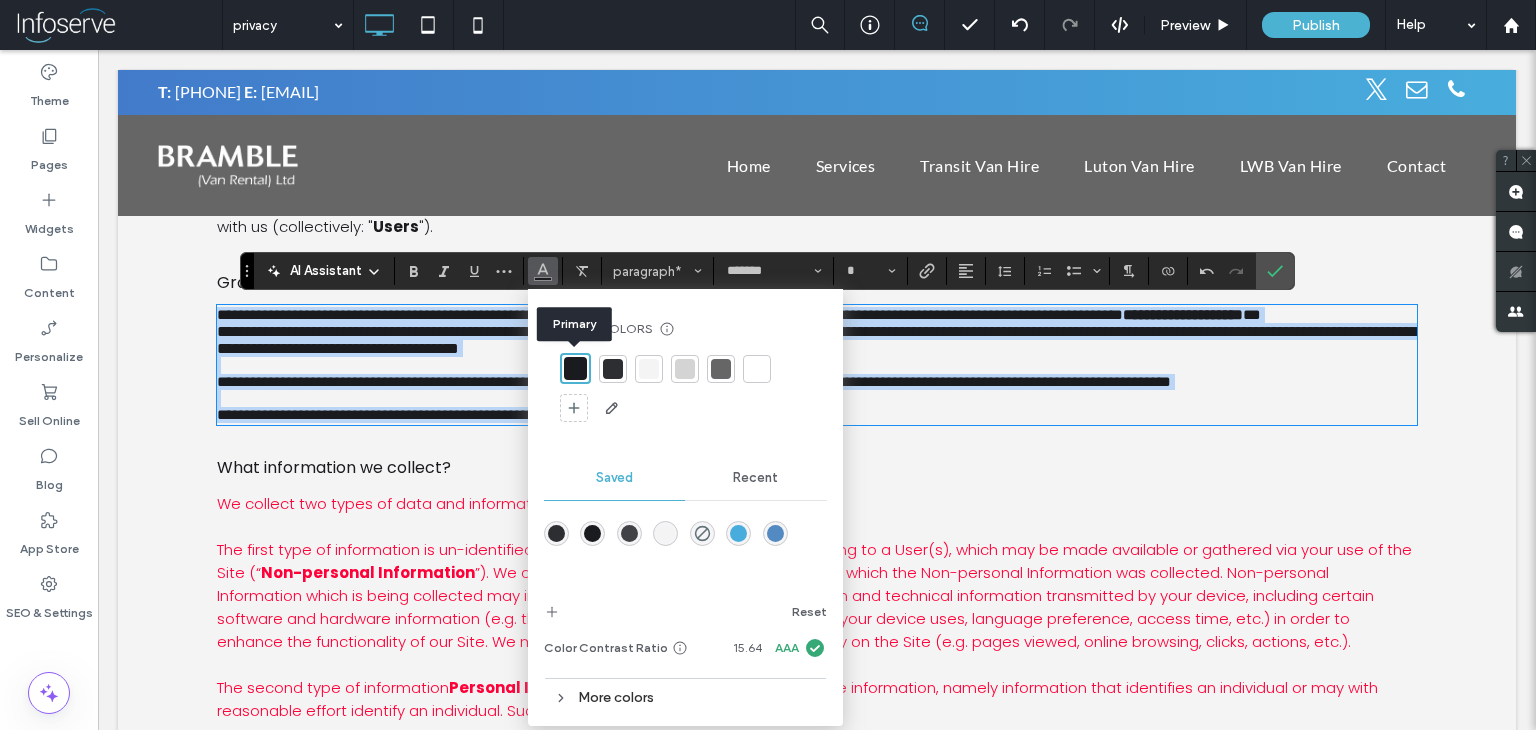 click on "**********" at bounding box center [694, 381] 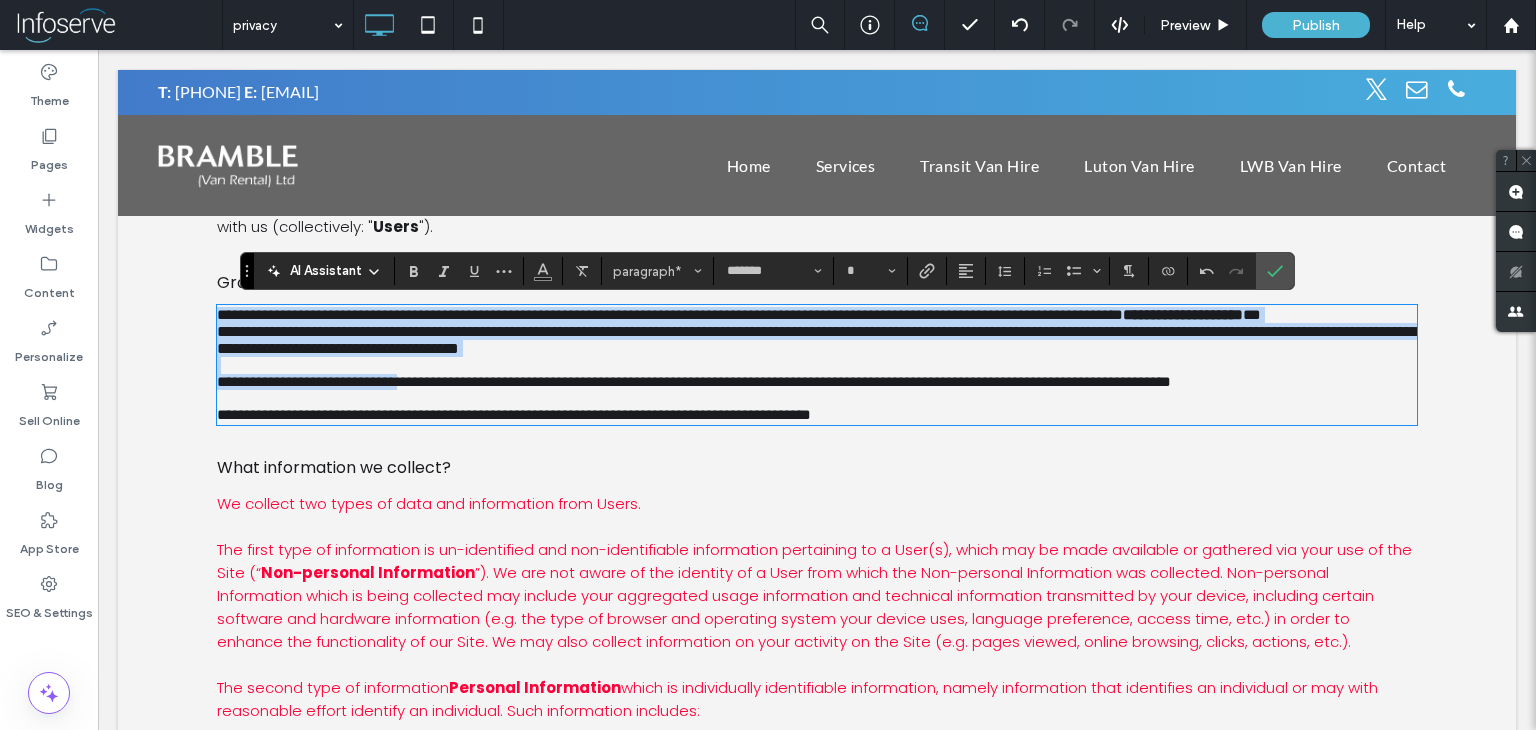 click on "**********" at bounding box center [694, 381] 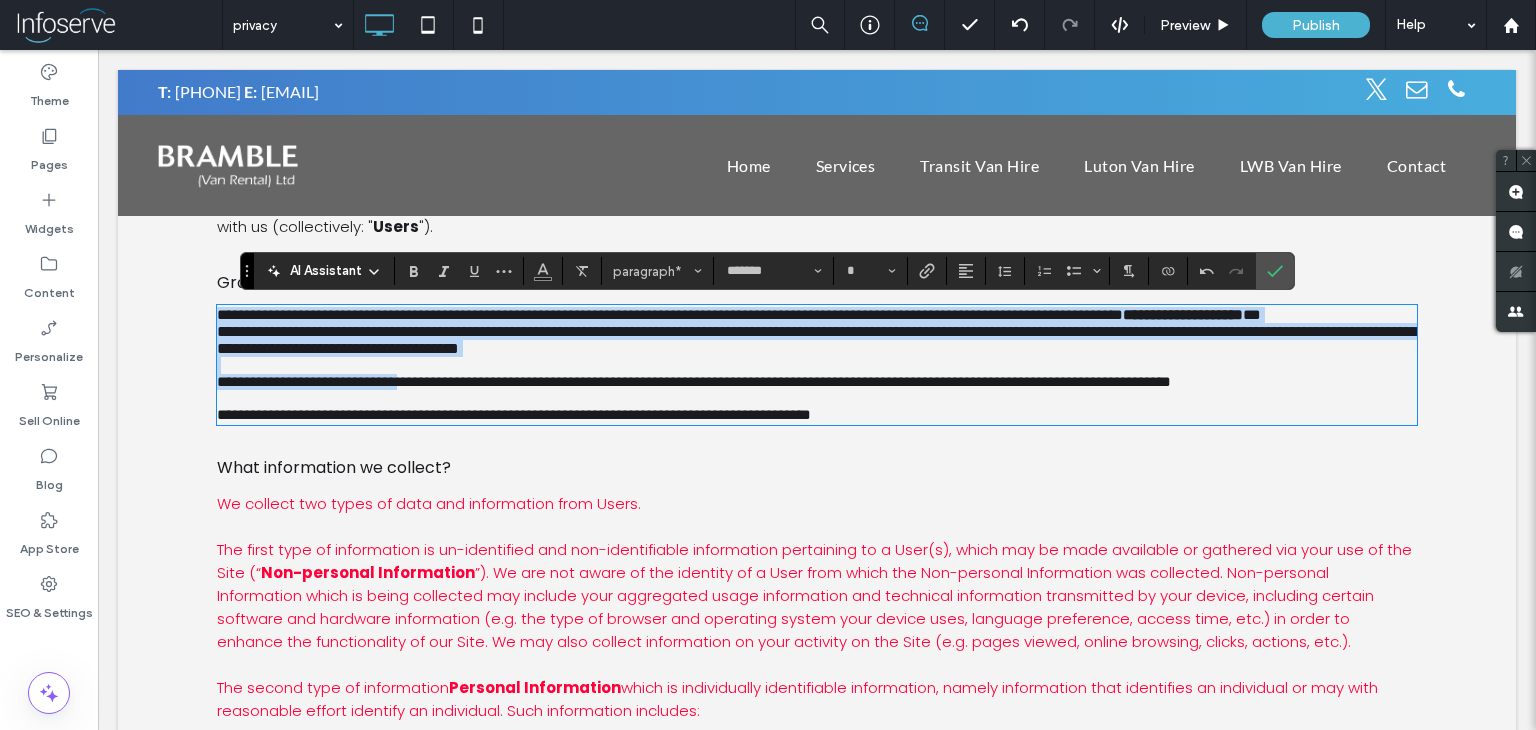 click on "**********" at bounding box center (694, 381) 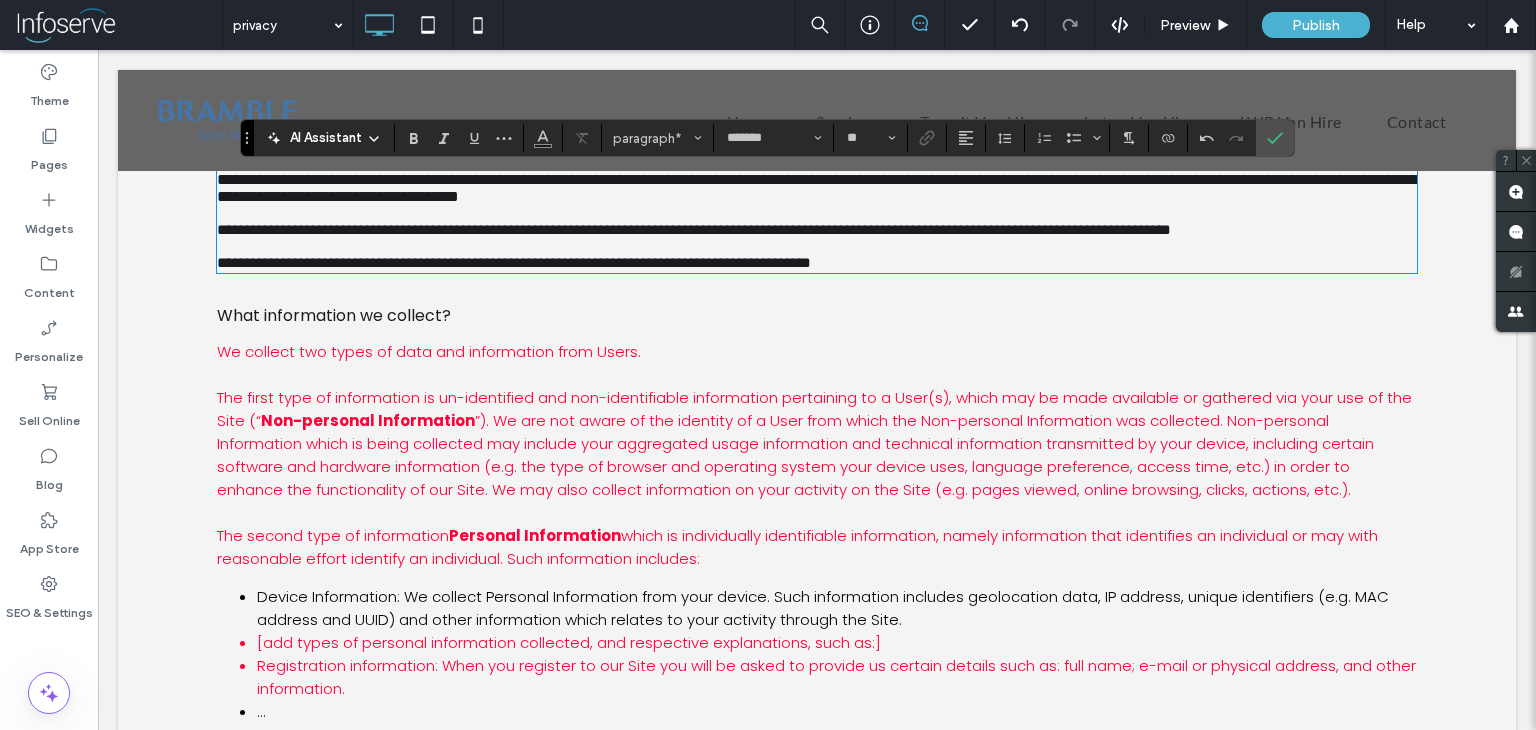 scroll, scrollTop: 415, scrollLeft: 0, axis: vertical 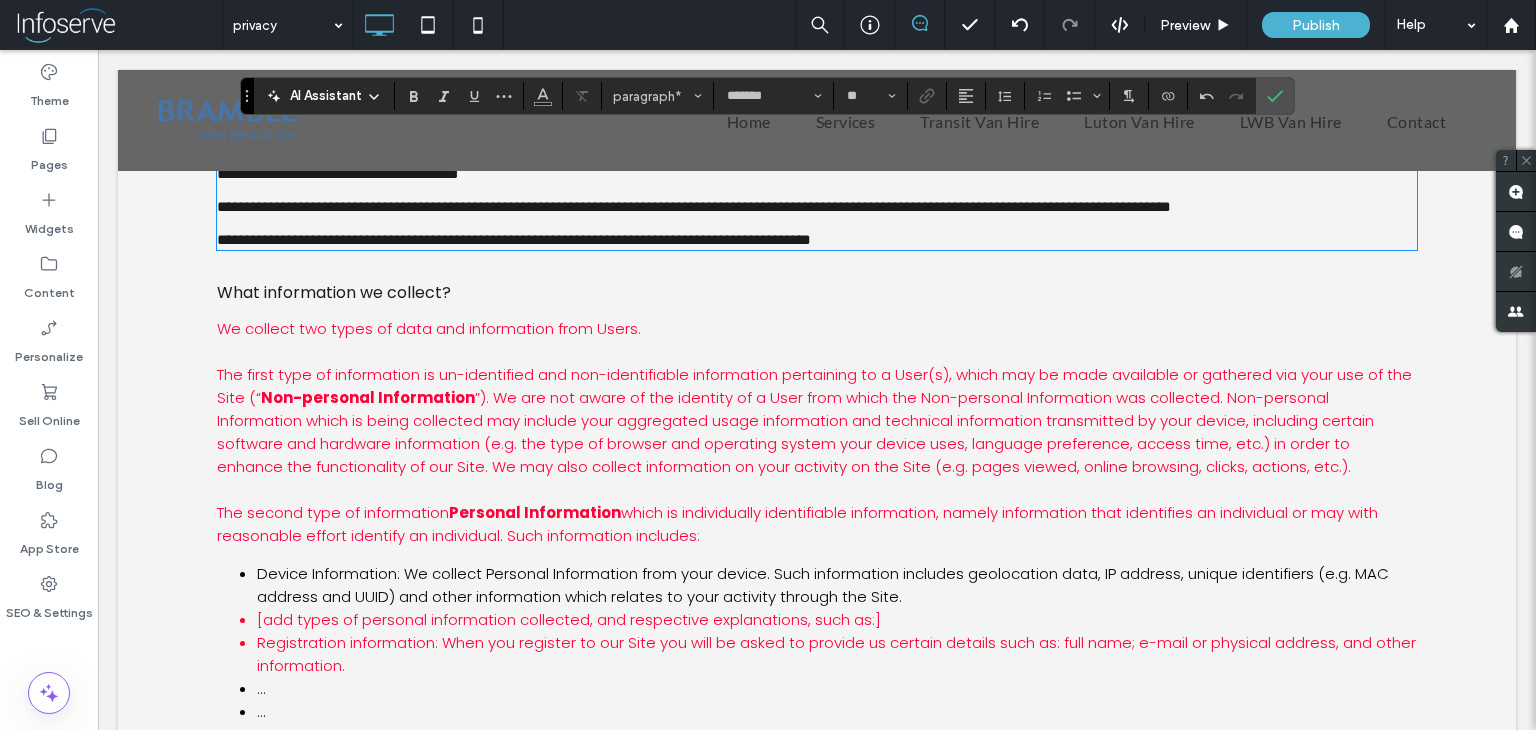 click on "The first type of information is un-identified and non-identifiable information pertaining to a User(s), which may be made available or gathered via your use of the Site (“  Non-personal Information
”). We are not aware of the identity of a User from which the Non-personal Information was collected. Non-personal Information which is being collected may include your aggregated usage information and technical information transmitted by your device, including certain software and hardware information (e.g. the type of browser and operating system your device uses, language preference, access time, etc.) in order to enhance the functionality of our Site. We may also collect information on your activity on the Site (e.g. pages viewed, online browsing, clicks, actions, etc.)." at bounding box center [814, 420] 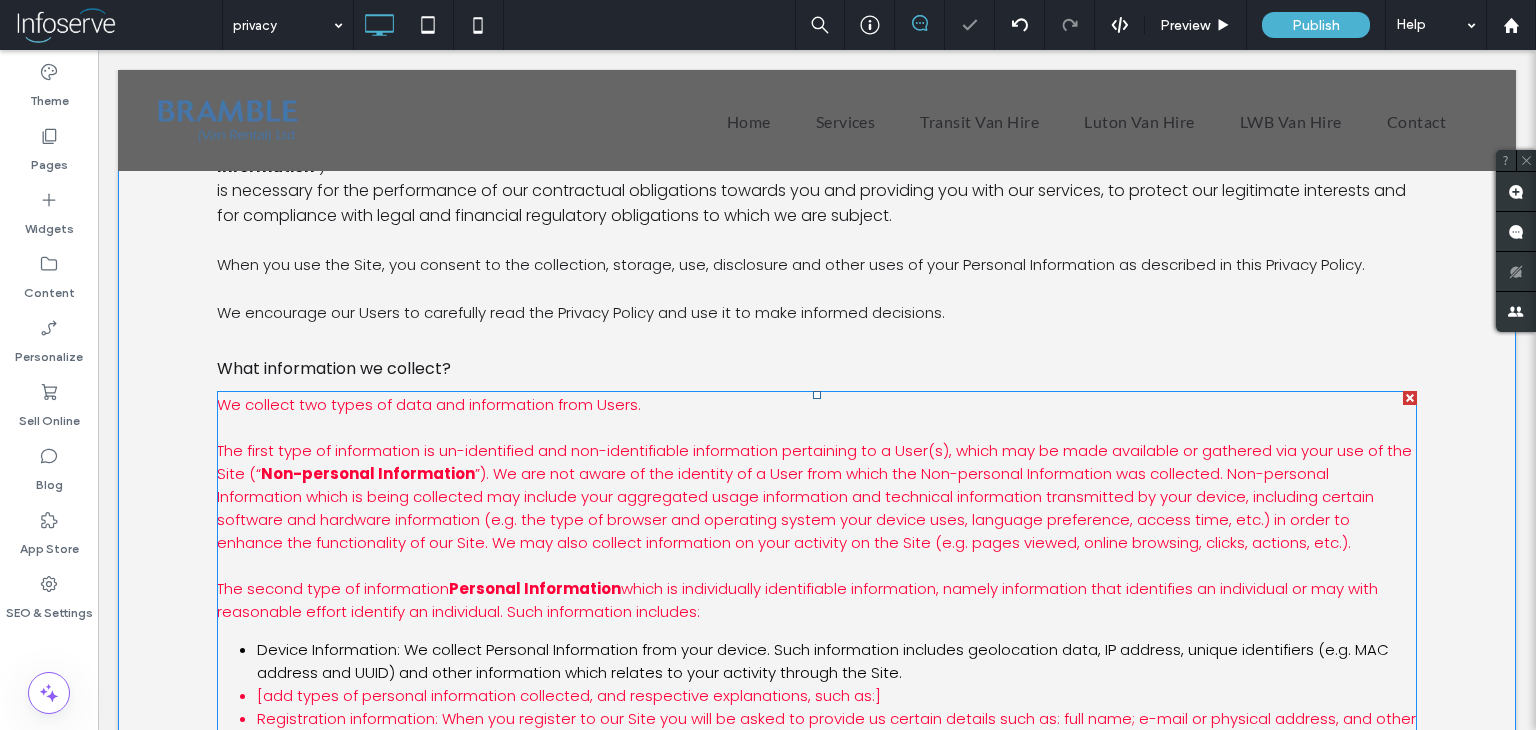 click on "The first type of information is un-identified and non-identifiable information pertaining to a User(s), which may be made available or gathered via your use of the Site (“  Non-personal Information
”). We are not aware of the identity of a User from which the Non-personal Information was collected. Non-personal Information which is being collected may include your aggregated usage information and technical information transmitted by your device, including certain software and hardware information (e.g. the type of browser and operating system your device uses, language preference, access time, etc.) in order to enhance the functionality of our Site. We may also collect information on your activity on the Site (e.g. pages viewed, online browsing, clicks, actions, etc.)." at bounding box center [814, 496] 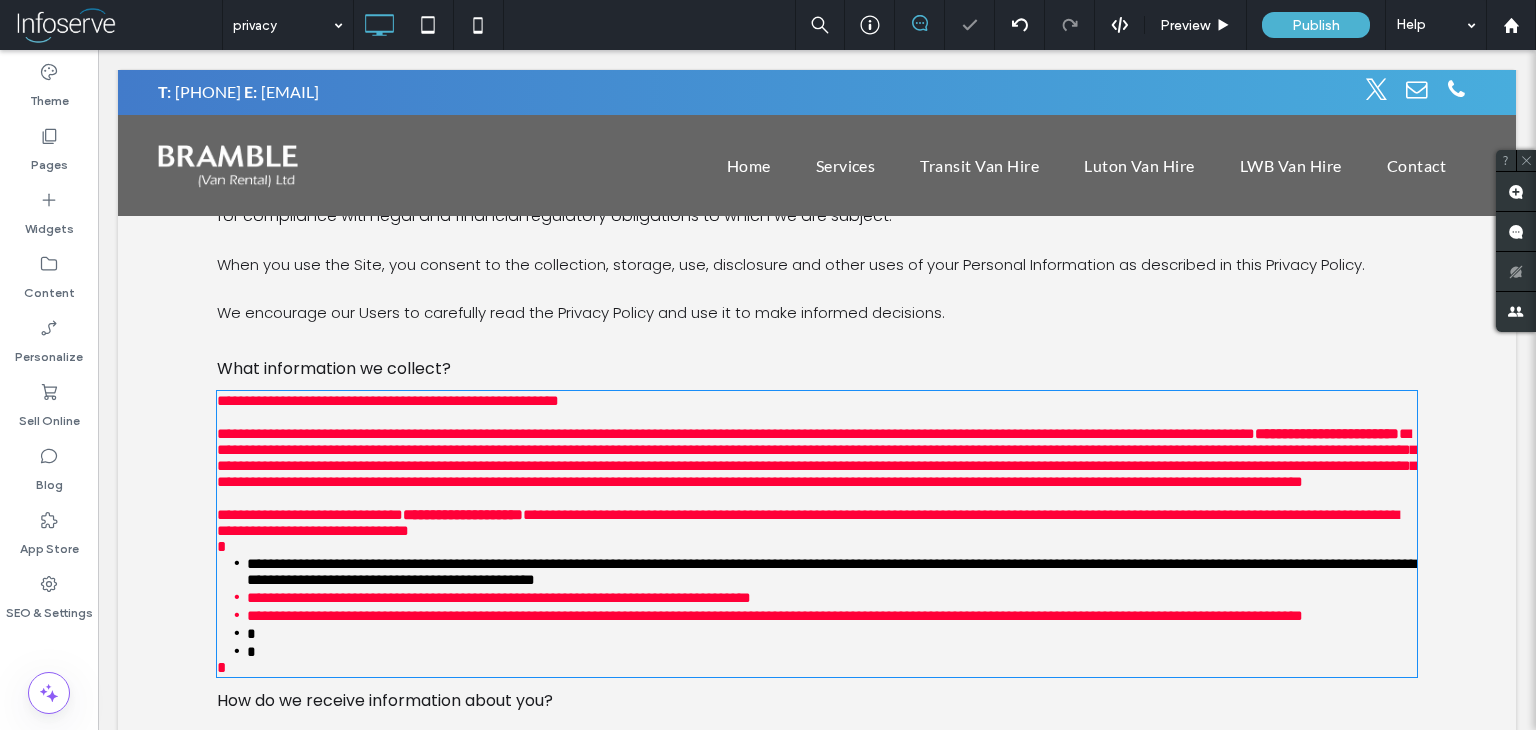 type on "*******" 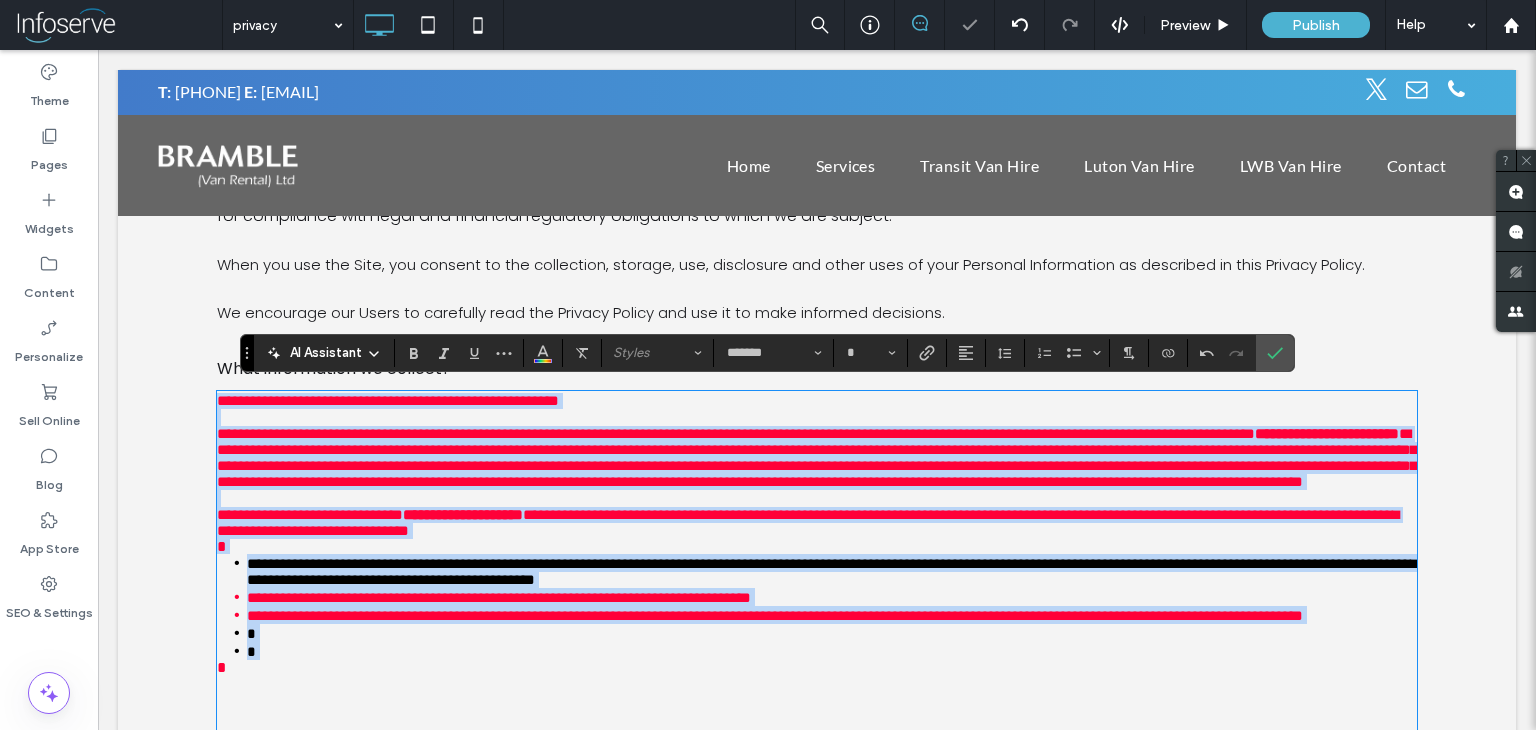 scroll, scrollTop: 3, scrollLeft: 0, axis: vertical 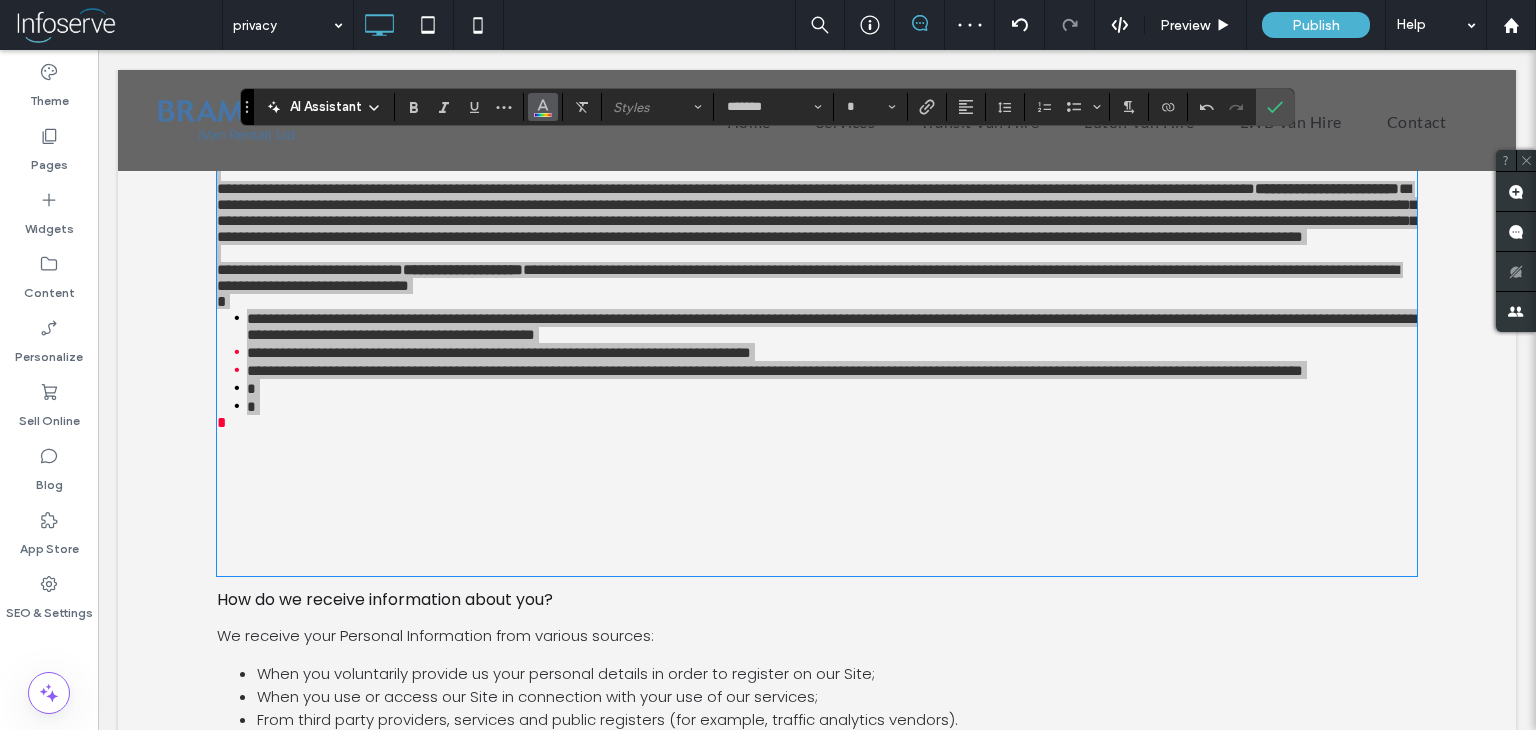 click at bounding box center [543, 105] 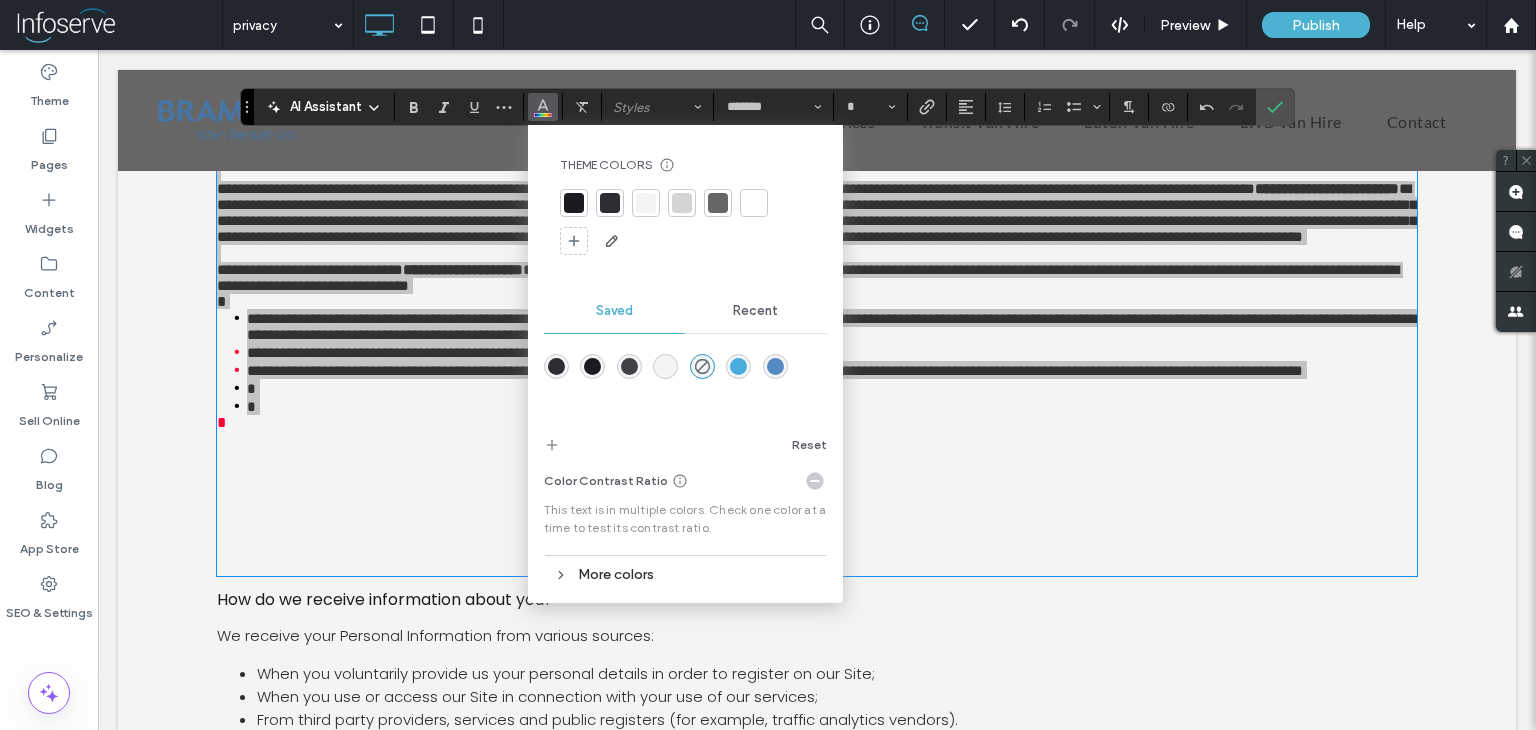 click at bounding box center (574, 203) 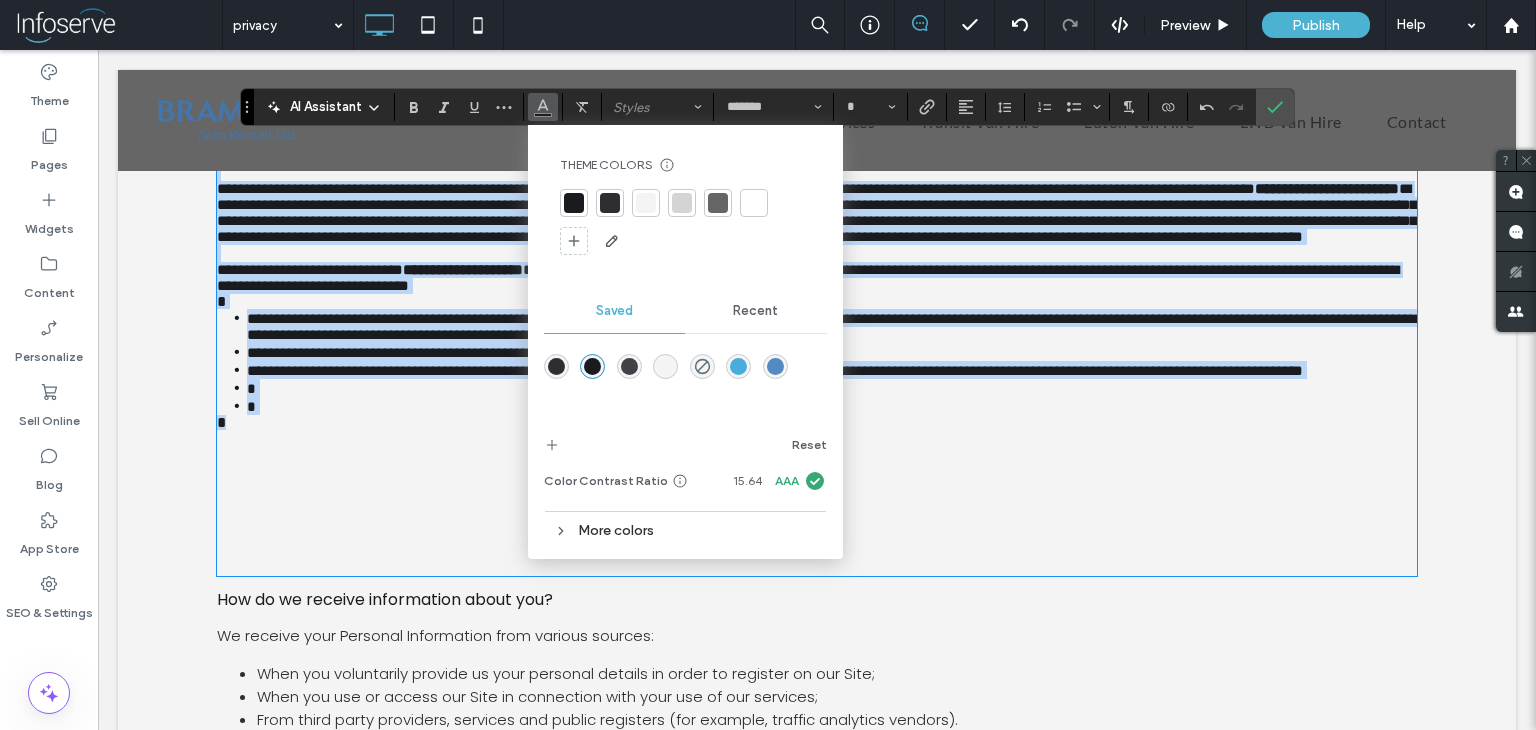 click on "**********" at bounding box center (310, 269) 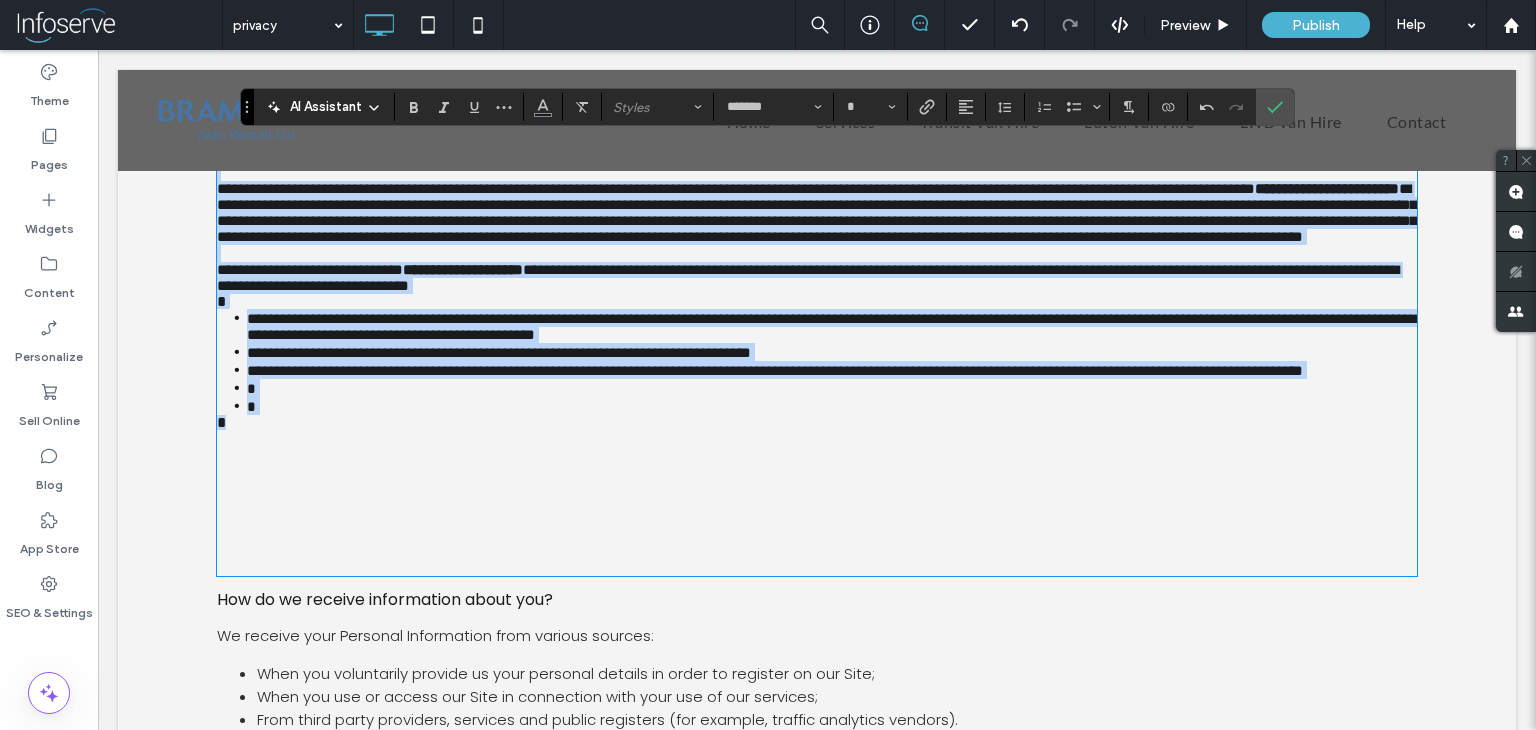 click on "**********" at bounding box center (310, 269) 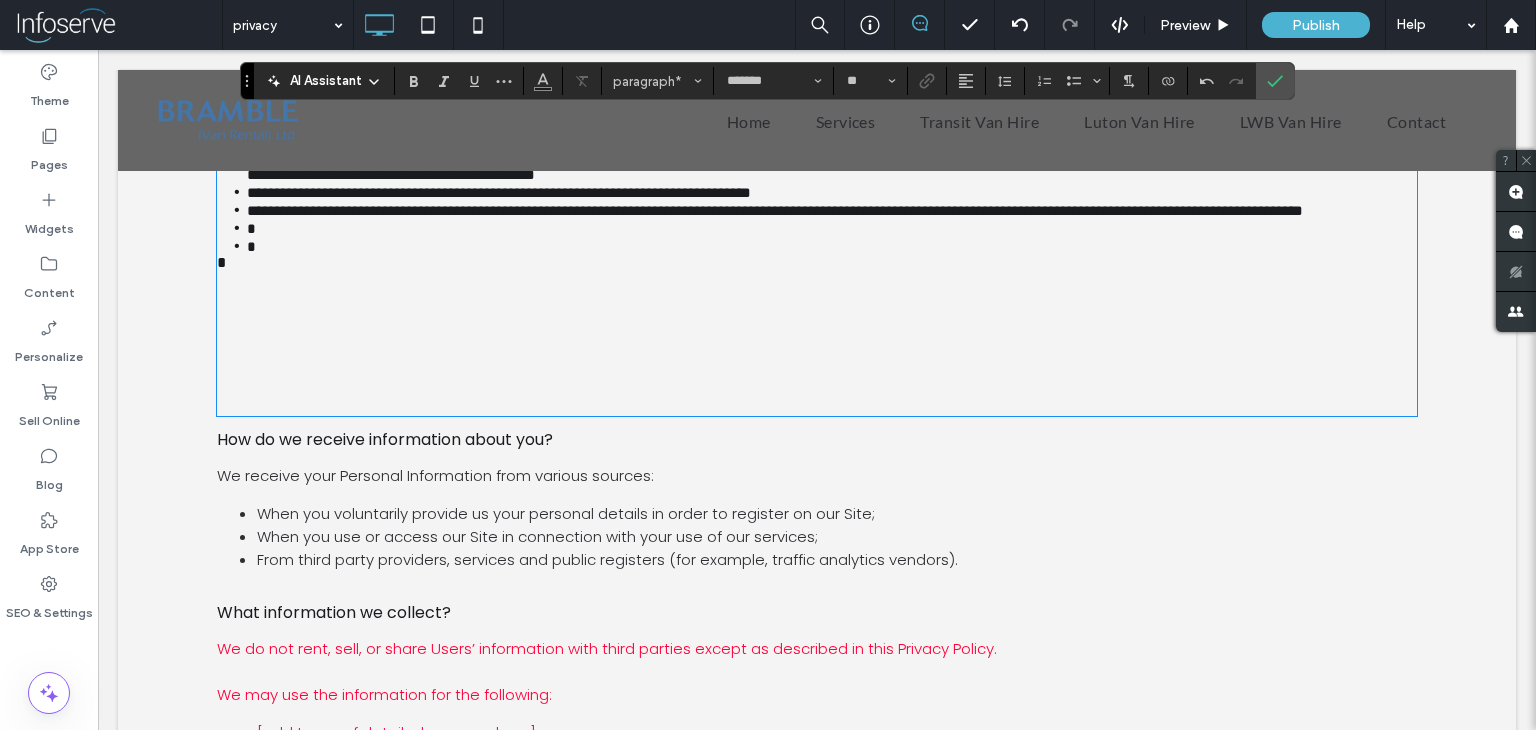scroll, scrollTop: 856, scrollLeft: 0, axis: vertical 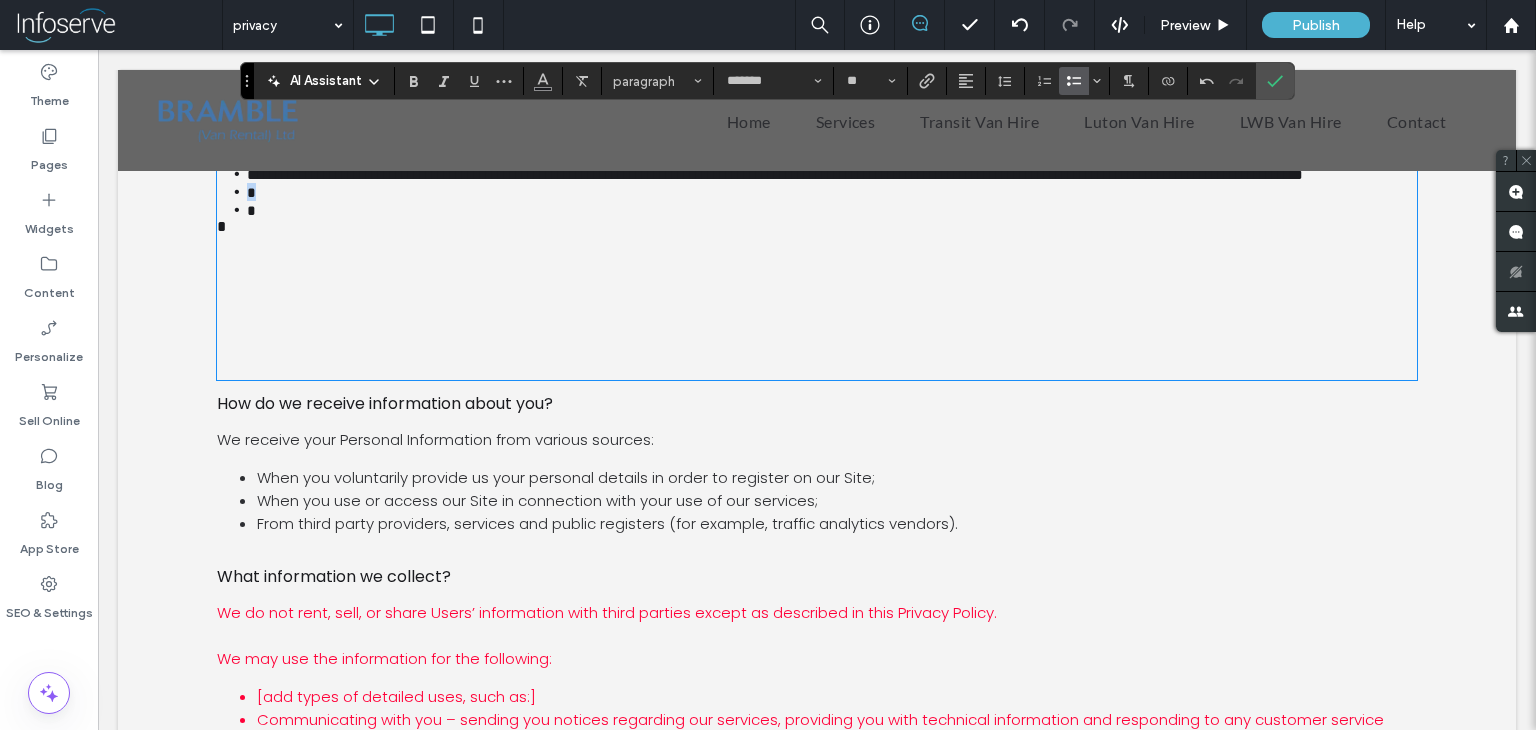 drag, startPoint x: 315, startPoint y: 347, endPoint x: 232, endPoint y: 324, distance: 86.127815 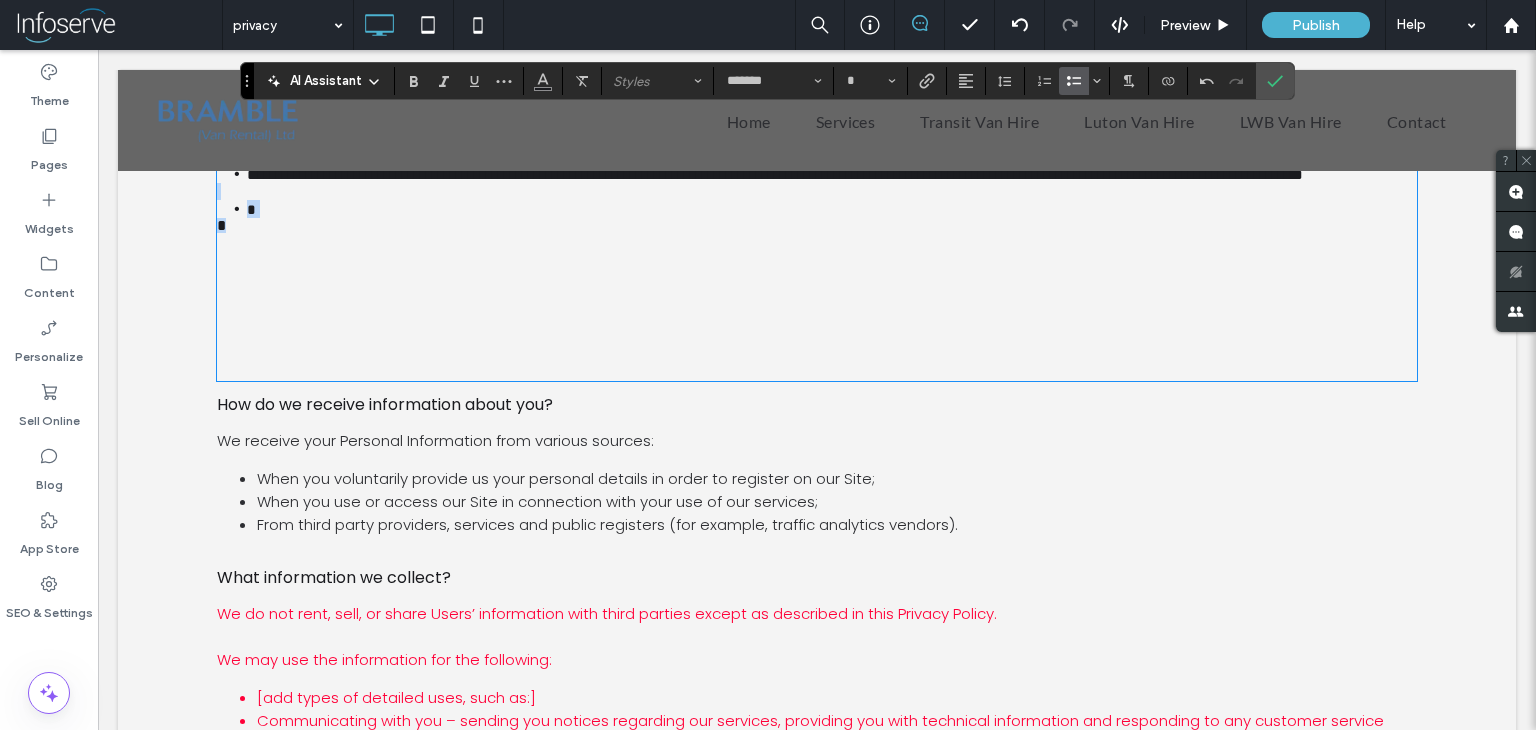 drag, startPoint x: 251, startPoint y: 344, endPoint x: 255, endPoint y: 358, distance: 14.56022 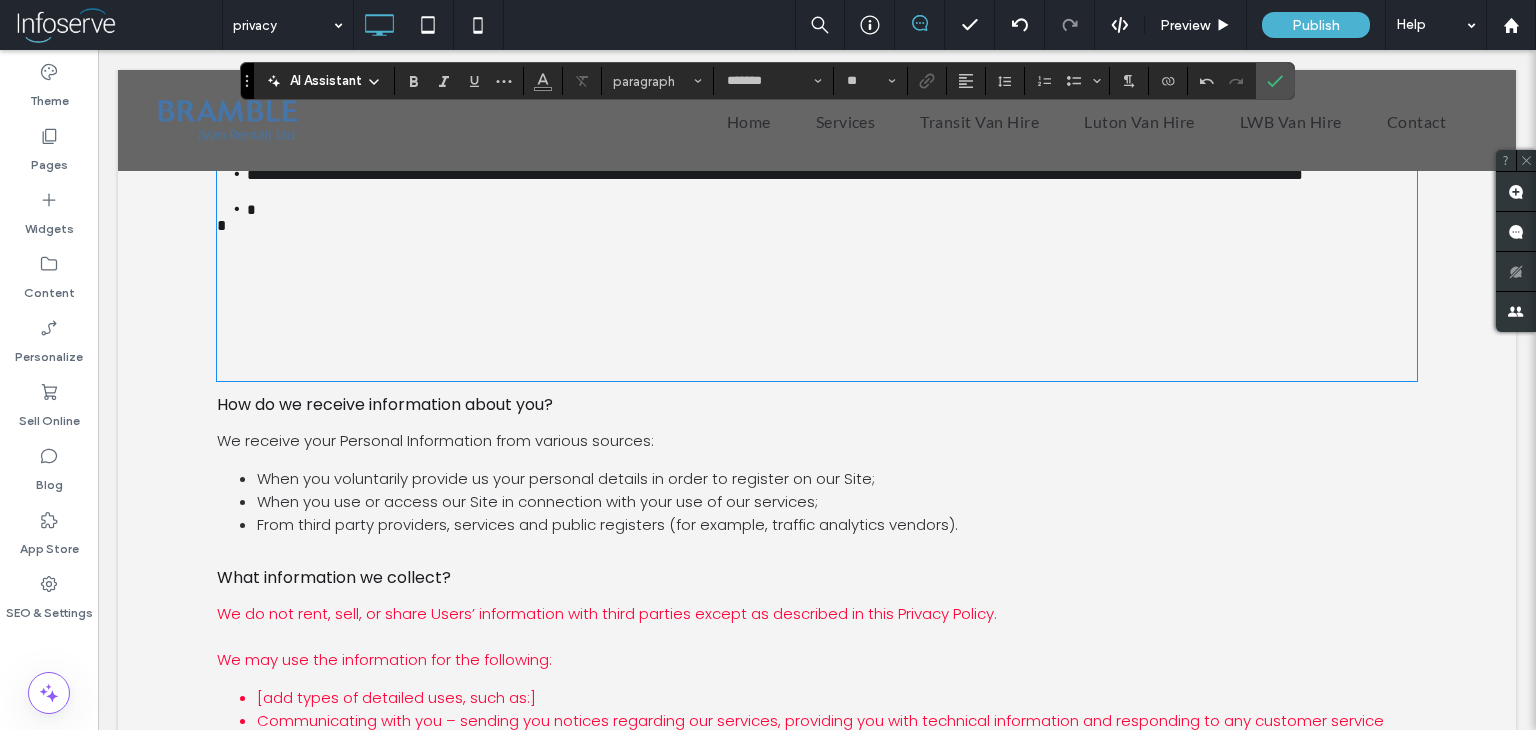 scroll, scrollTop: 0, scrollLeft: 0, axis: both 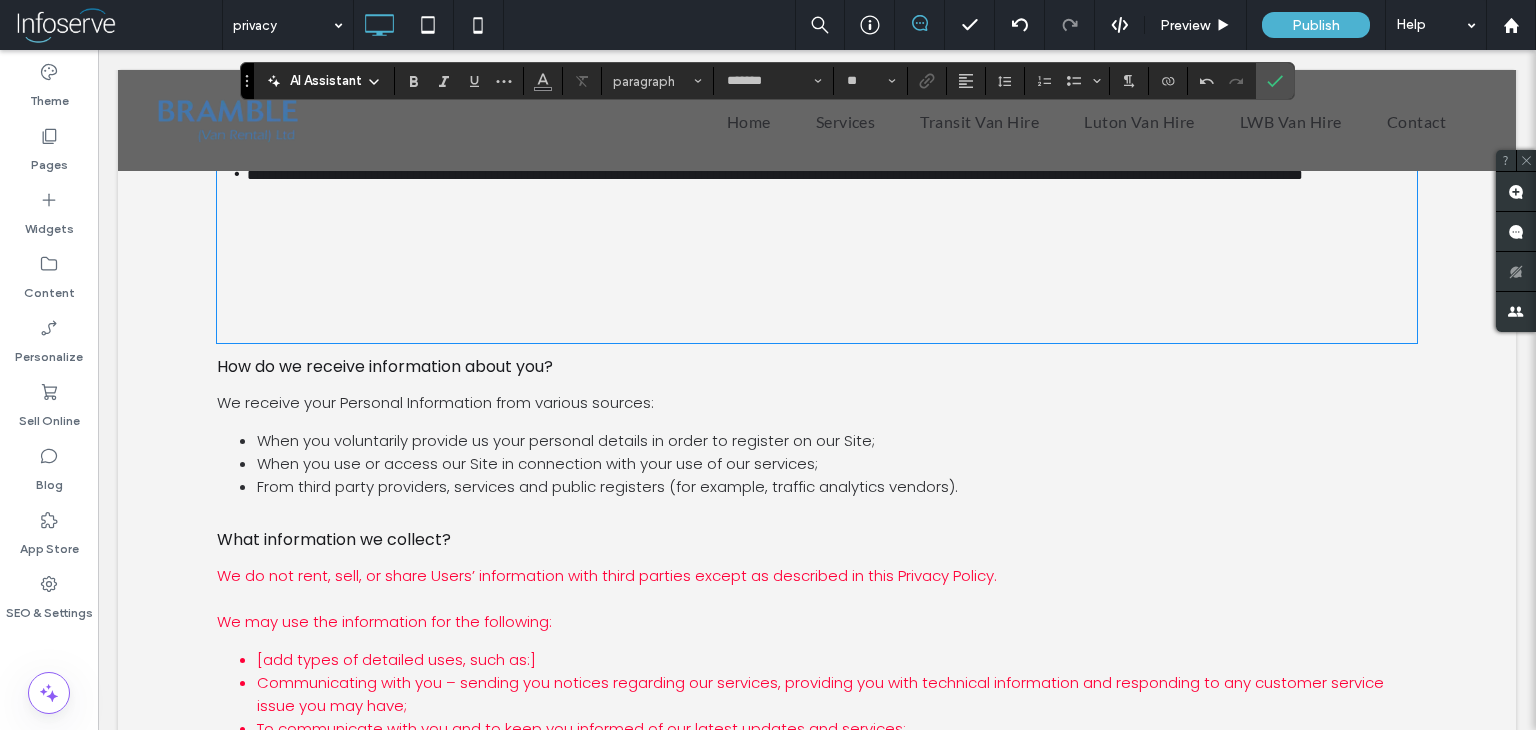 type on "**" 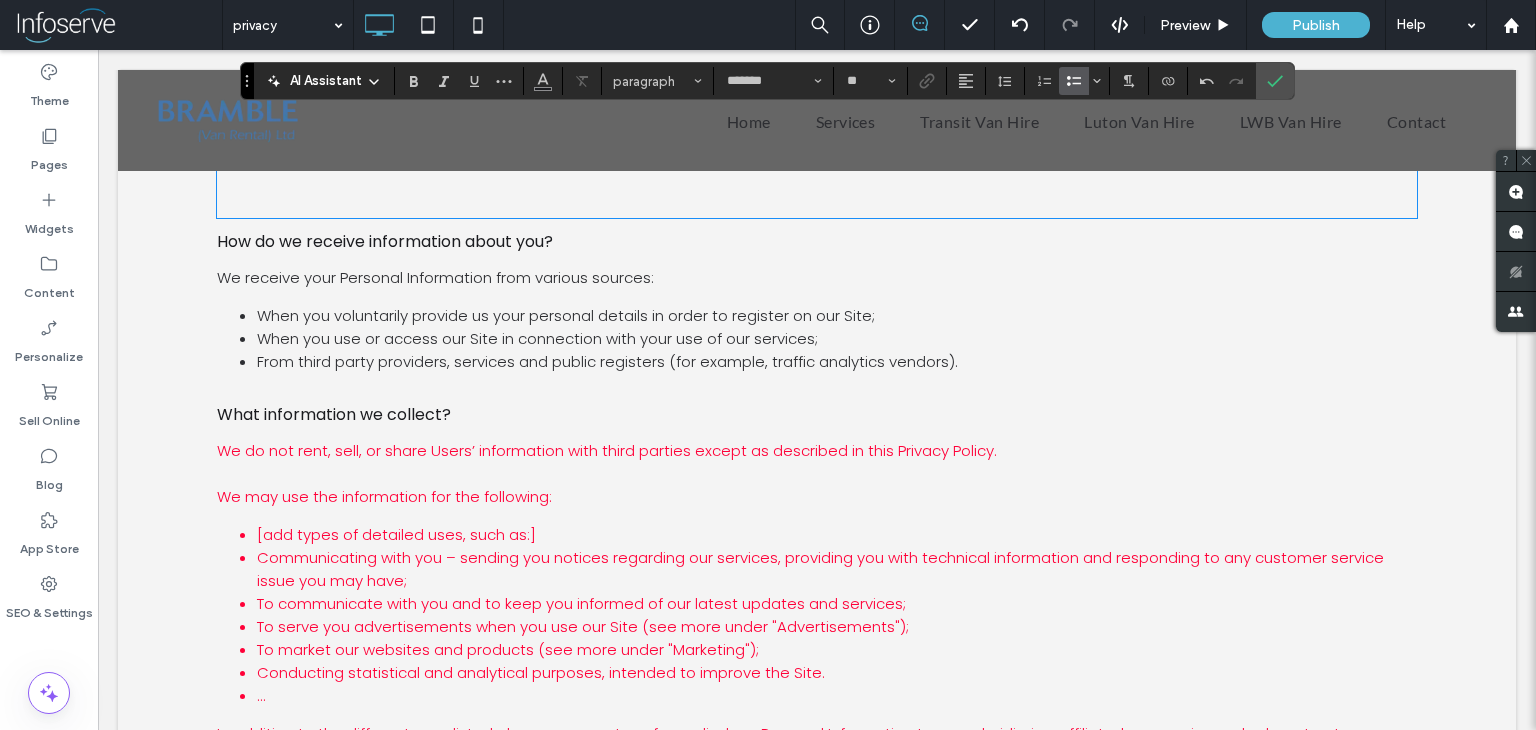 scroll, scrollTop: 1020, scrollLeft: 0, axis: vertical 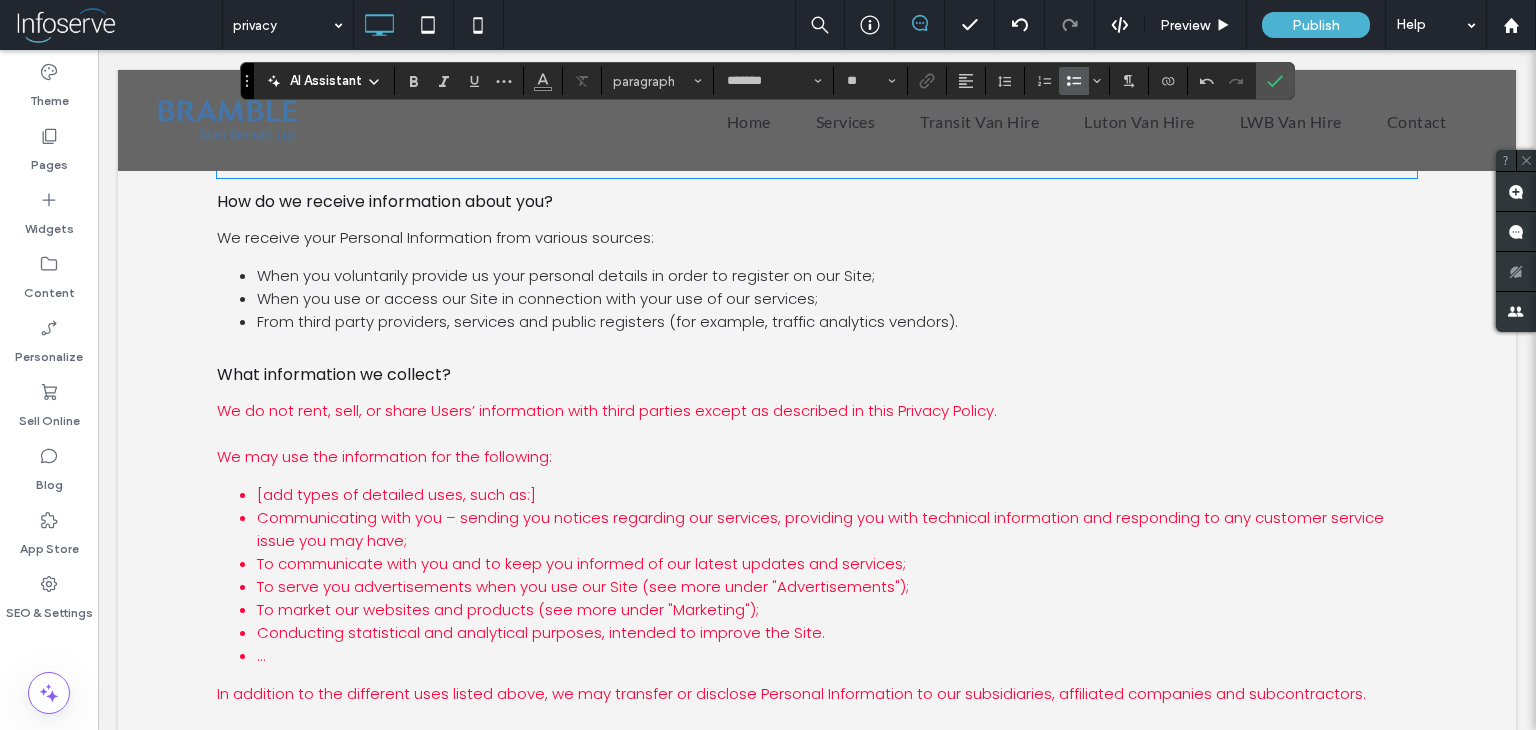 click on "We may use the information for the following:" at bounding box center (384, 456) 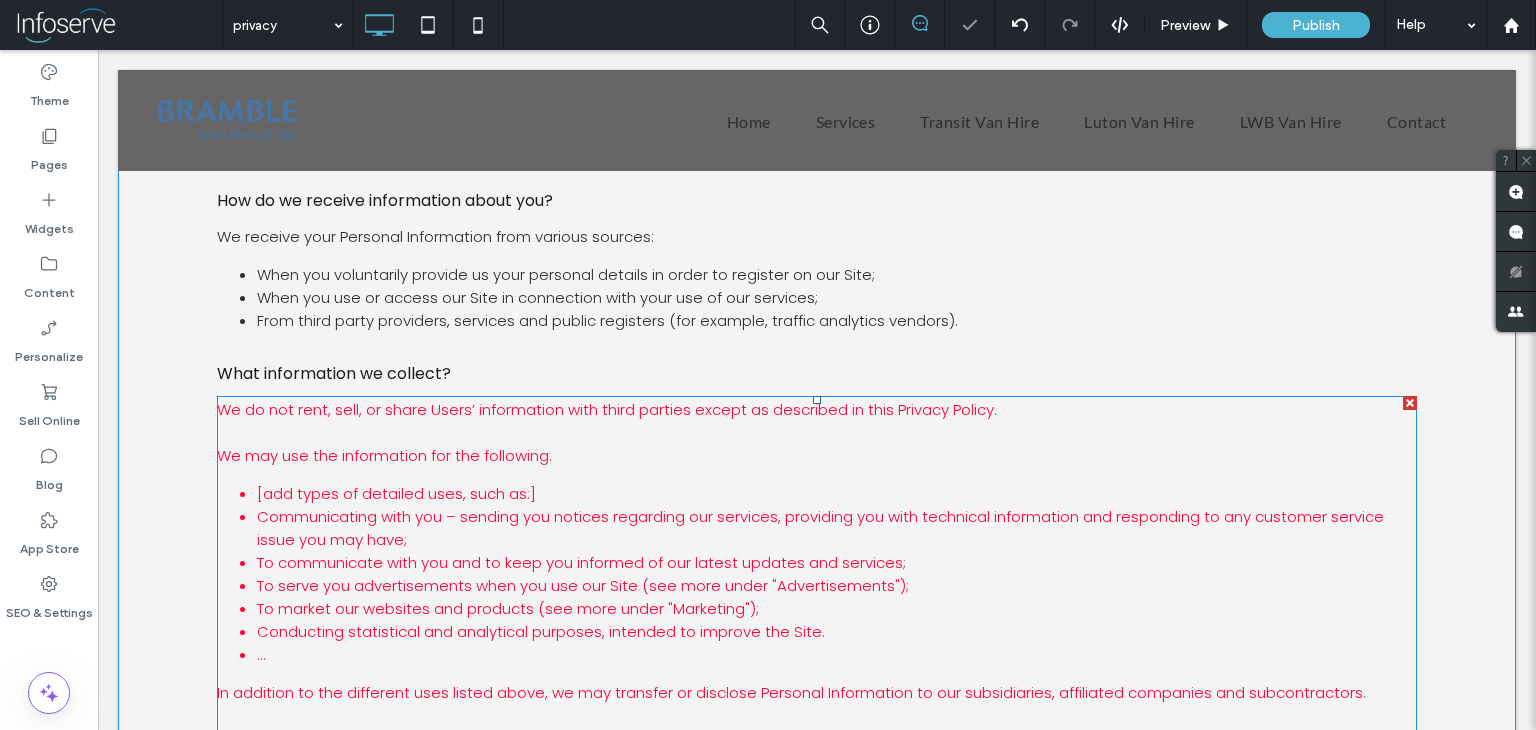scroll, scrollTop: 1176, scrollLeft: 0, axis: vertical 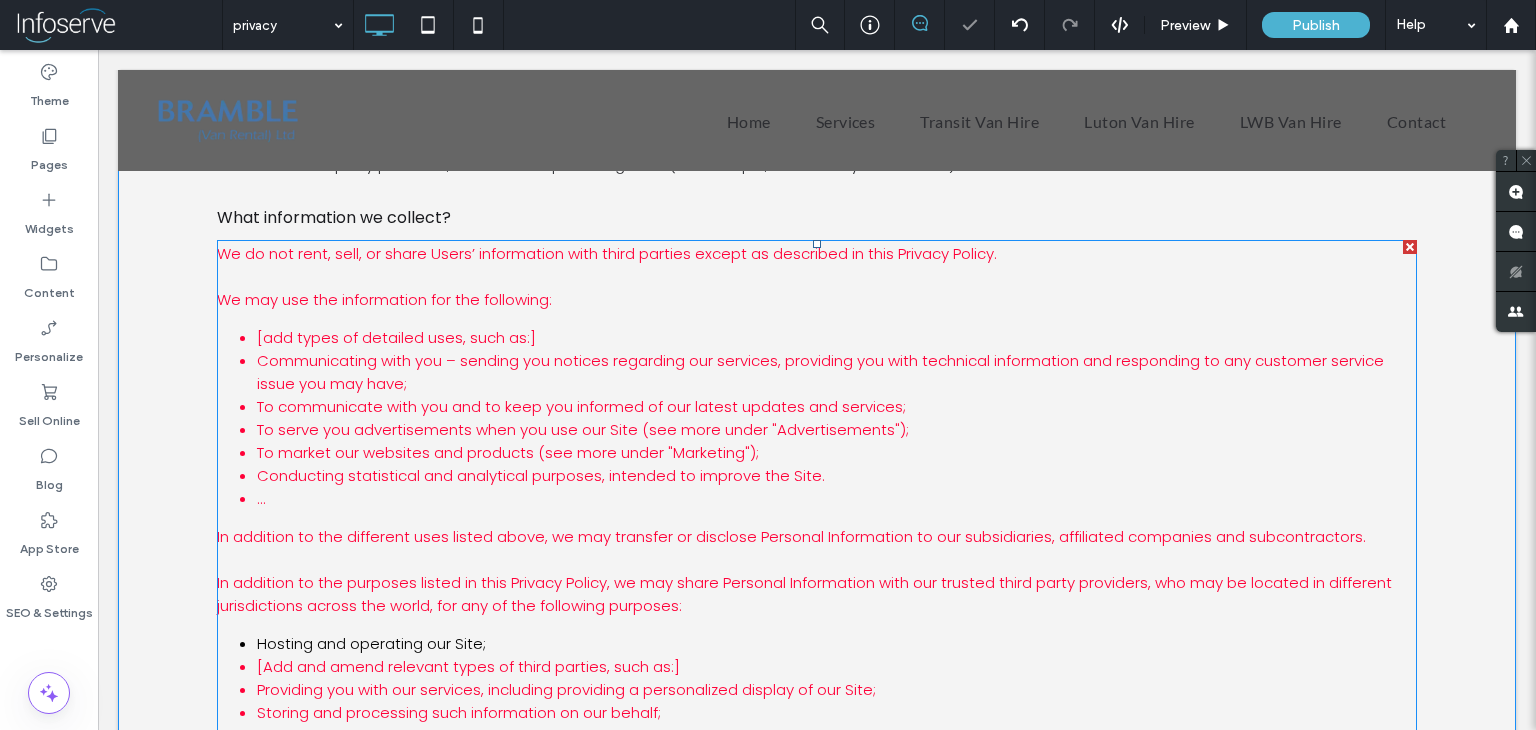 click on "In addition to the different uses listed above, we may transfer or disclose Personal Information to our subsidiaries, affiliated companies and subcontractors." at bounding box center (791, 536) 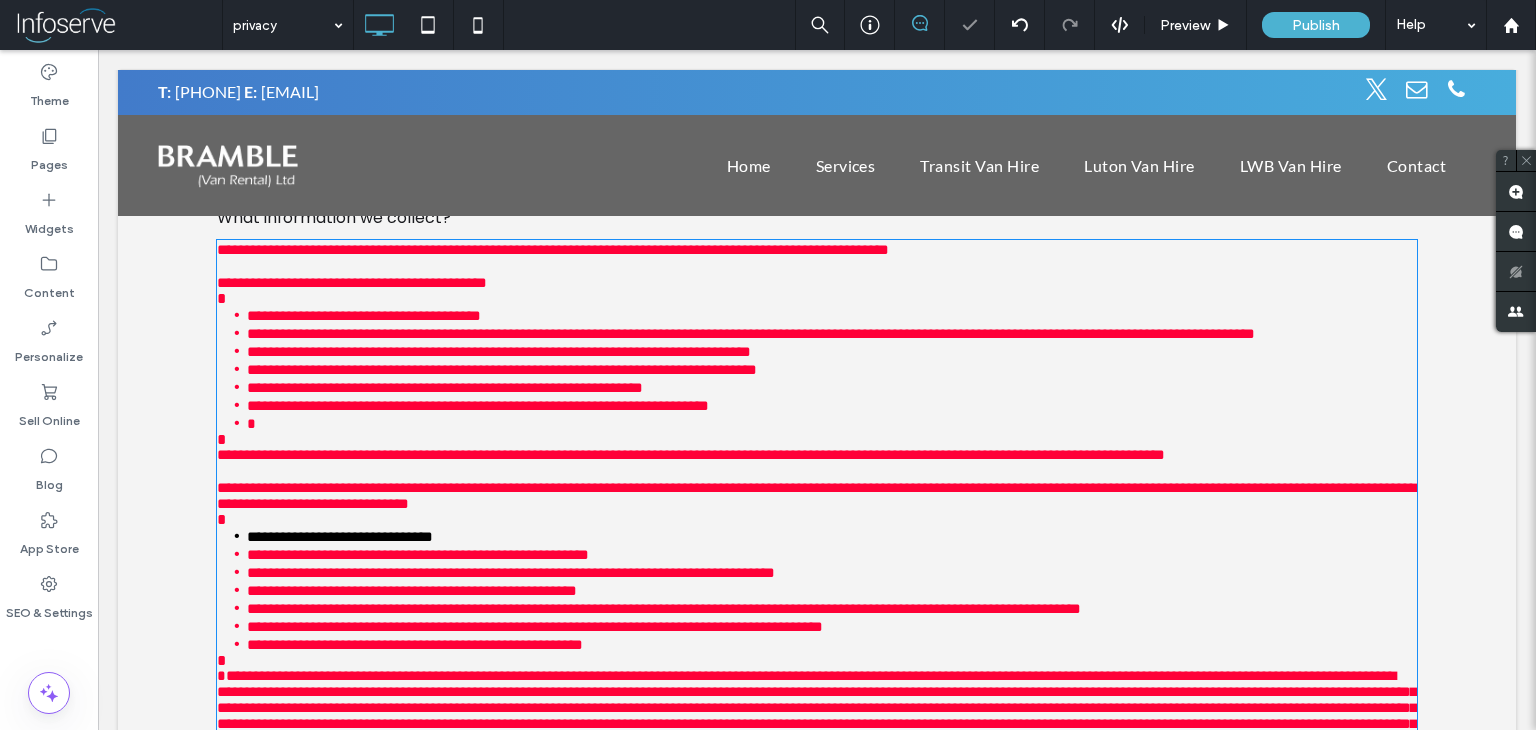 type on "*******" 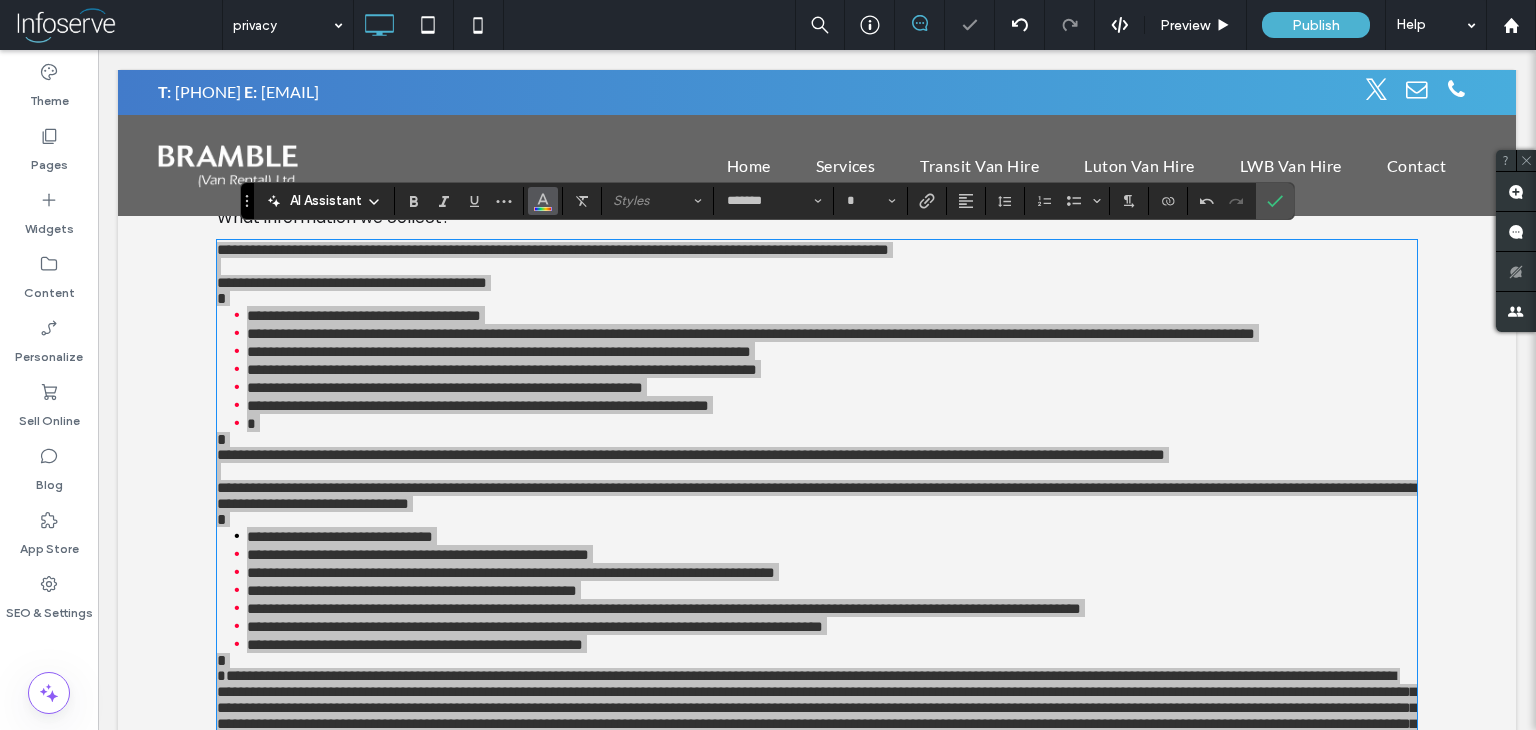 click 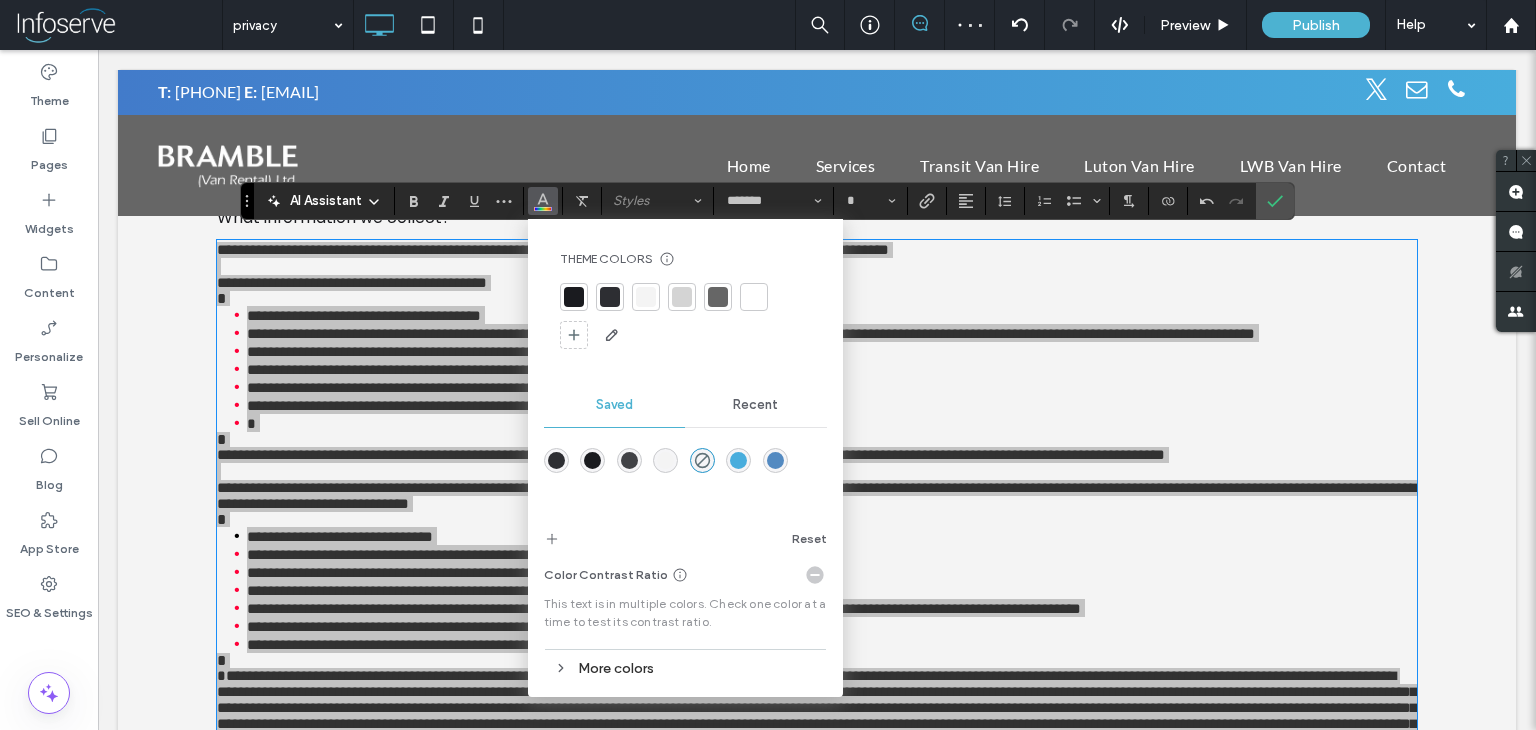 click at bounding box center [574, 297] 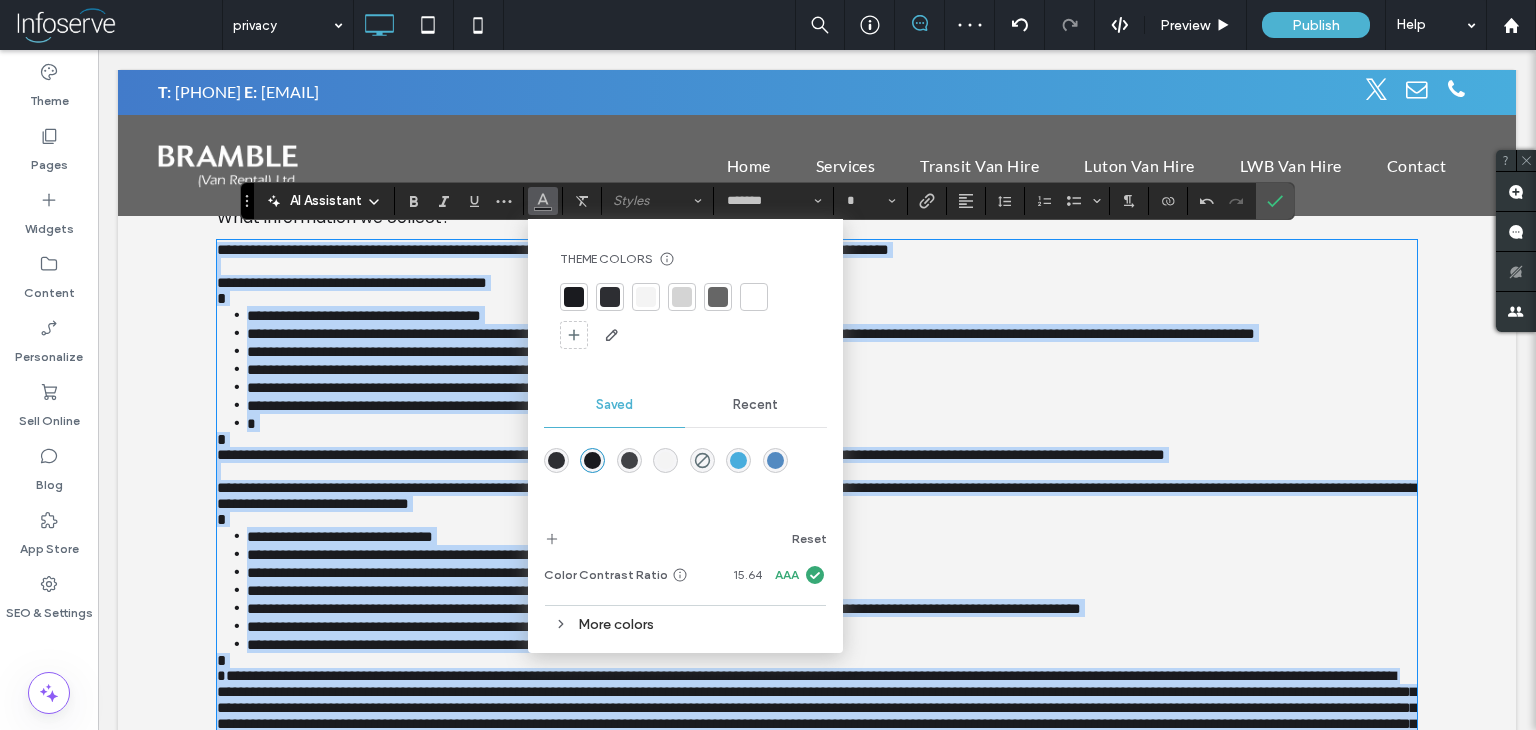 click on "**********" at bounding box center [832, 333] 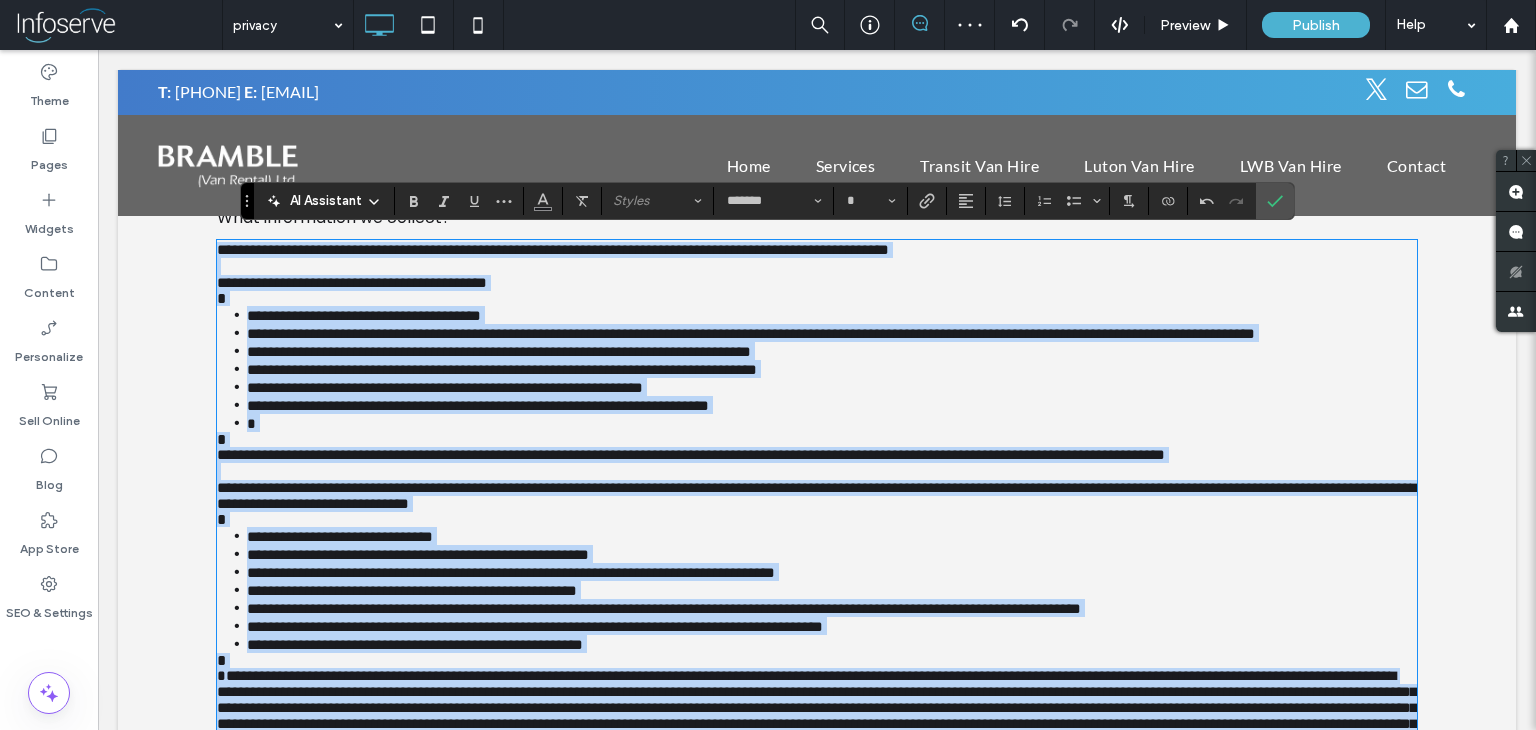 click on "**********" at bounding box center [832, 333] 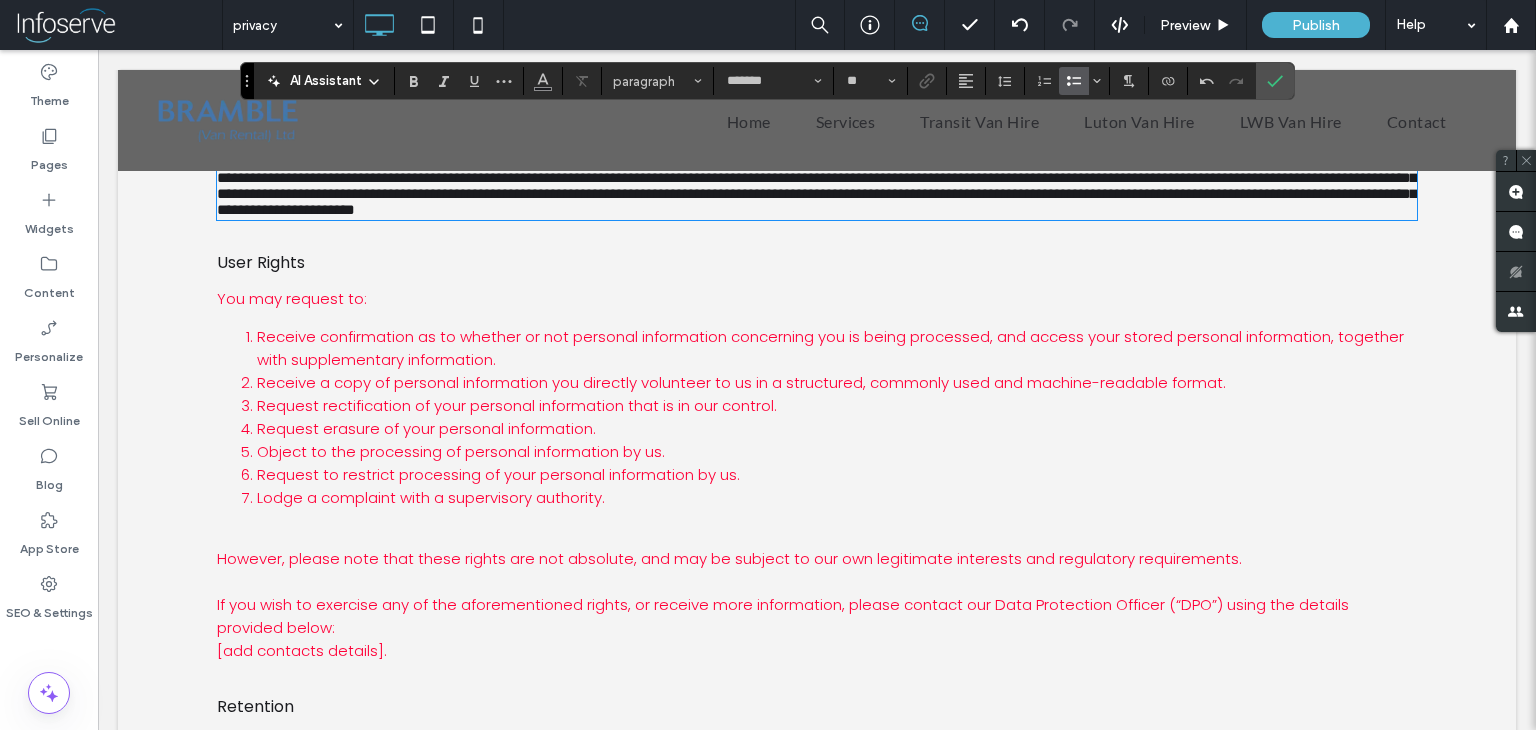 scroll, scrollTop: 1842, scrollLeft: 0, axis: vertical 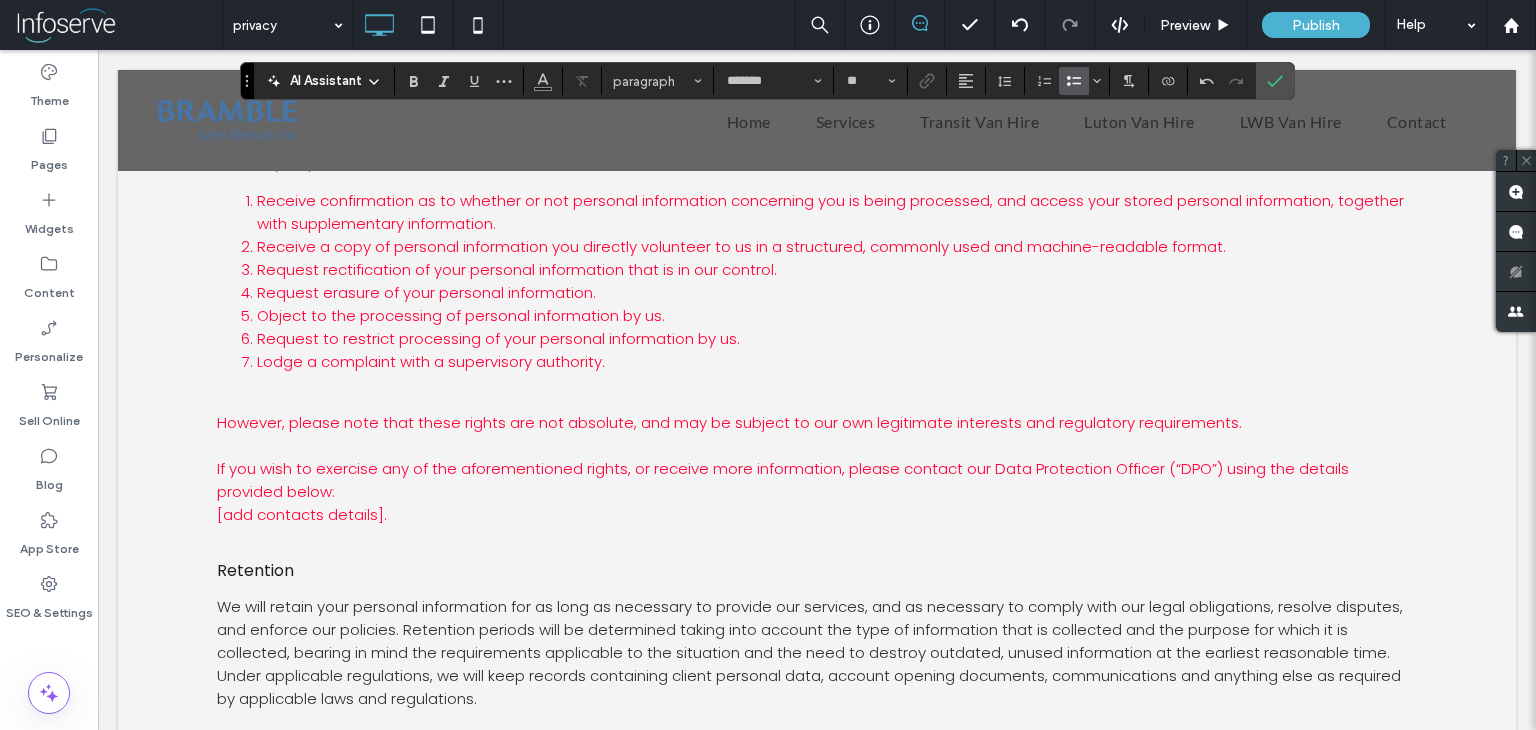 click on "Request erasure of your personal information." at bounding box center [426, 292] 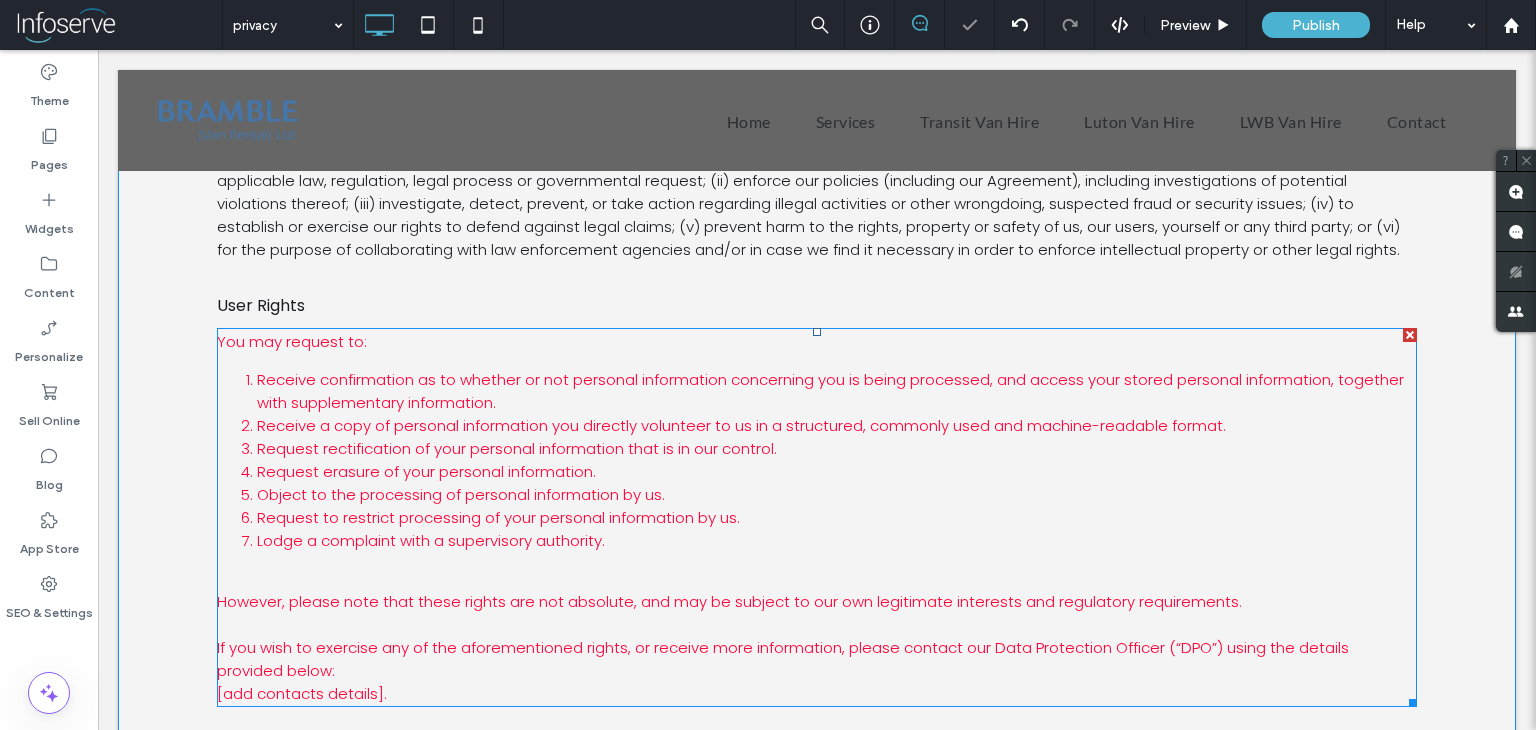 click on "Request erasure of your personal information." at bounding box center [426, 471] 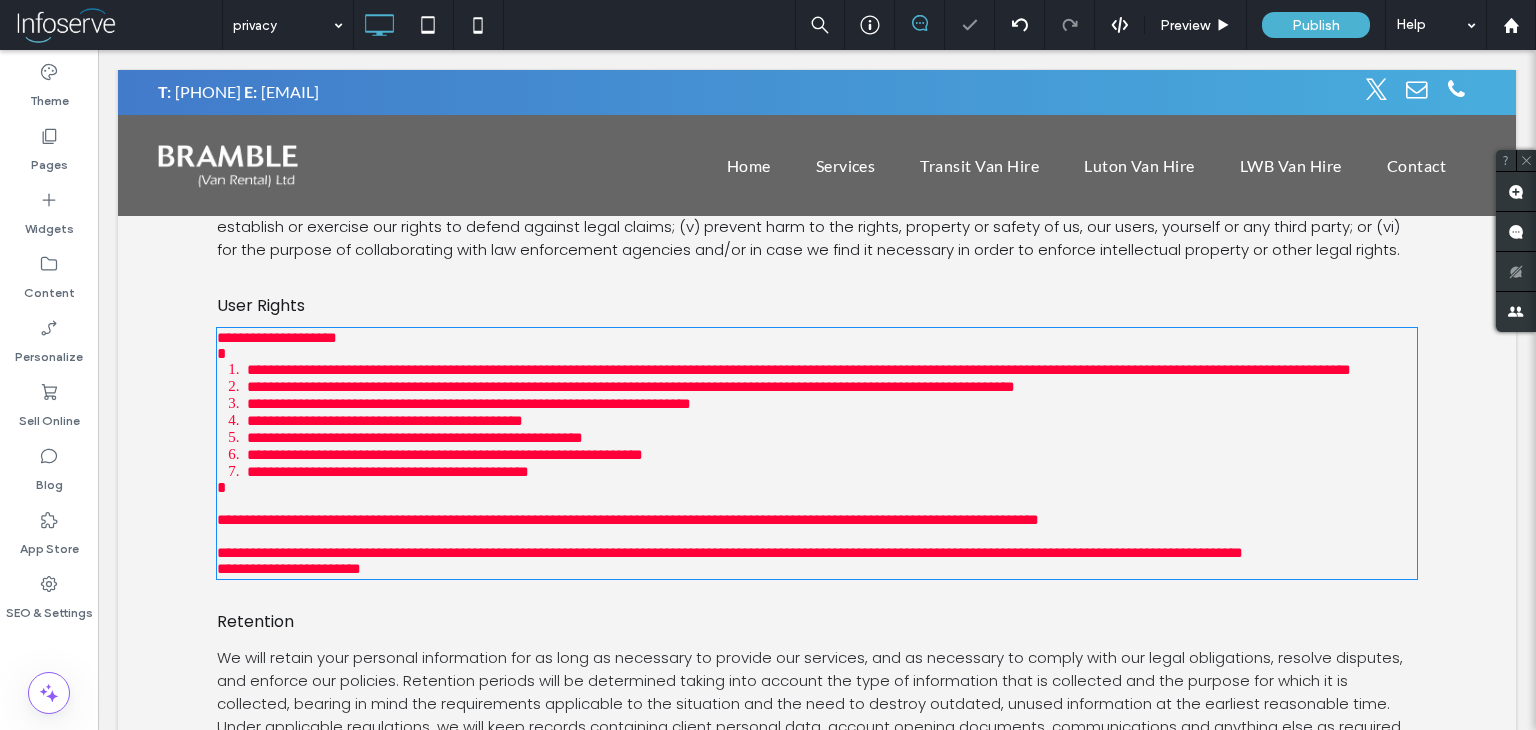 type on "*******" 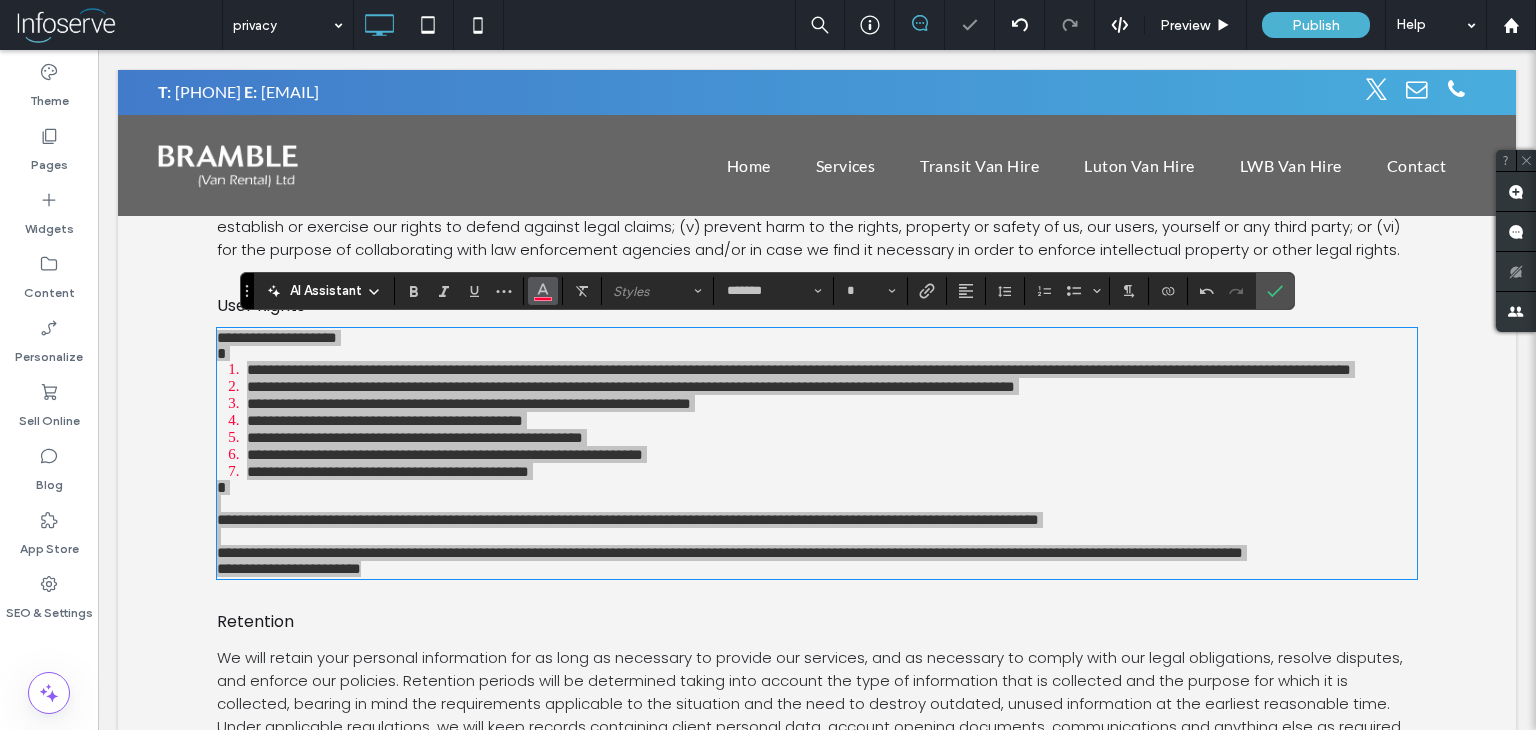 click 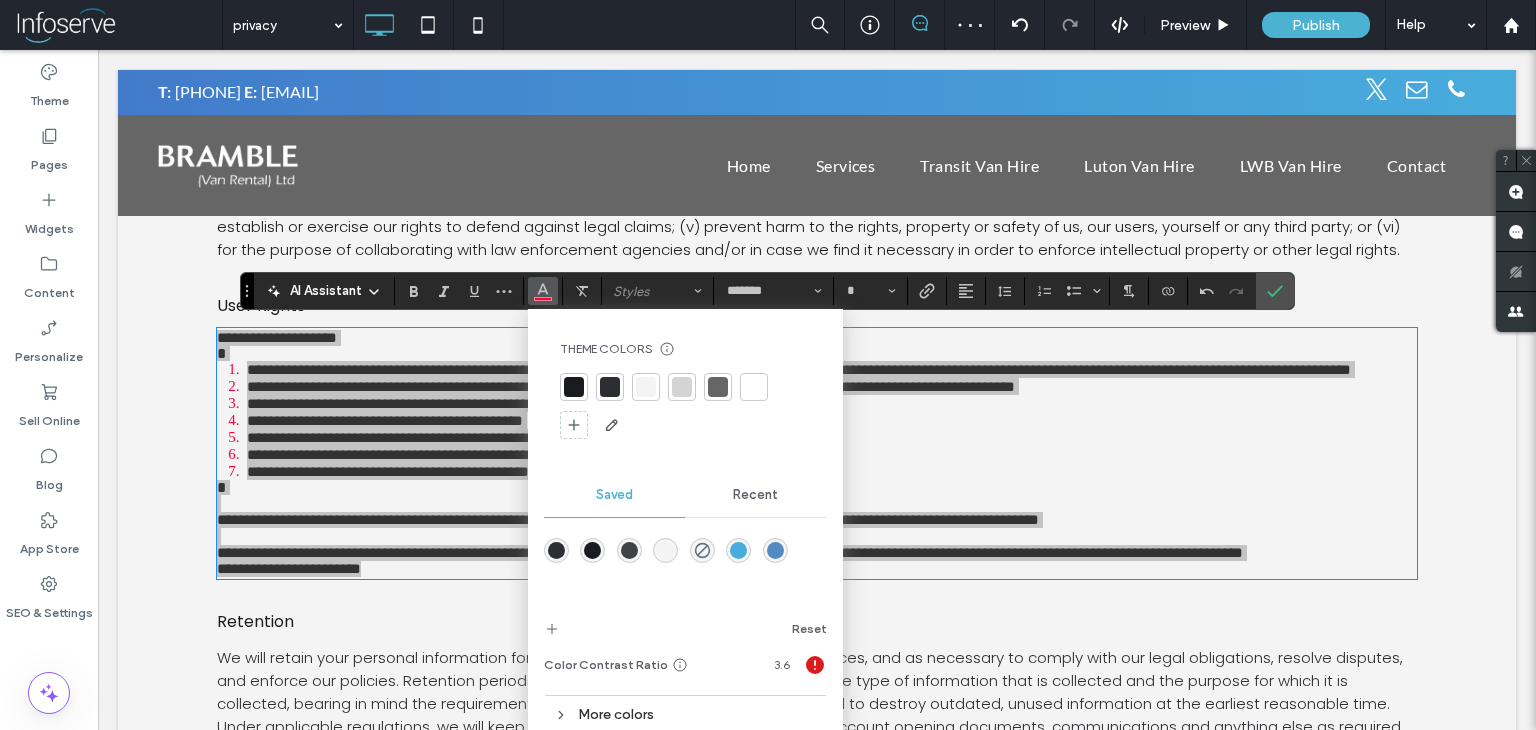 click at bounding box center (574, 387) 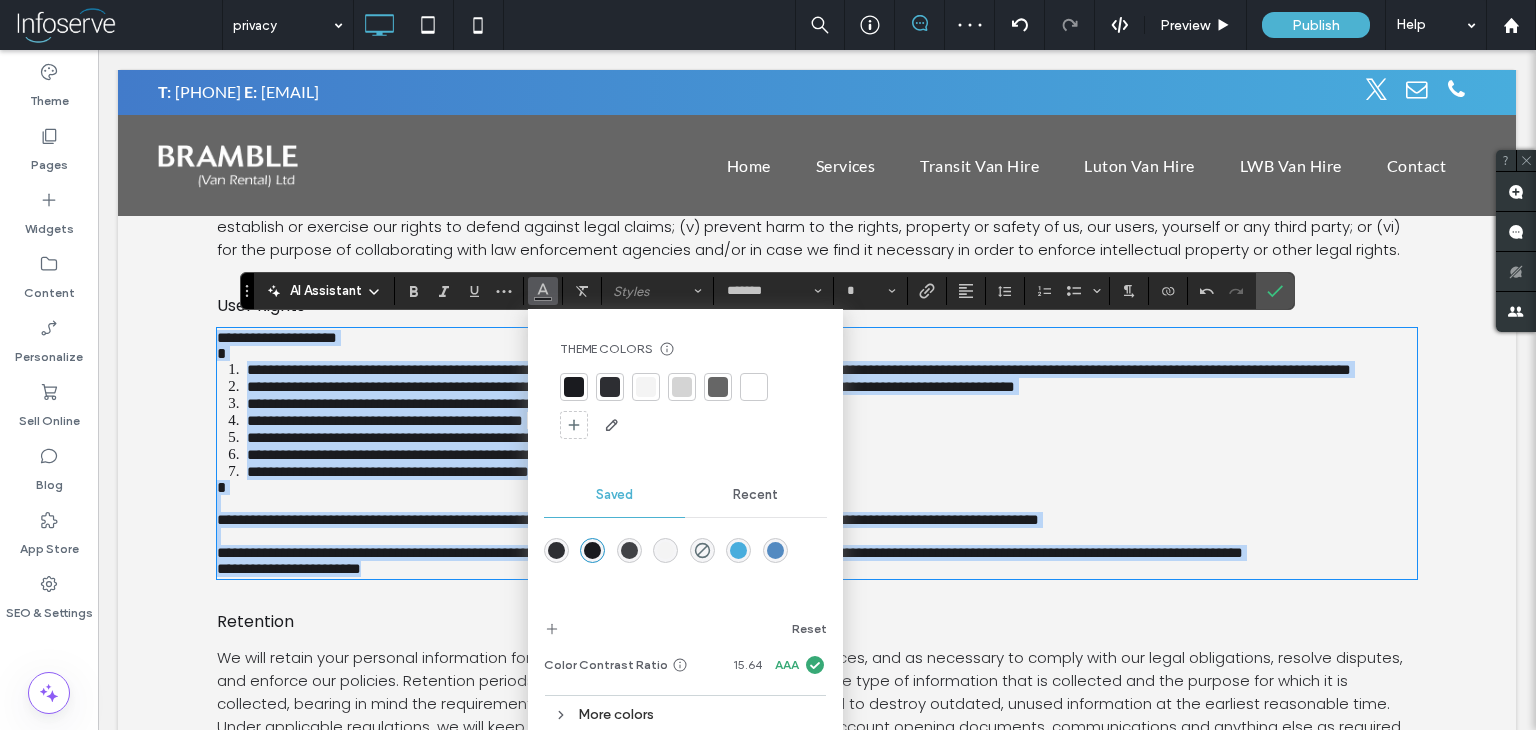 click on "**********" at bounding box center (385, 420) 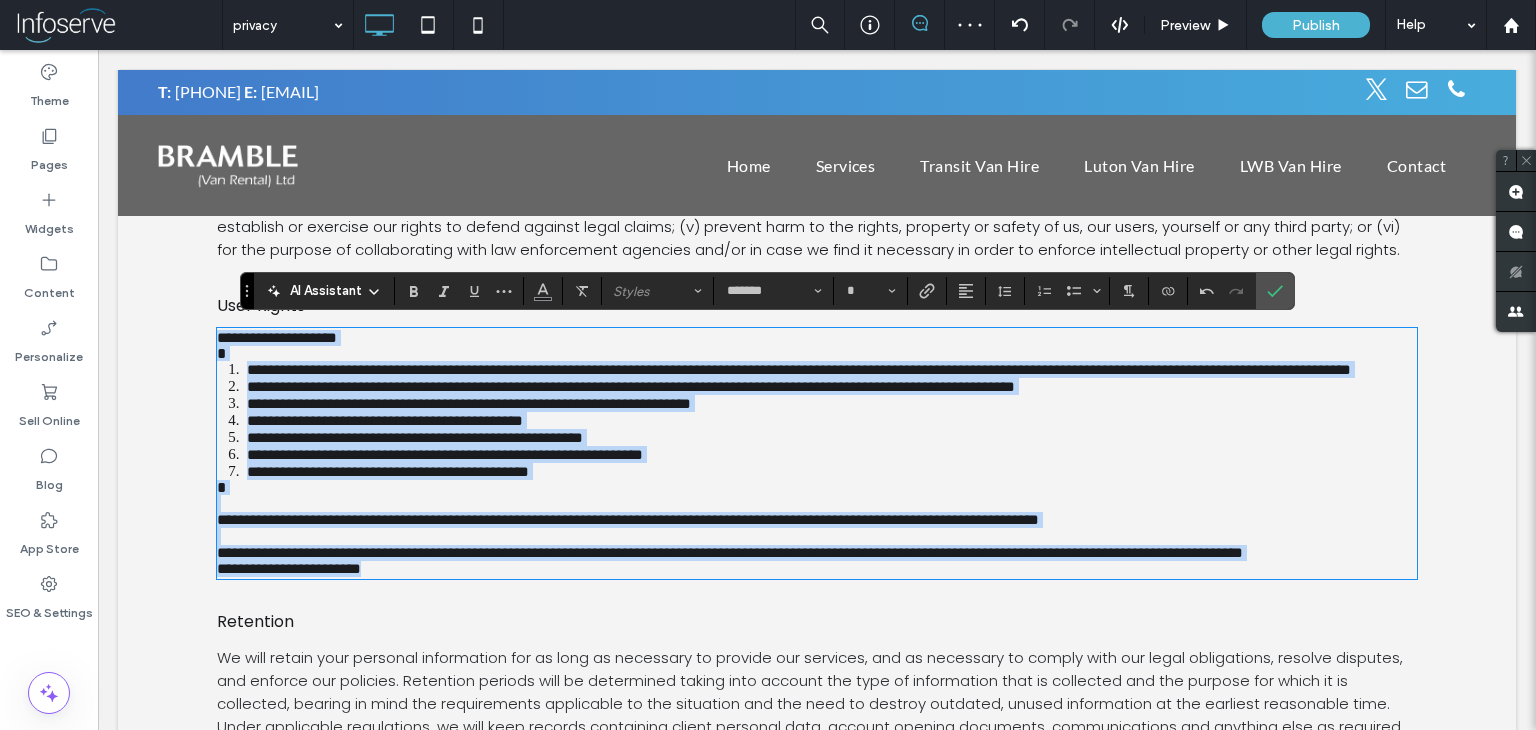 click on "**********" at bounding box center [385, 420] 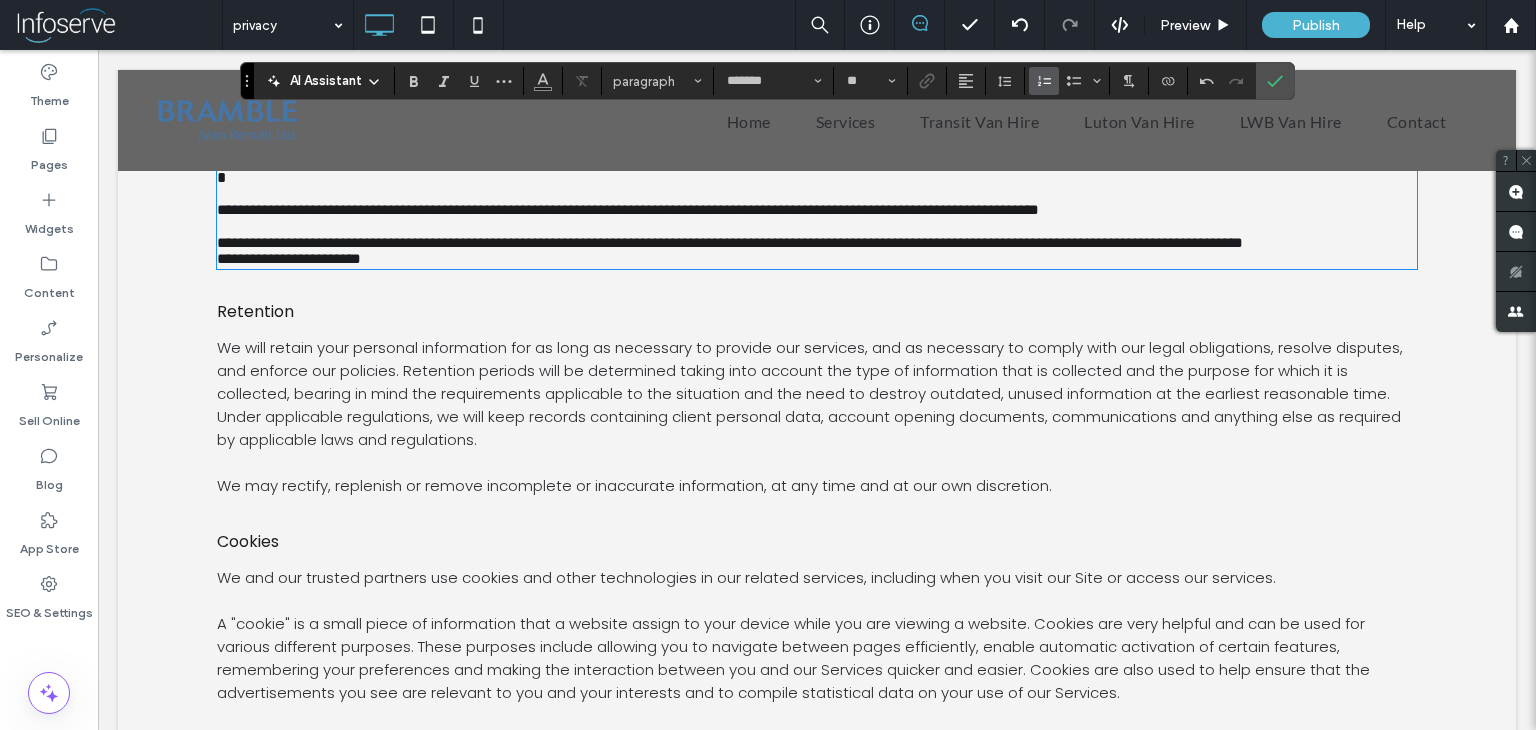 scroll, scrollTop: 2151, scrollLeft: 0, axis: vertical 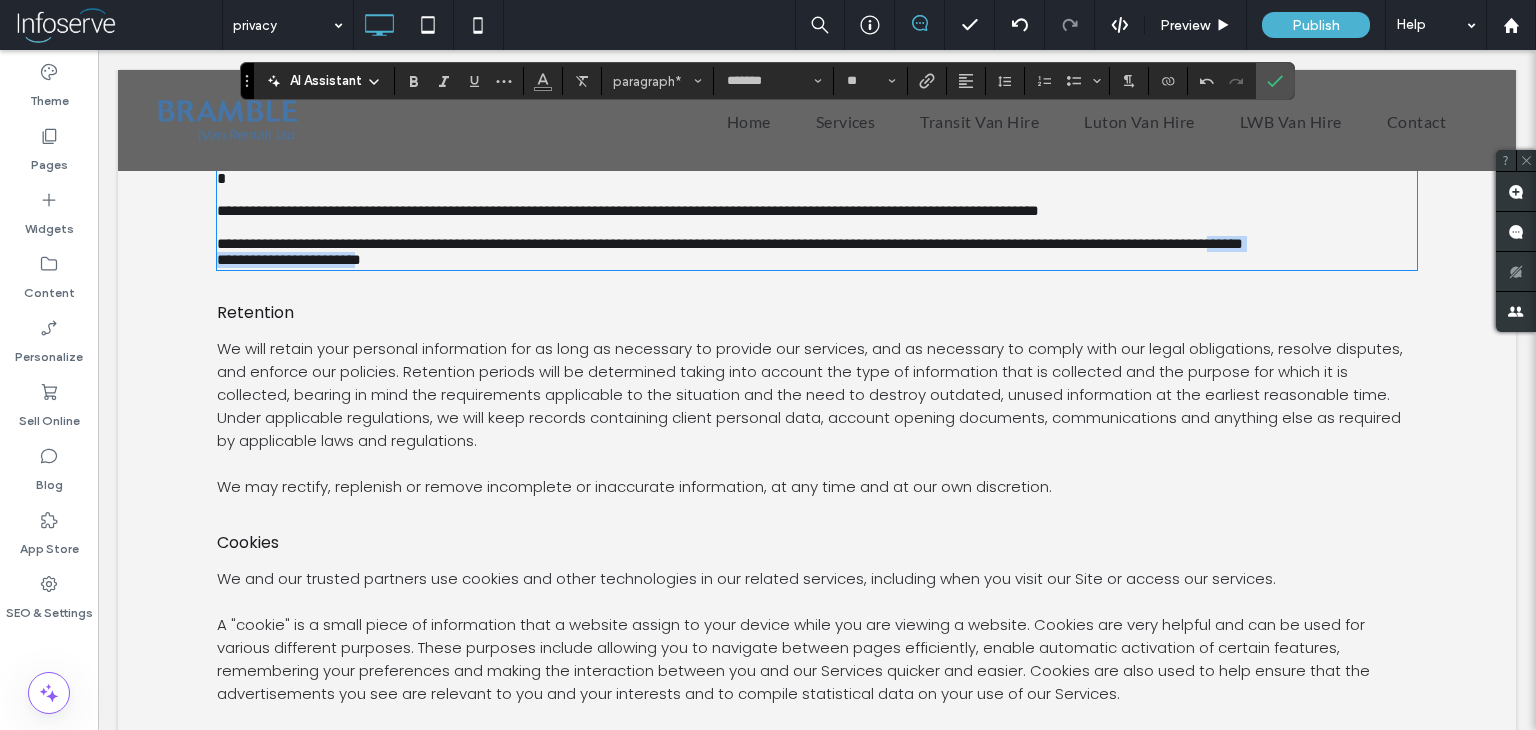 drag, startPoint x: 377, startPoint y: 381, endPoint x: 209, endPoint y: 353, distance: 170.31735 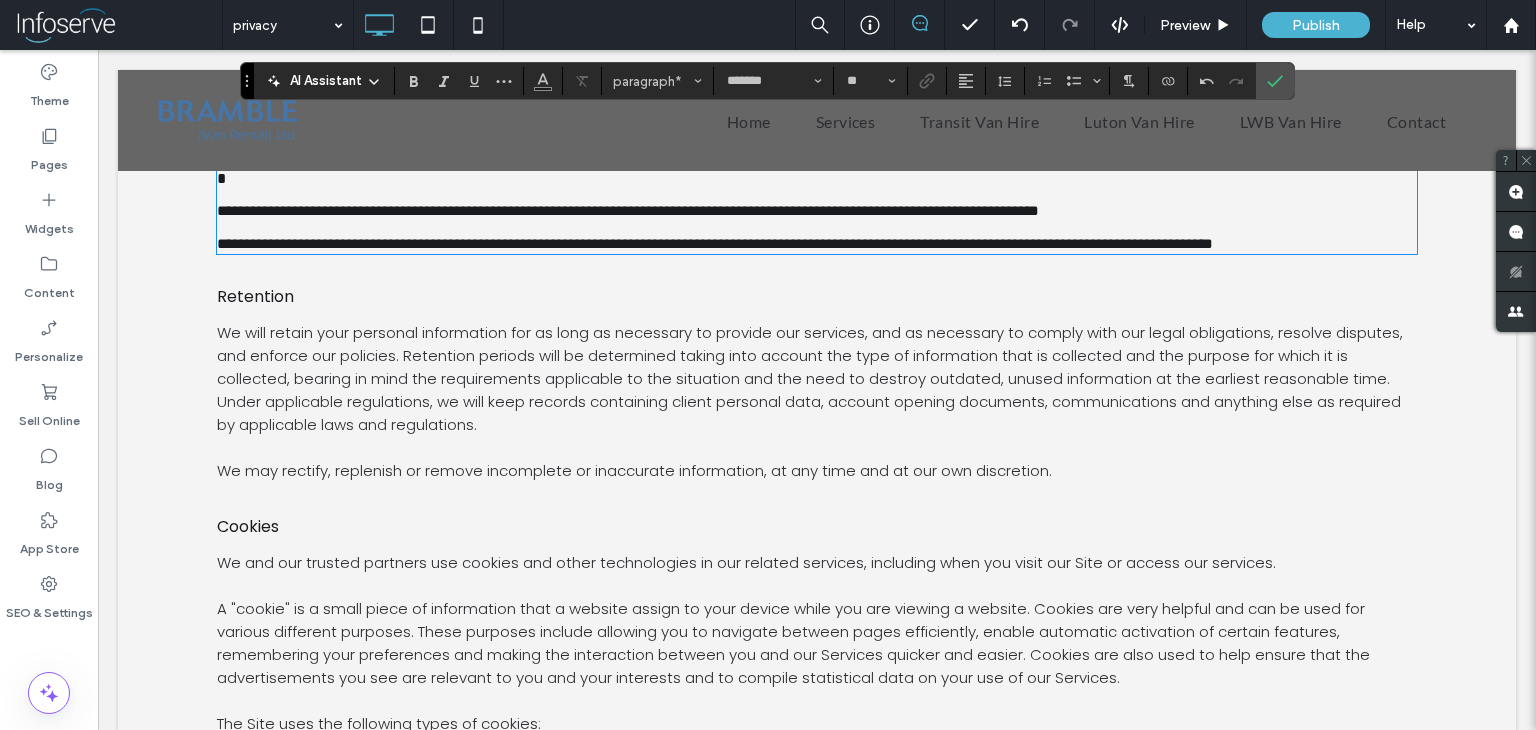 type 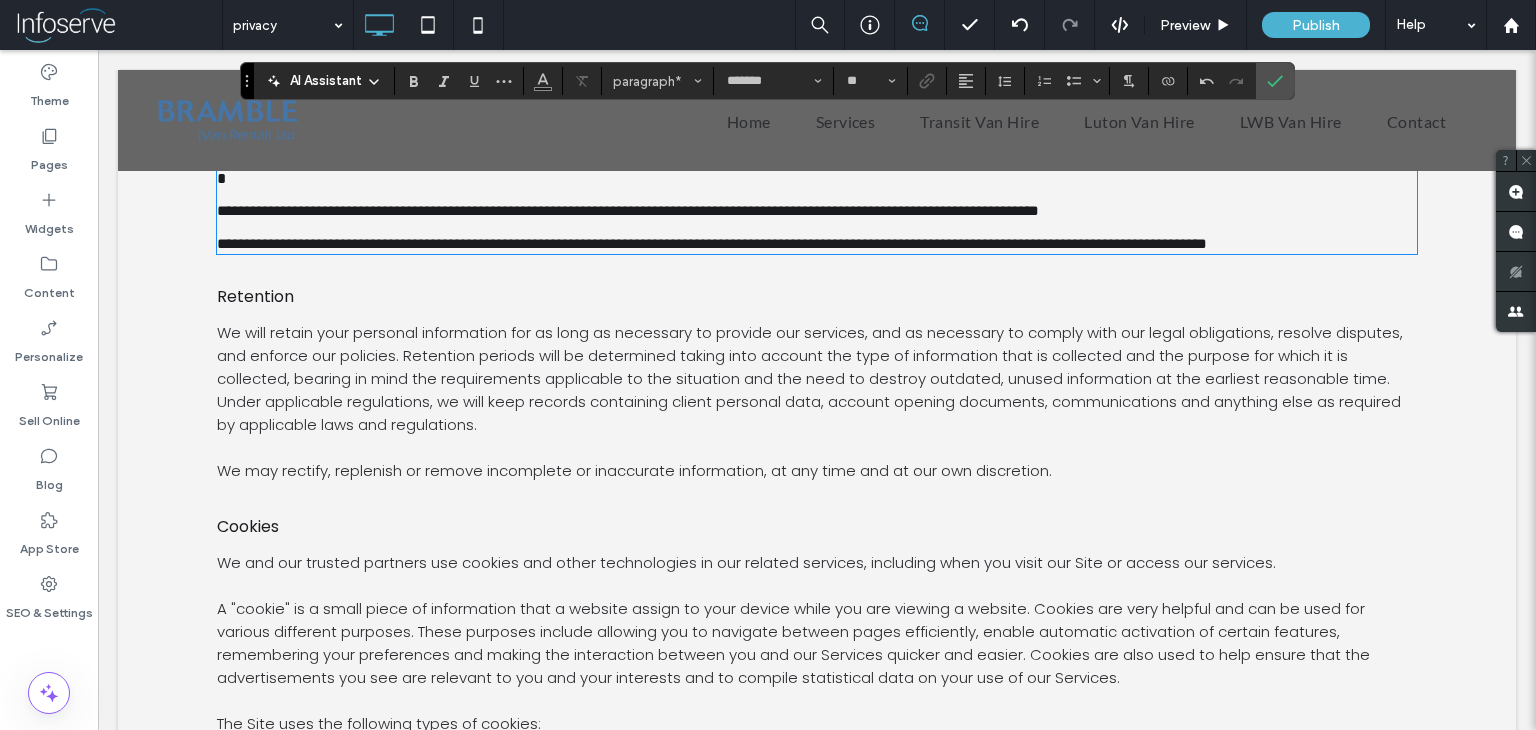 click on "We will retain your personal information for as long as necessary to provide our services, and as necessary to comply with our legal obligations, resolve disputes, and enforce our policies. Retention periods will be determined taking into account the type of information that is collected and the purpose for which it is collected, bearing in mind the requirements applicable to the situation and the need to destroy outdated, unused information at the earliest reasonable time. Under applicable regulations, we will keep records containing client personal data, account opening documents, communications and anything else as required by applicable laws and regulations." at bounding box center (810, 378) 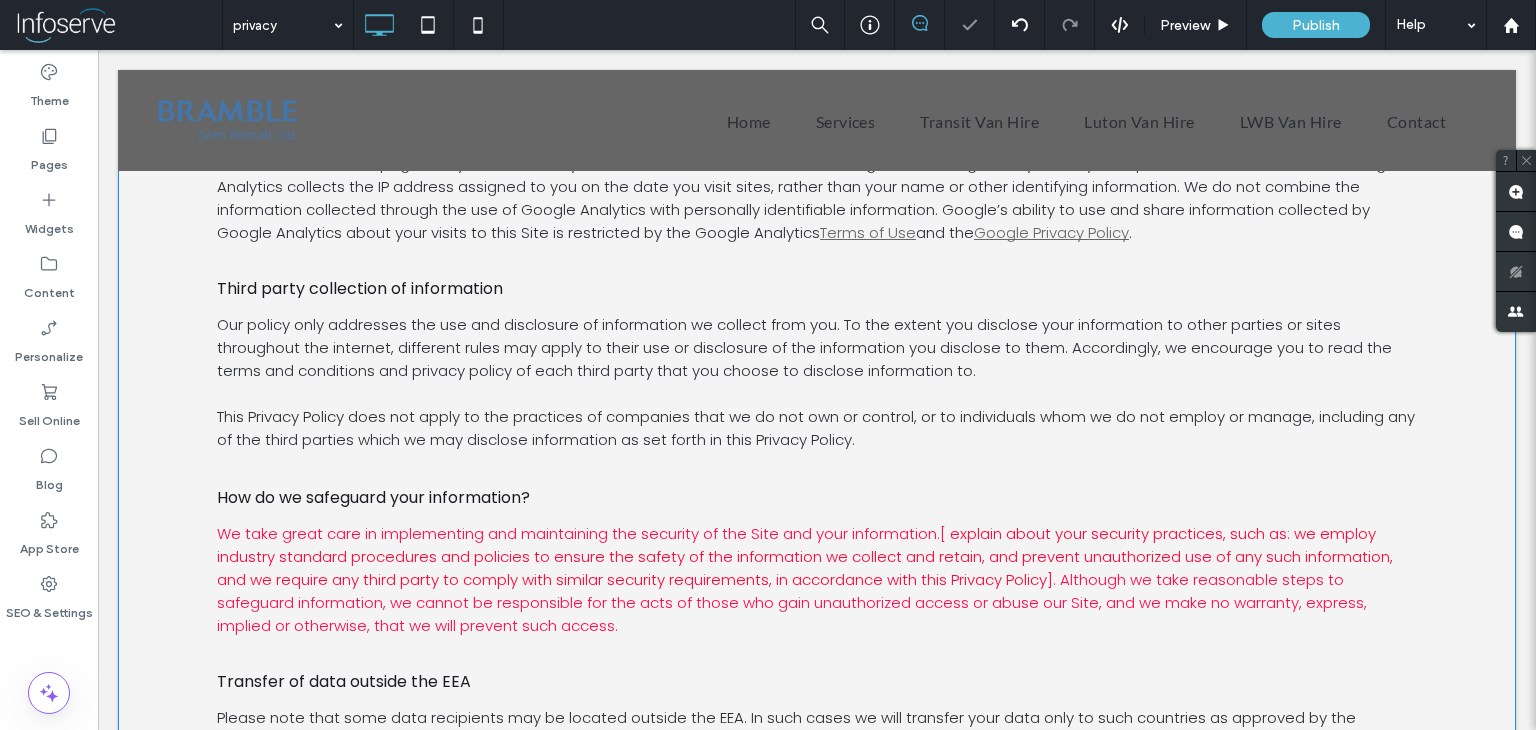 scroll, scrollTop: 3384, scrollLeft: 0, axis: vertical 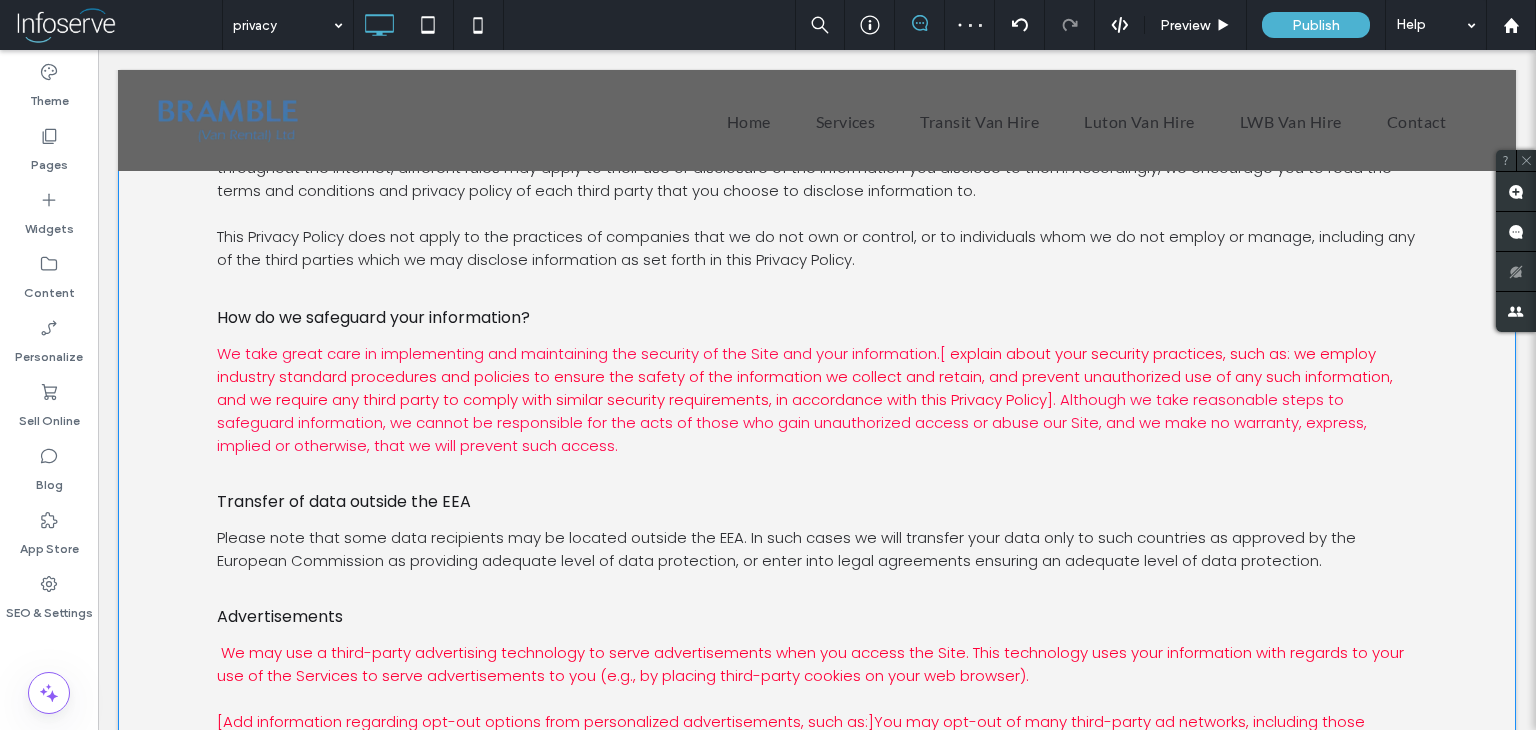 click on "We take great care in implementing and maintaining the security of the Site and your information.  [
explain about your security practices, such as: we employ industry standard procedures and policies to ensure the safety of the information we collect and retain, and prevent unauthorized use of any such information, and we require any third party to comply with similar security requirements, in accordance with this Privacy Policy]
. Although we take reasonable steps to safeguard information, we cannot be responsible for the acts of those who gain unauthorized access or abuse our Site, and we make no warranty, express, implied or otherwise, that we will prevent such access." at bounding box center [805, 399] 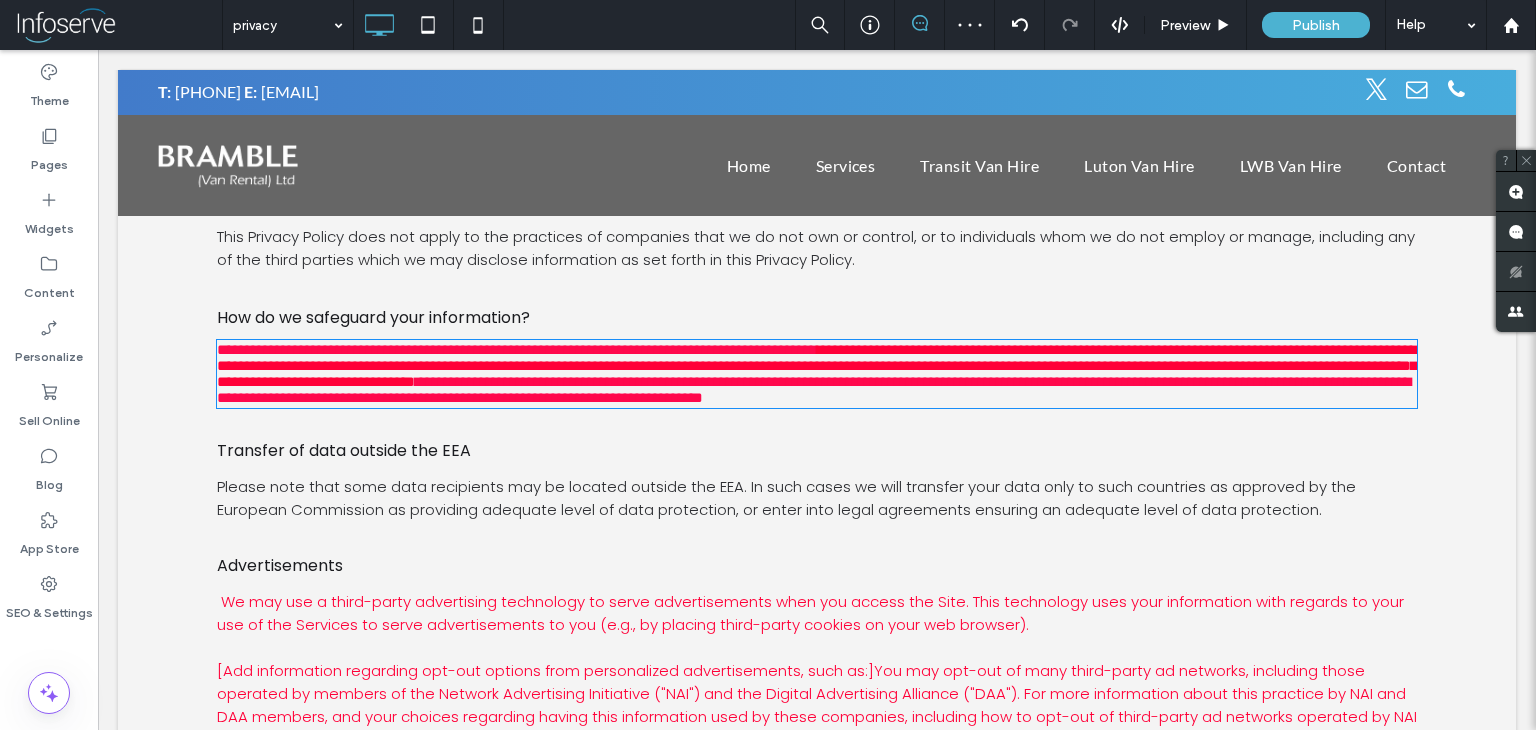 type on "*******" 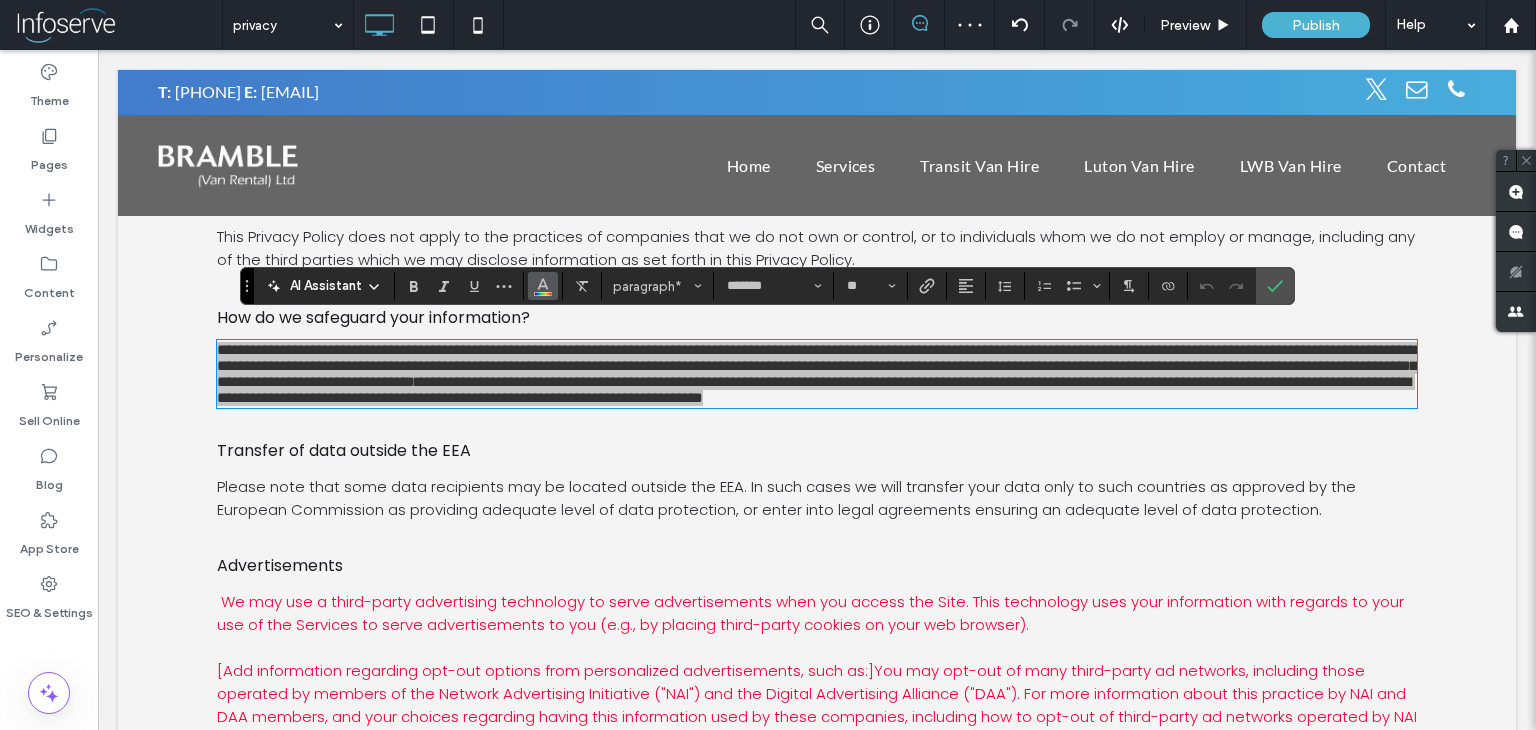 click at bounding box center [543, 284] 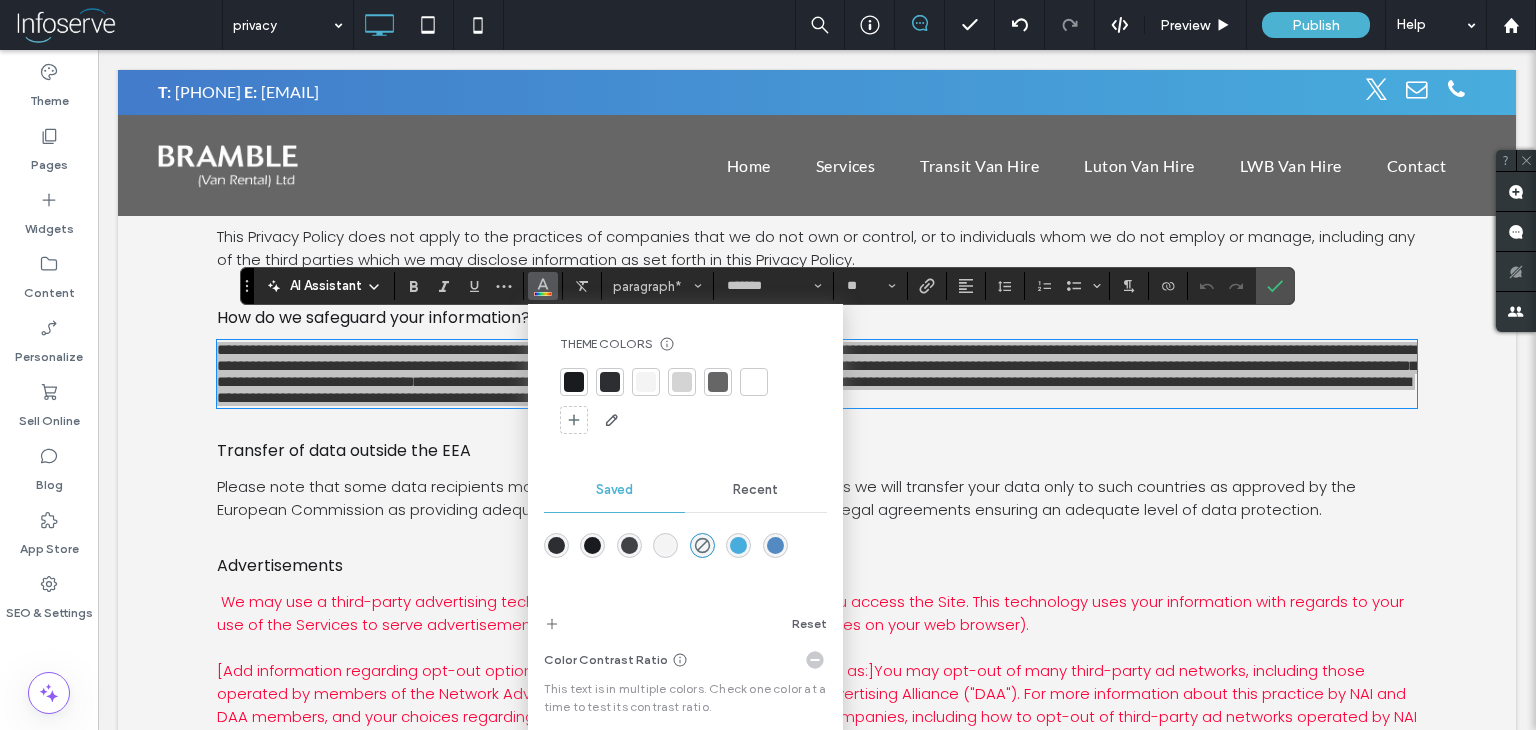 click at bounding box center [574, 382] 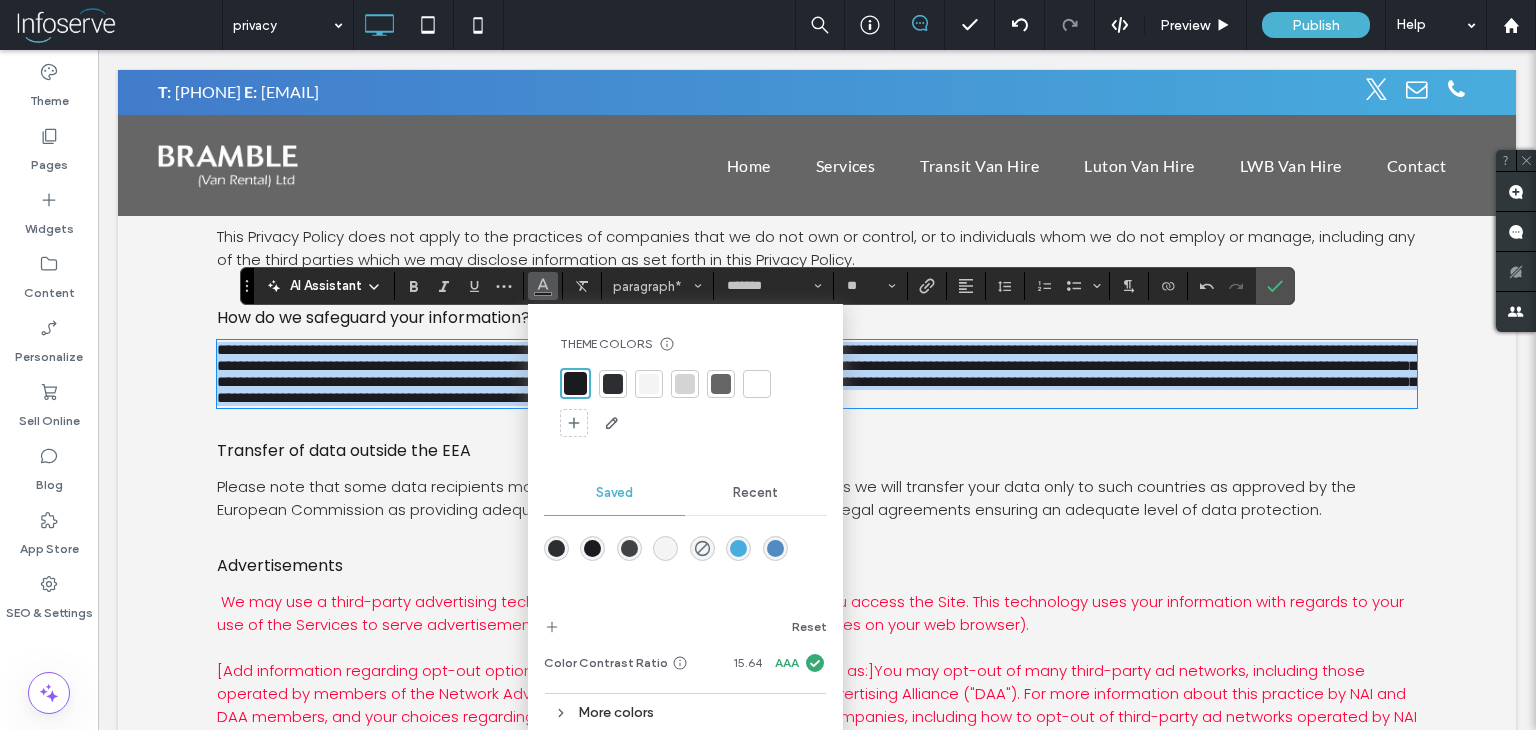 click on "**********" at bounding box center [817, 373] 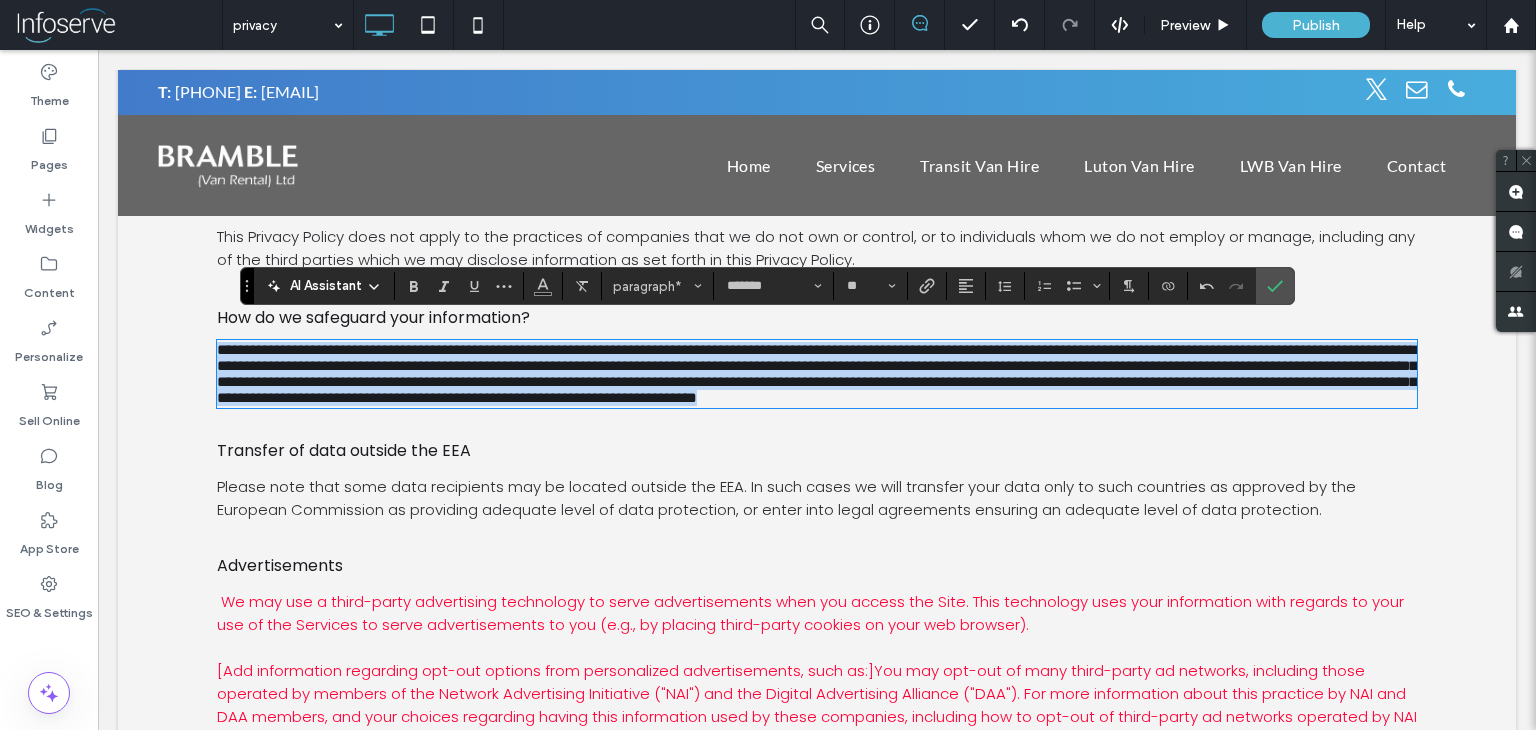 click on "**********" at bounding box center (817, 373) 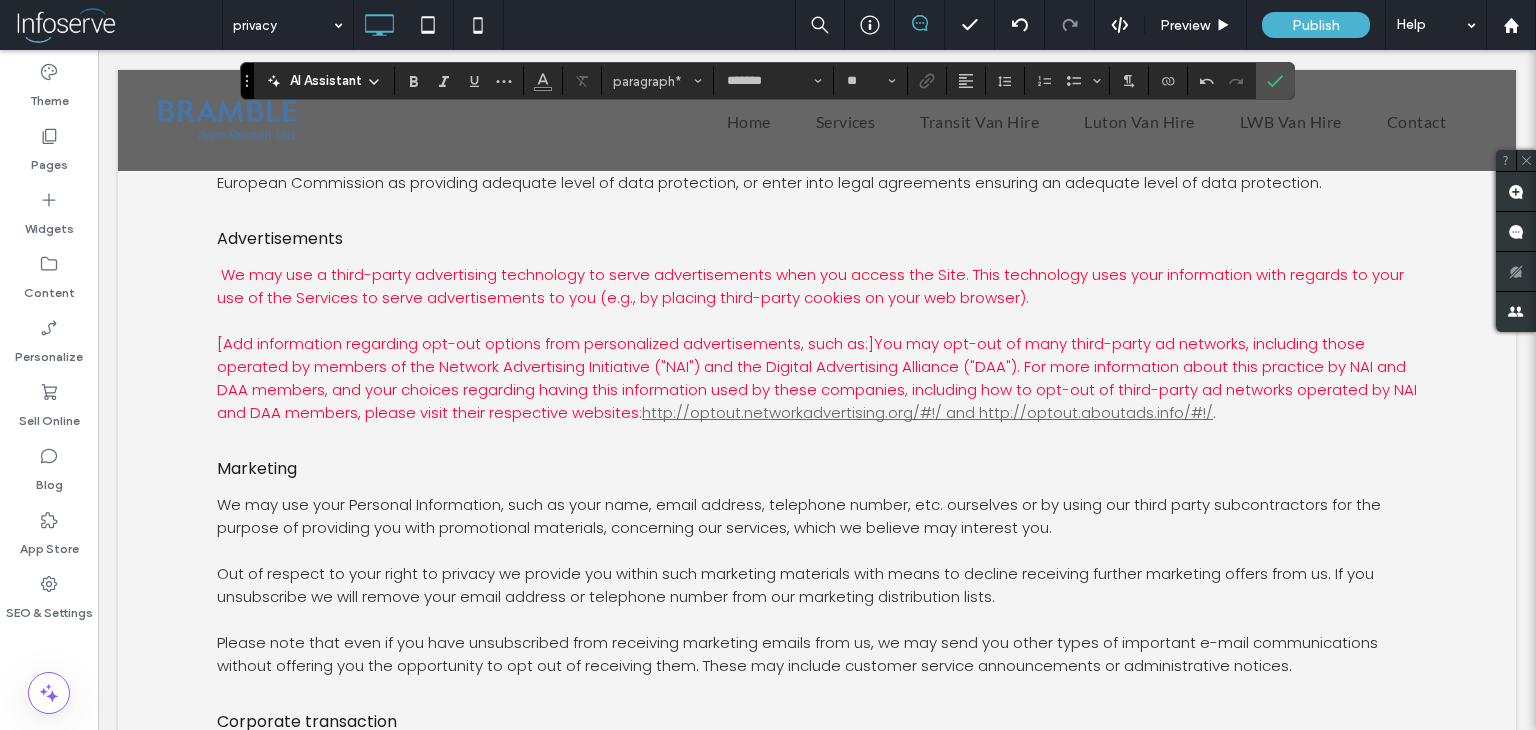 scroll, scrollTop: 3712, scrollLeft: 0, axis: vertical 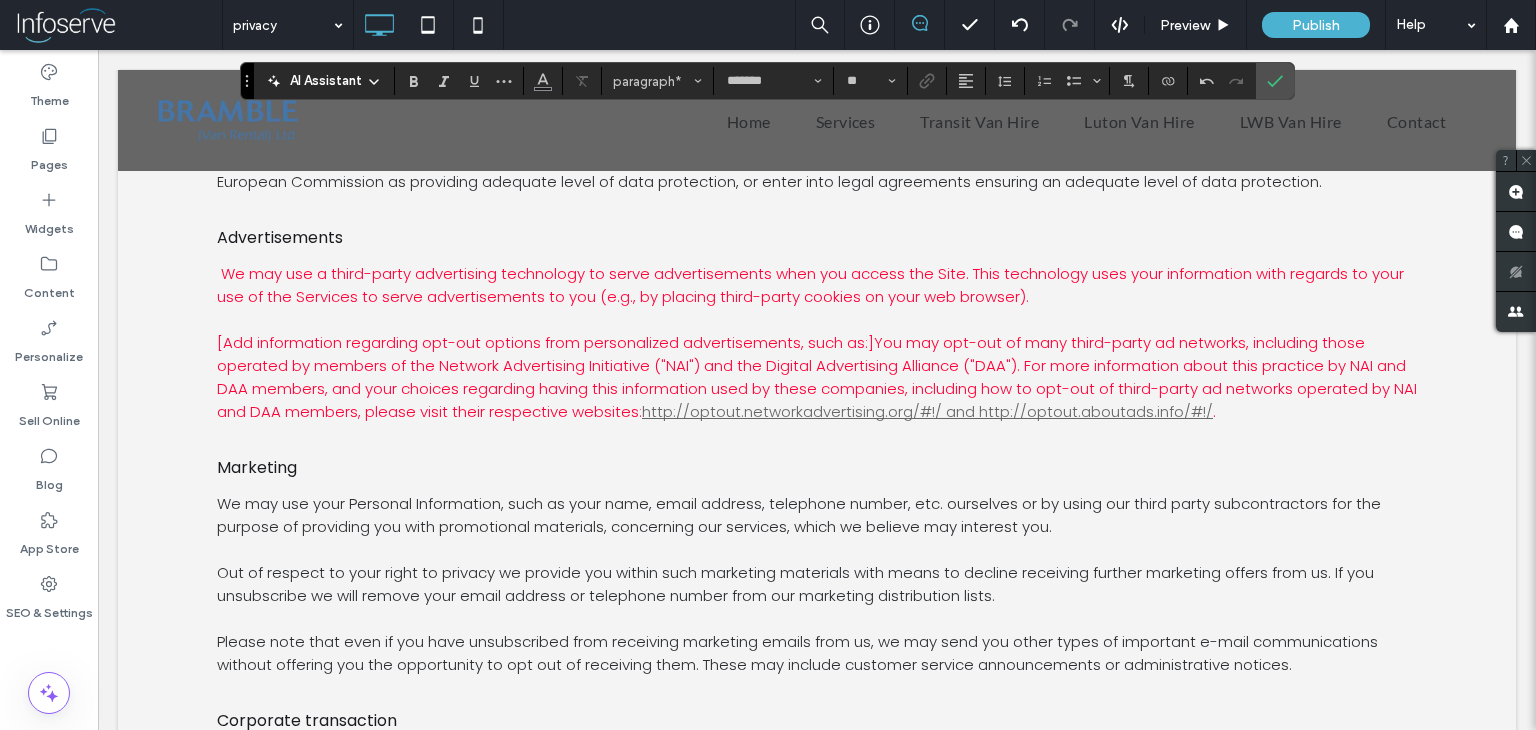 click on "[Add information regarding opt-out options from personalized advertisements, such as:]
You may opt-out of many third-party ad networks, including those operated by members of the Network Advertising Initiative ("NAI") and the Digital Advertising Alliance ("DAA"). For more information about this practice by NAI and DAA members, and your choices regarding having this information used by these companies, including how to opt-out of third-party ad networks operated by NAI and DAA members, please visit their respective websites:  http://optout.networkadvertising.org/#!/ and http://optout.aboutads.info/#!/ ." at bounding box center (817, 377) 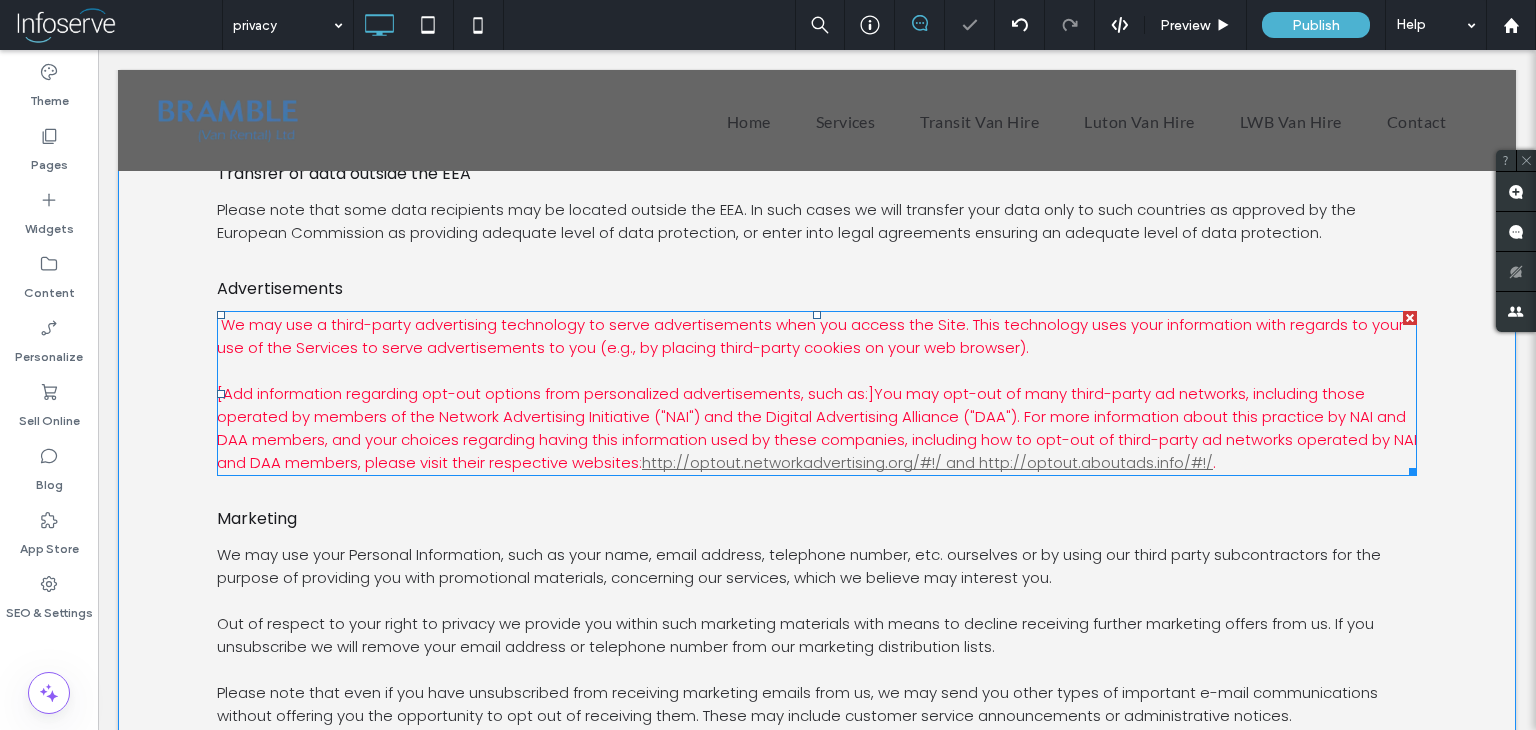 click on "[Add information regarding opt-out options from personalized advertisements, such as:]
You may opt-out of many third-party ad networks, including those operated by members of the Network Advertising Initiative ("NAI") and the Digital Advertising Alliance ("DAA"). For more information about this practice by NAI and DAA members, and your choices regarding having this information used by these companies, including how to opt-out of third-party ad networks operated by NAI and DAA members, please visit their respective websites:  http://optout.networkadvertising.org/#!/ and http://optout.aboutads.info/#!/ ." at bounding box center (817, 428) 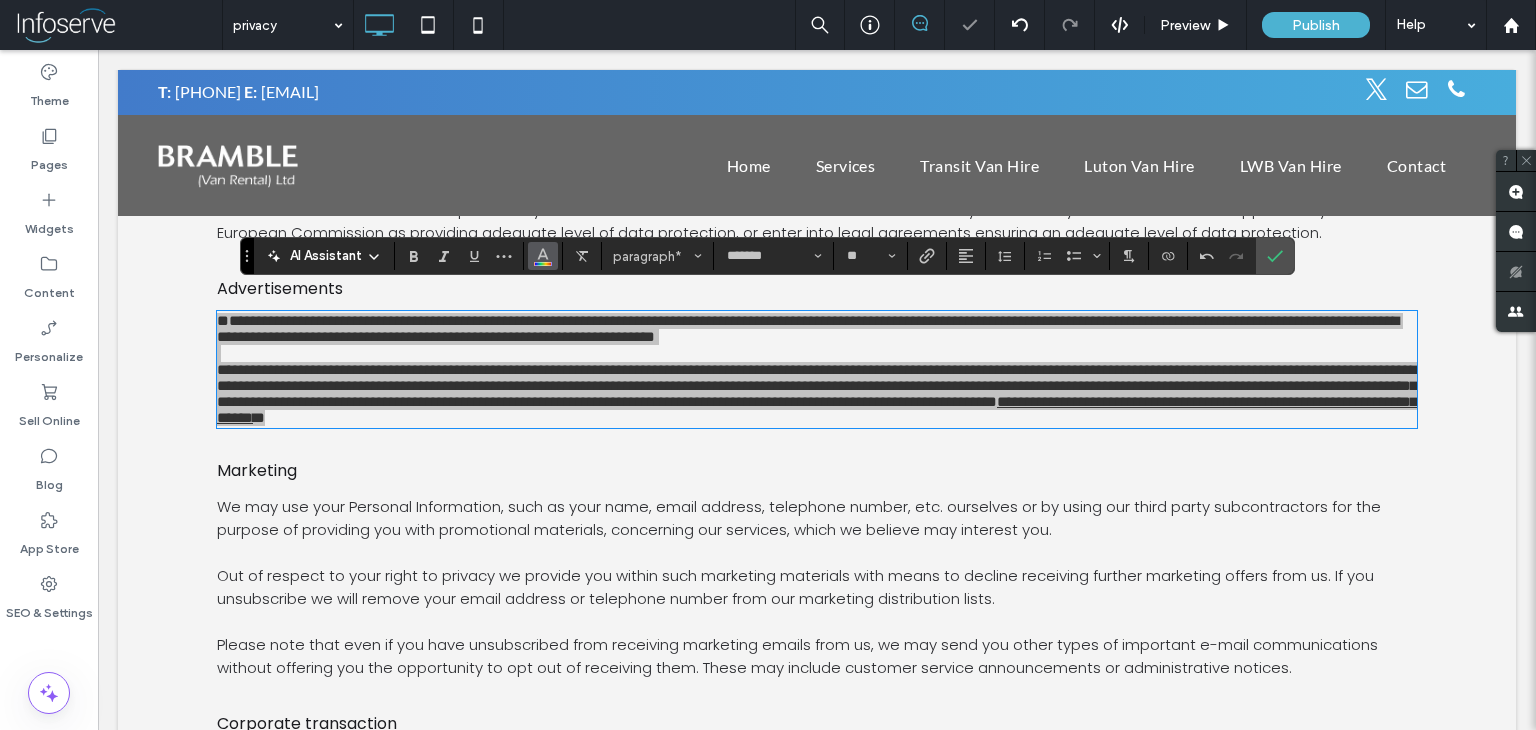 click 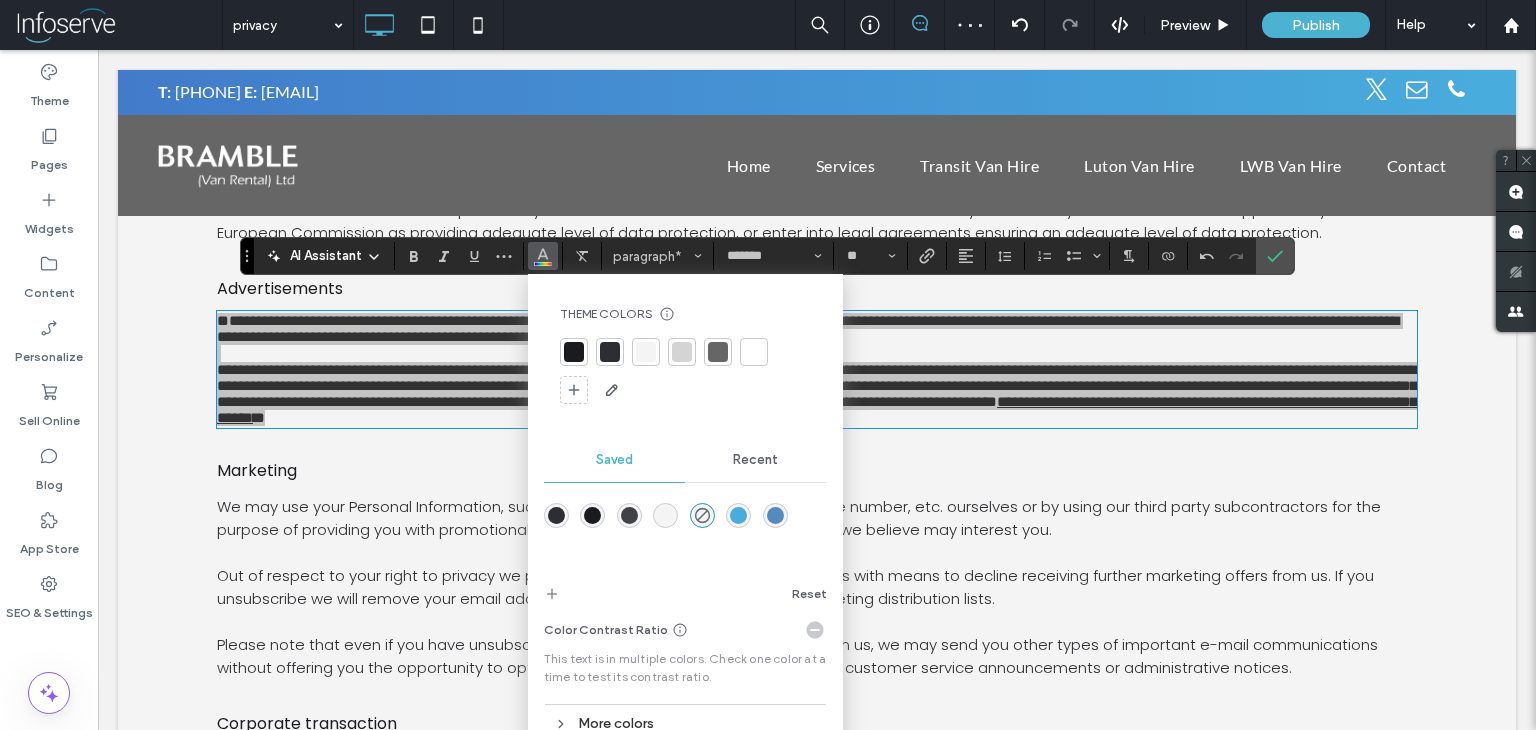 click at bounding box center [574, 352] 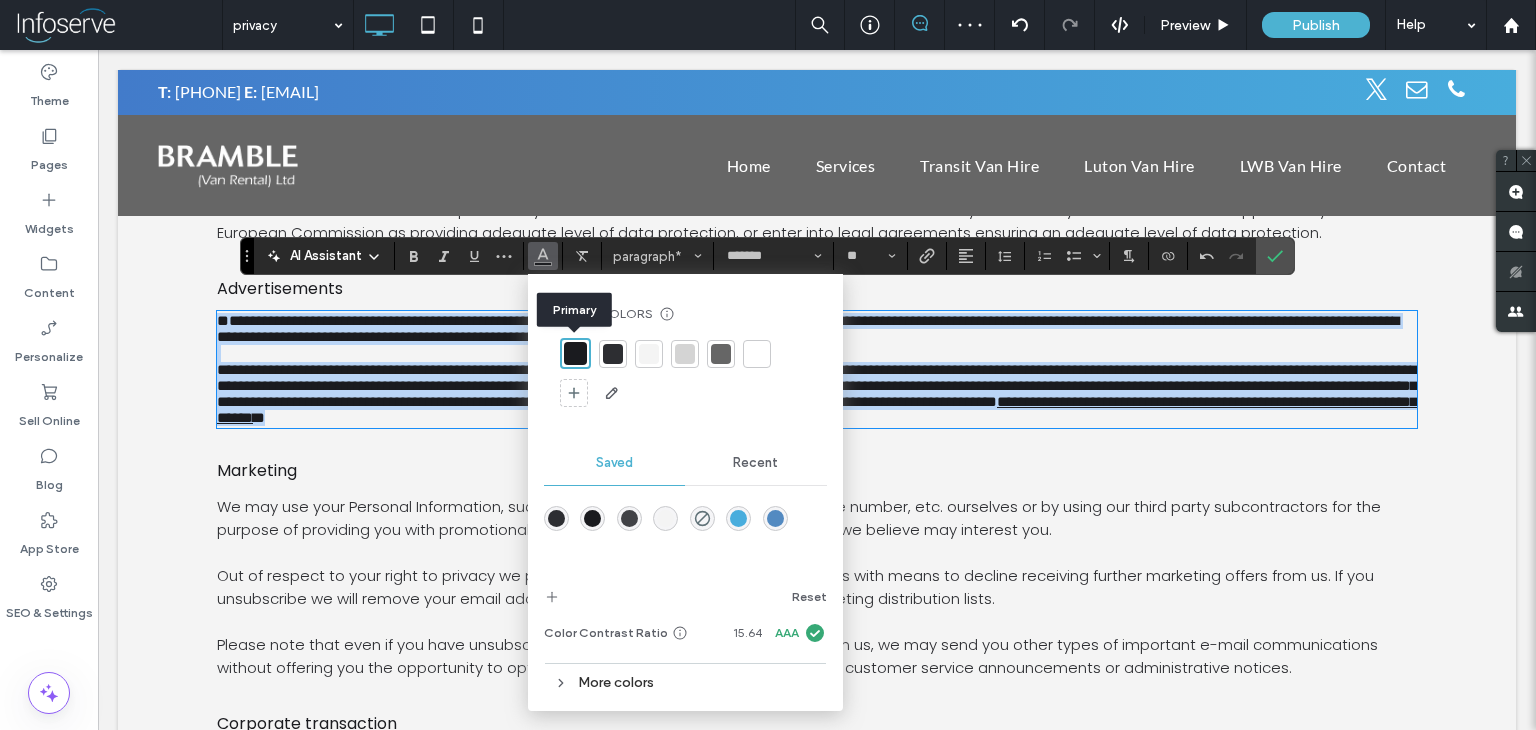 click on "**********" at bounding box center [817, 385] 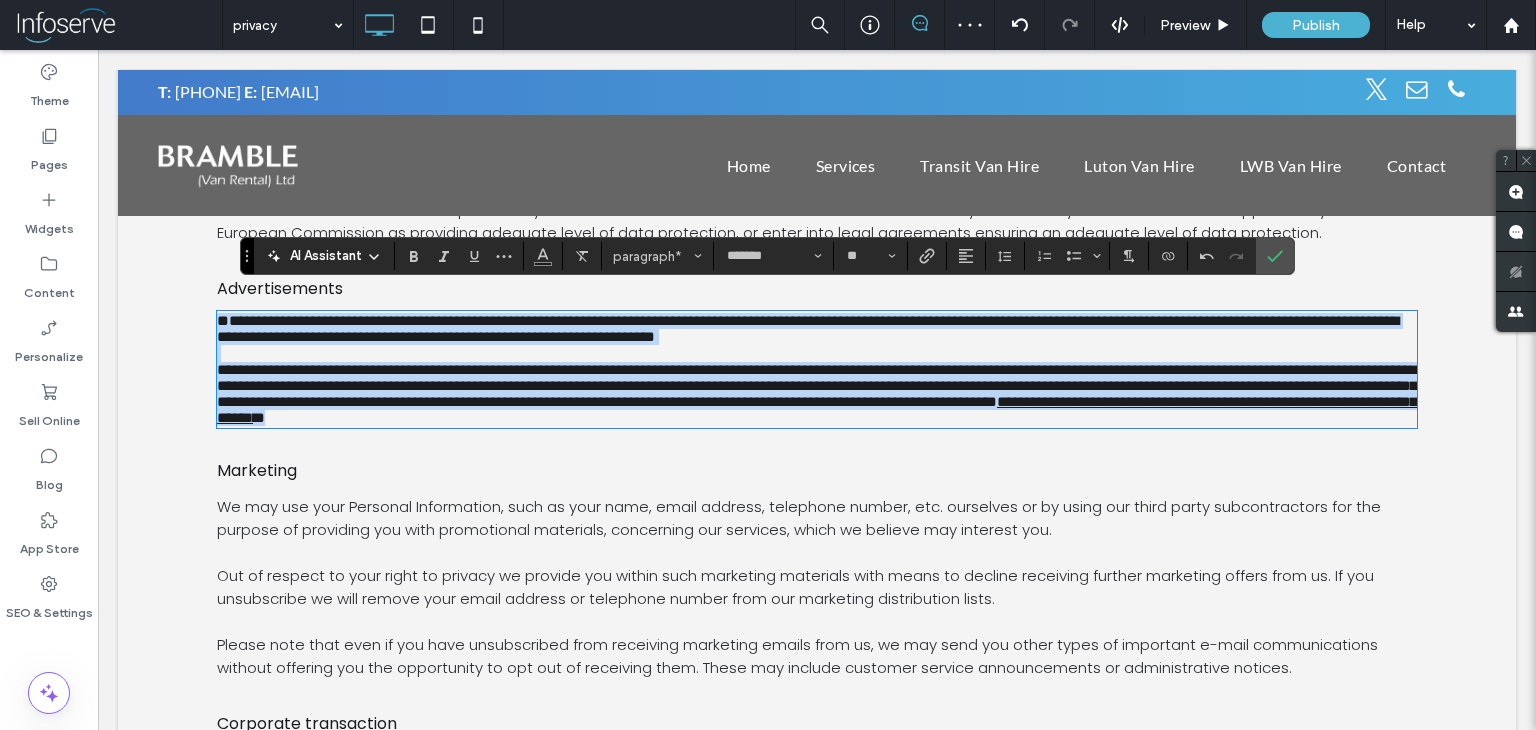click on "**********" at bounding box center (817, 385) 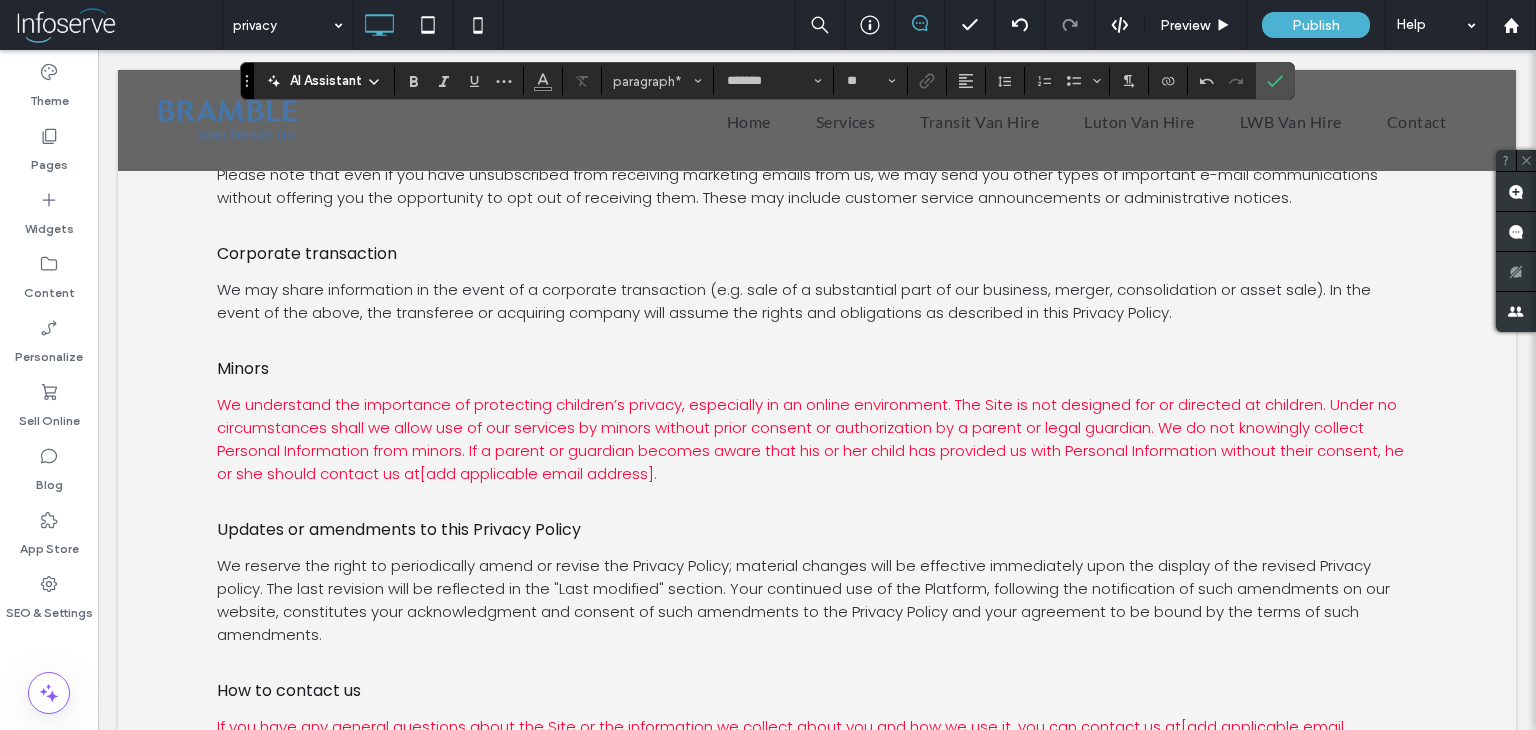 scroll, scrollTop: 4183, scrollLeft: 0, axis: vertical 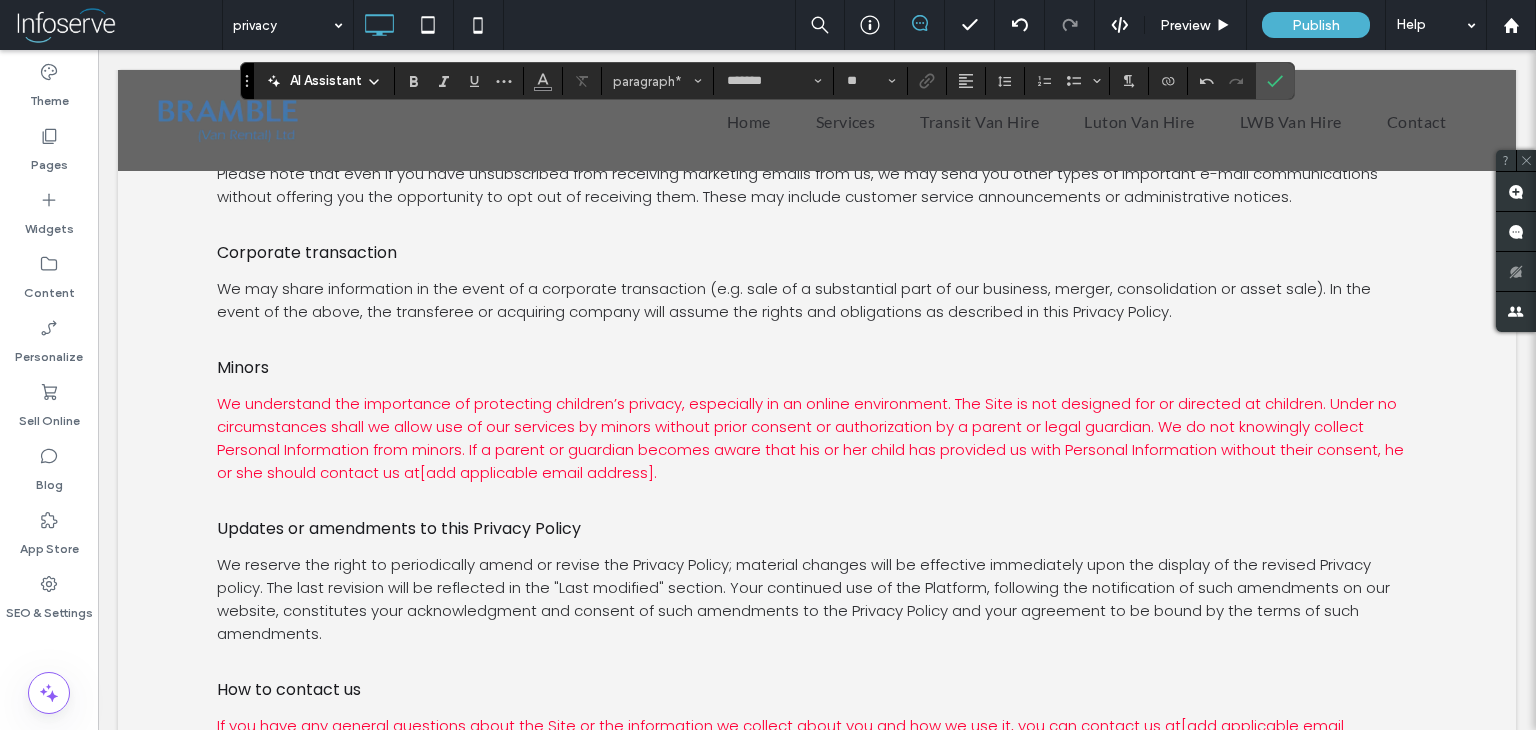 click on "We understand the importance of protecting children’s privacy, especially in an online environment. The Site is not designed for or directed at children. Under no circumstances shall we allow use of our services by minors without prior consent or authorization by a parent or legal guardian. We do not knowingly collect Personal Information from minors. If a parent or guardian becomes aware that his or her child has provided us with Personal Information without their consent, he or she should contact us at [EMAIL]." at bounding box center [810, 438] 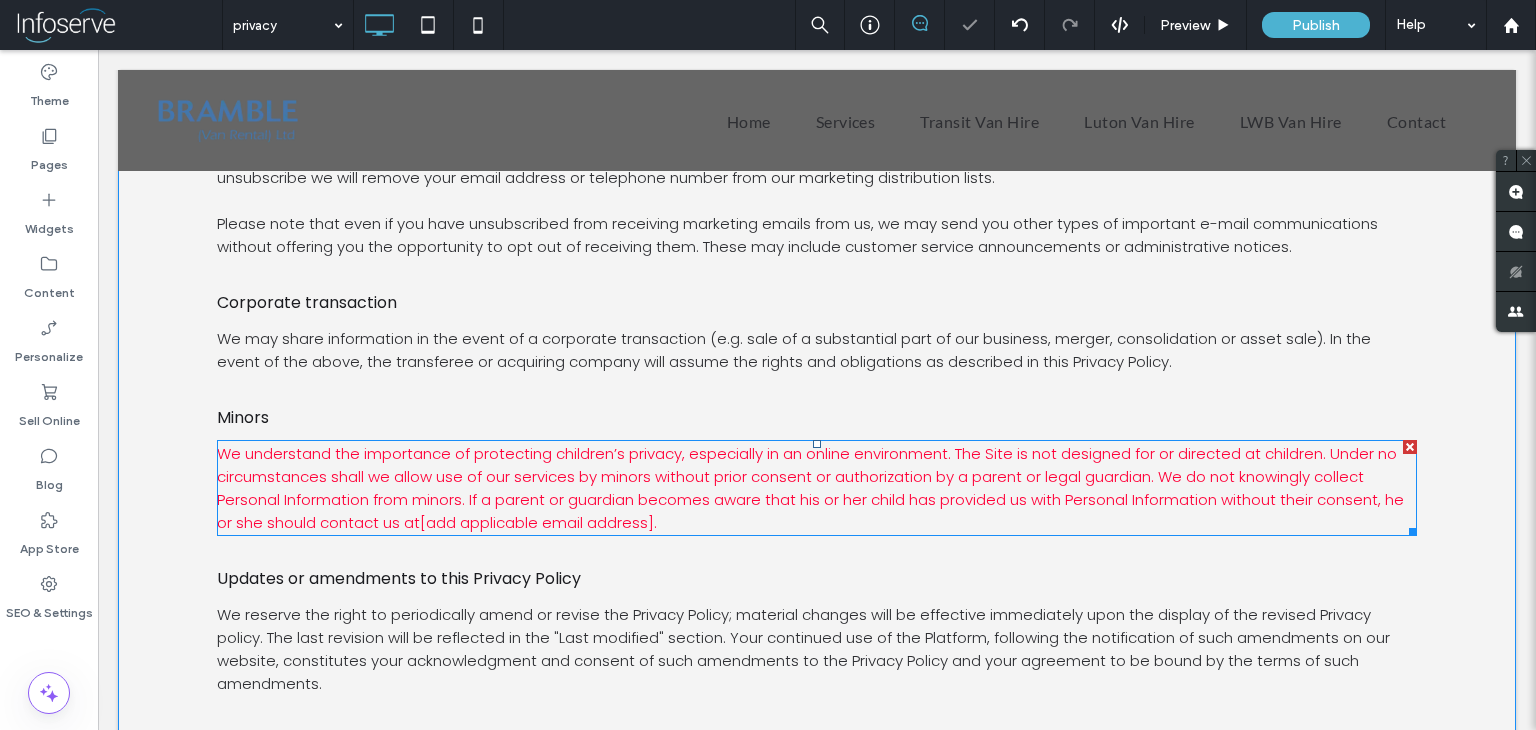 click on "We understand the importance of protecting children’s privacy, especially in an online environment. The Site is not designed for or directed at children. Under no circumstances shall we allow use of our services by minors without prior consent or authorization by a parent or legal guardian. We do not knowingly collect Personal Information from minors. If a parent or guardian becomes aware that his or her child has provided us with Personal Information without their consent, he or she should contact us at [EMAIL]." at bounding box center (810, 488) 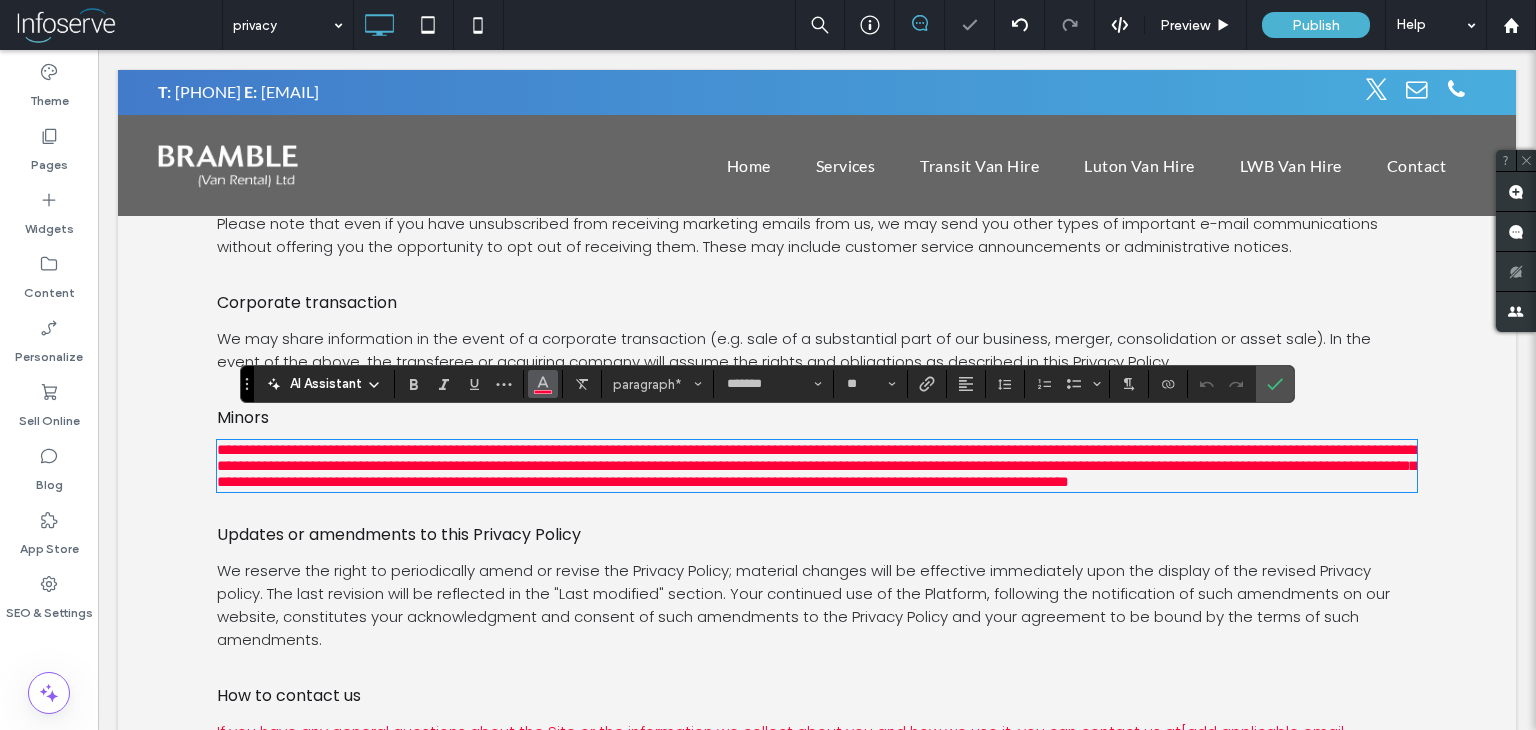 click 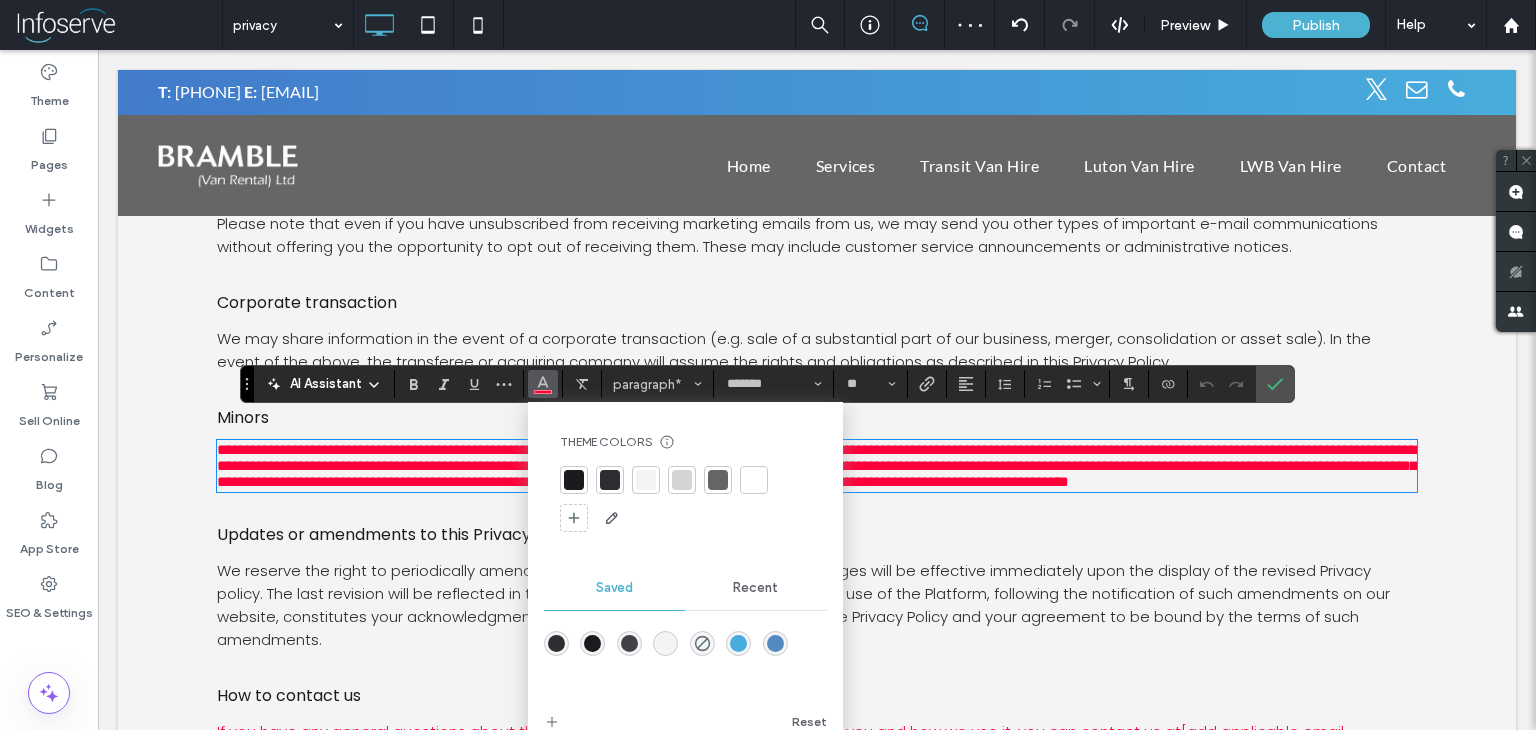 click at bounding box center [574, 480] 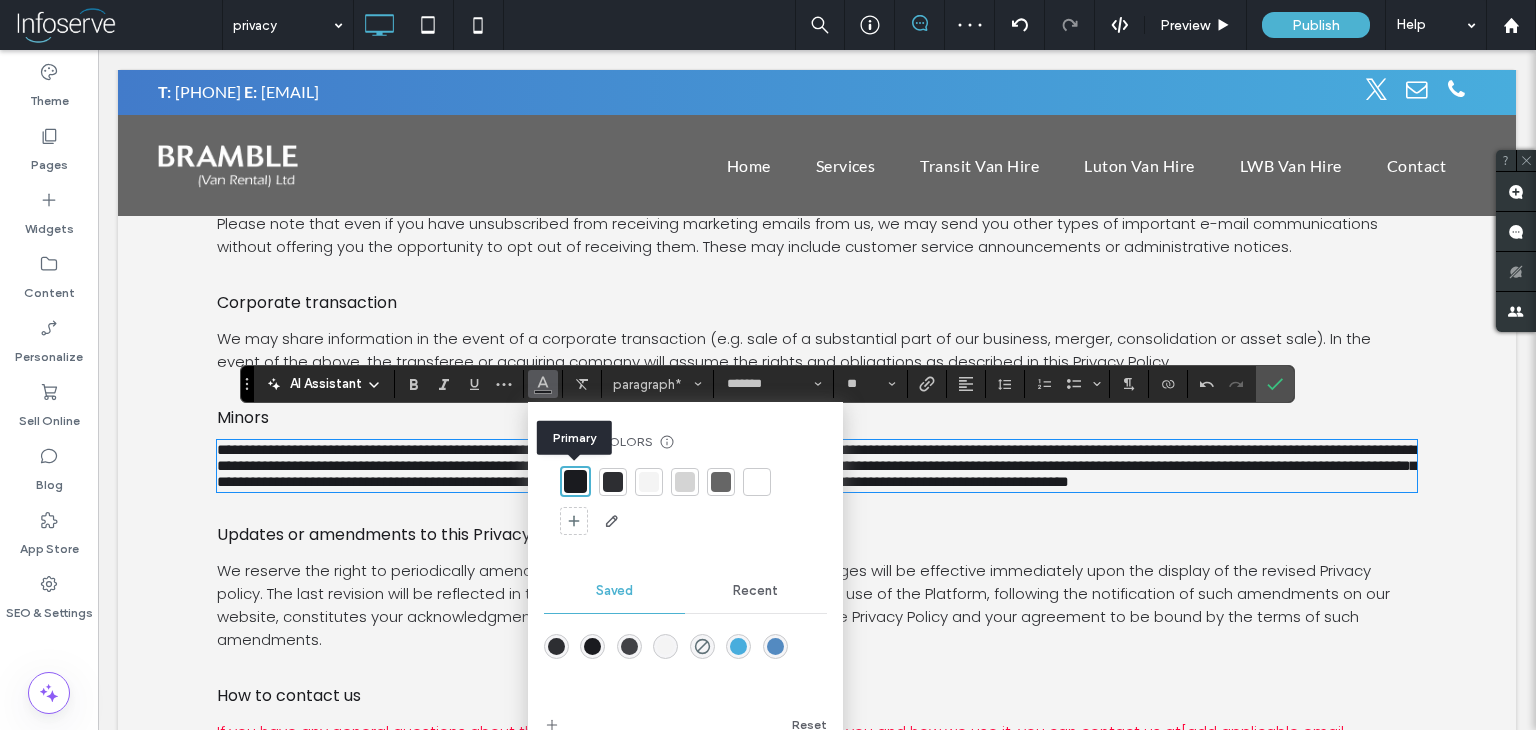 click on "**********" at bounding box center [817, 465] 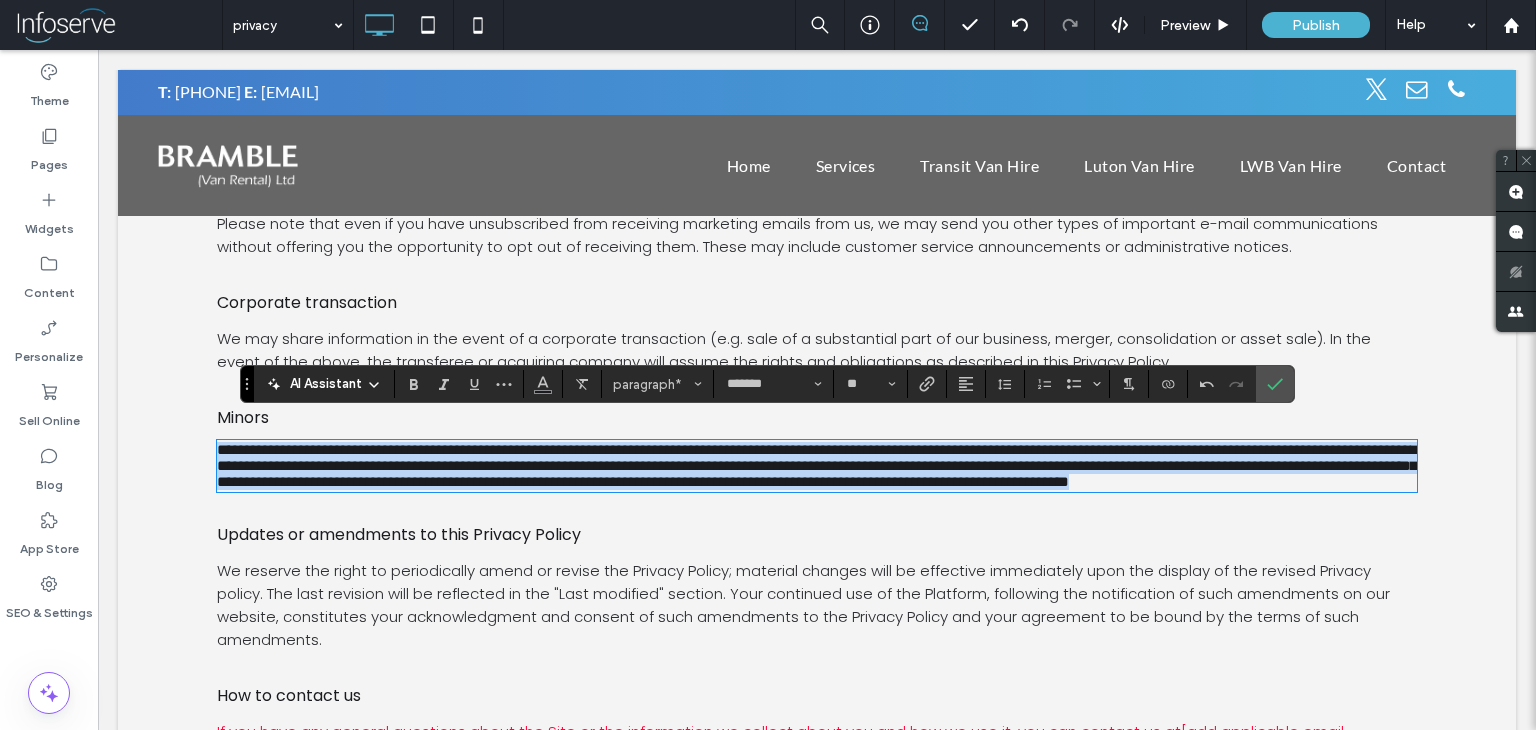 click on "**********" at bounding box center [817, 466] 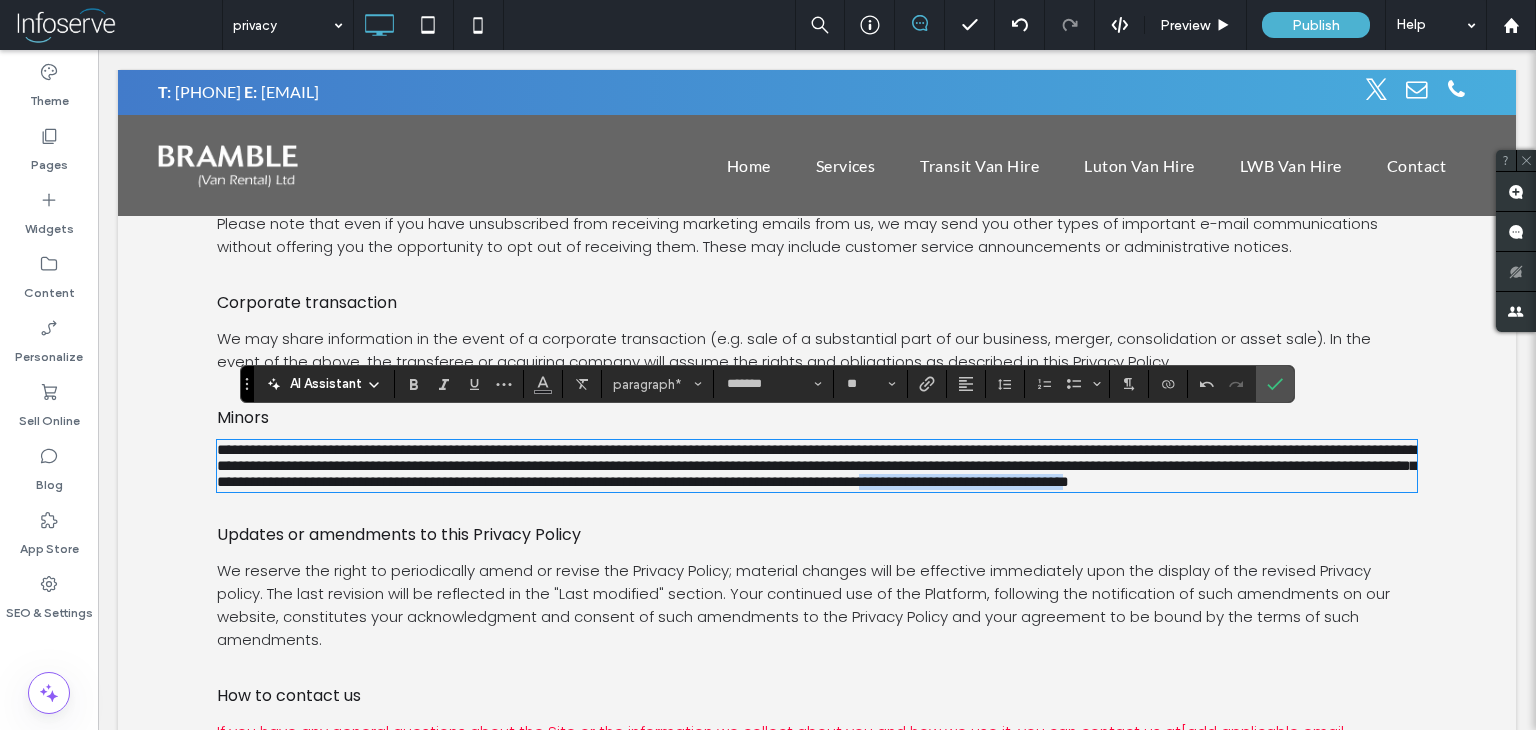 drag, startPoint x: 655, startPoint y: 501, endPoint x: 396, endPoint y: 509, distance: 259.12354 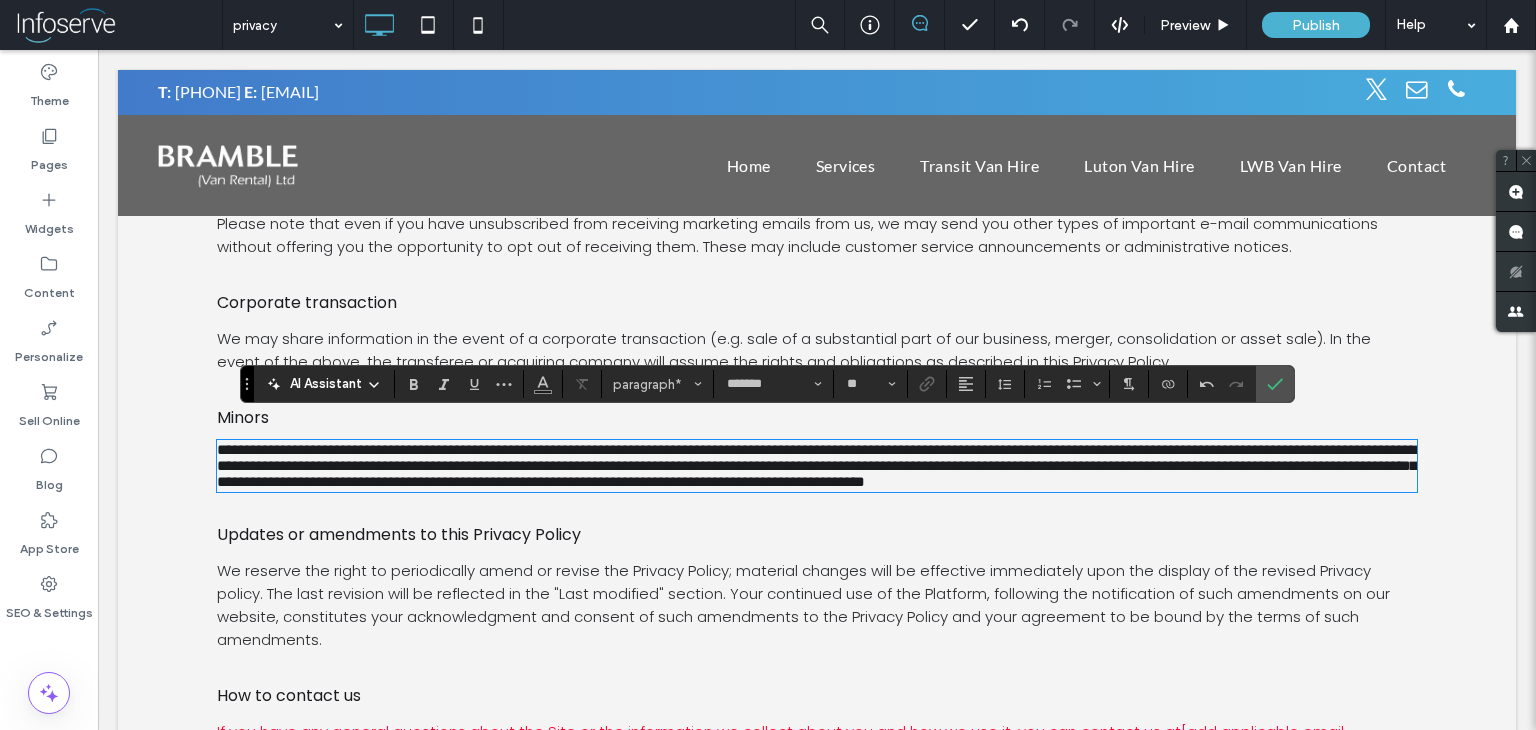 type 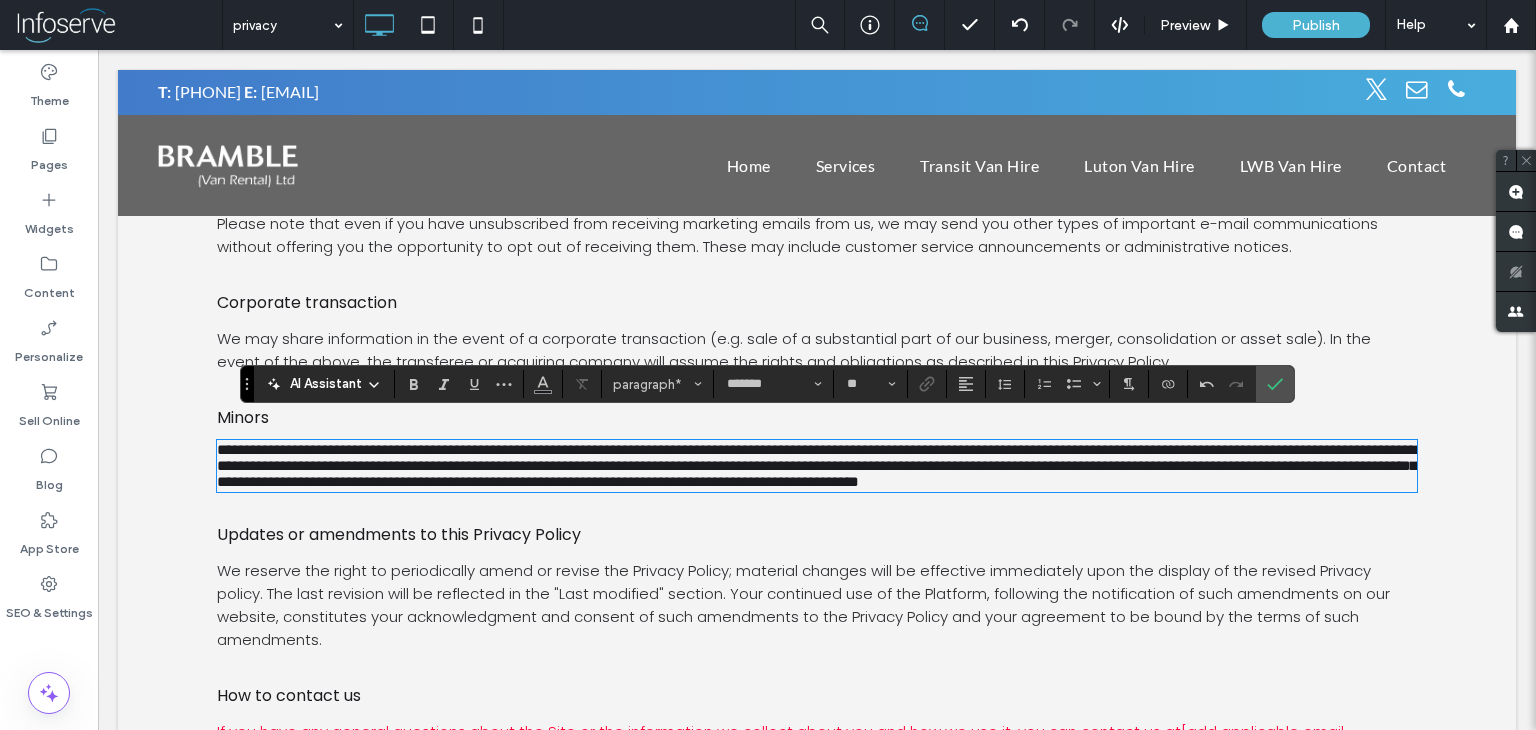 click on "**********" at bounding box center [817, 465] 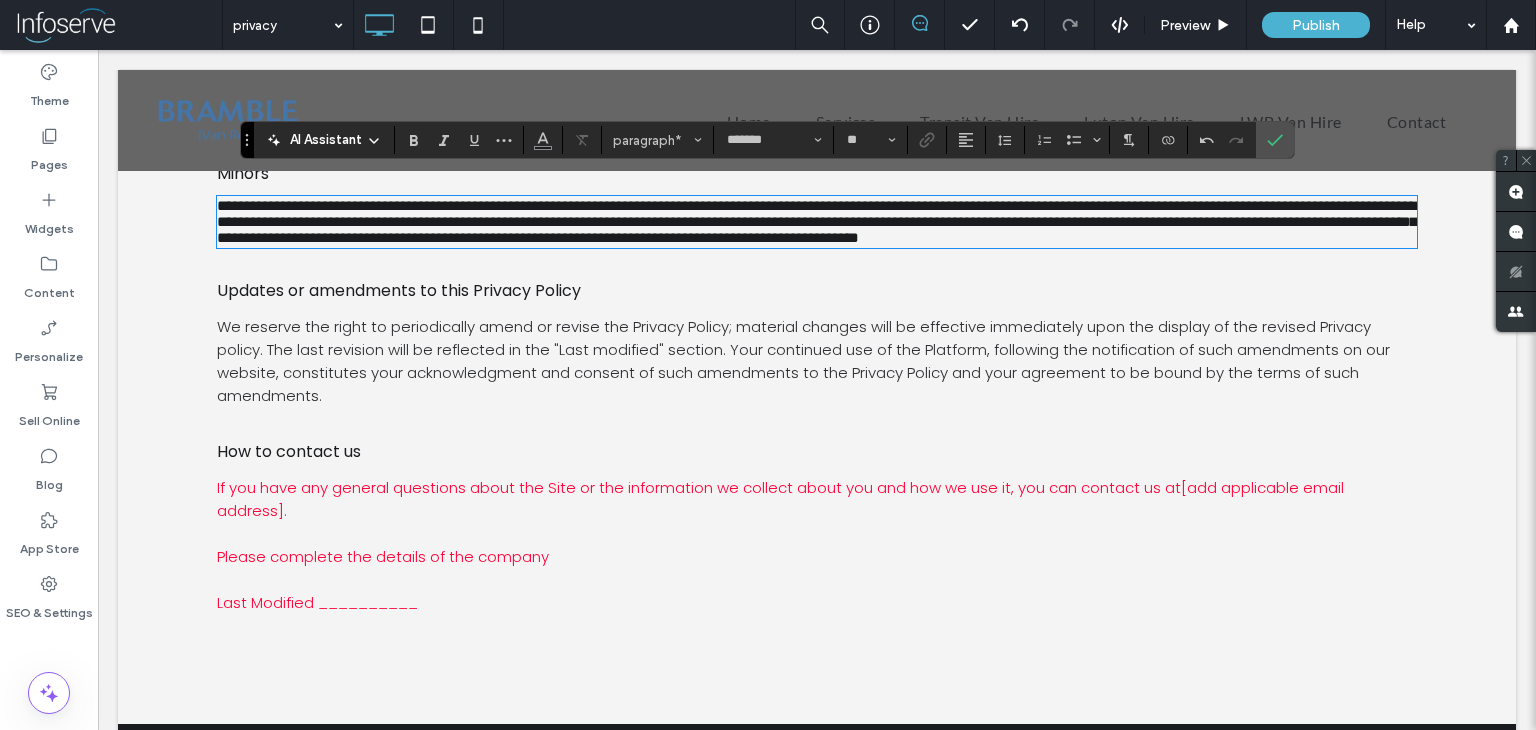 scroll, scrollTop: 4562, scrollLeft: 0, axis: vertical 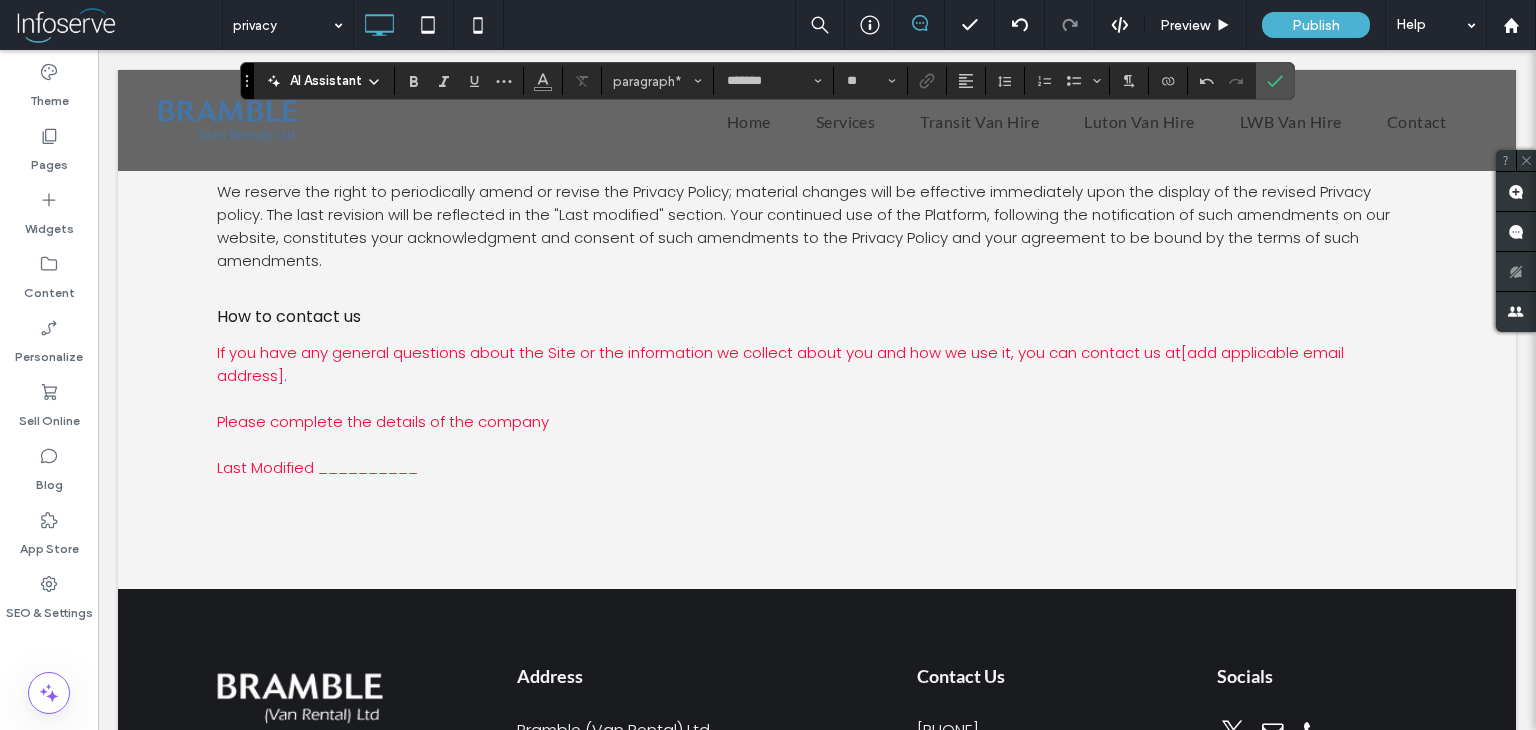 click on "Please complete the details of the company" at bounding box center [817, 421] 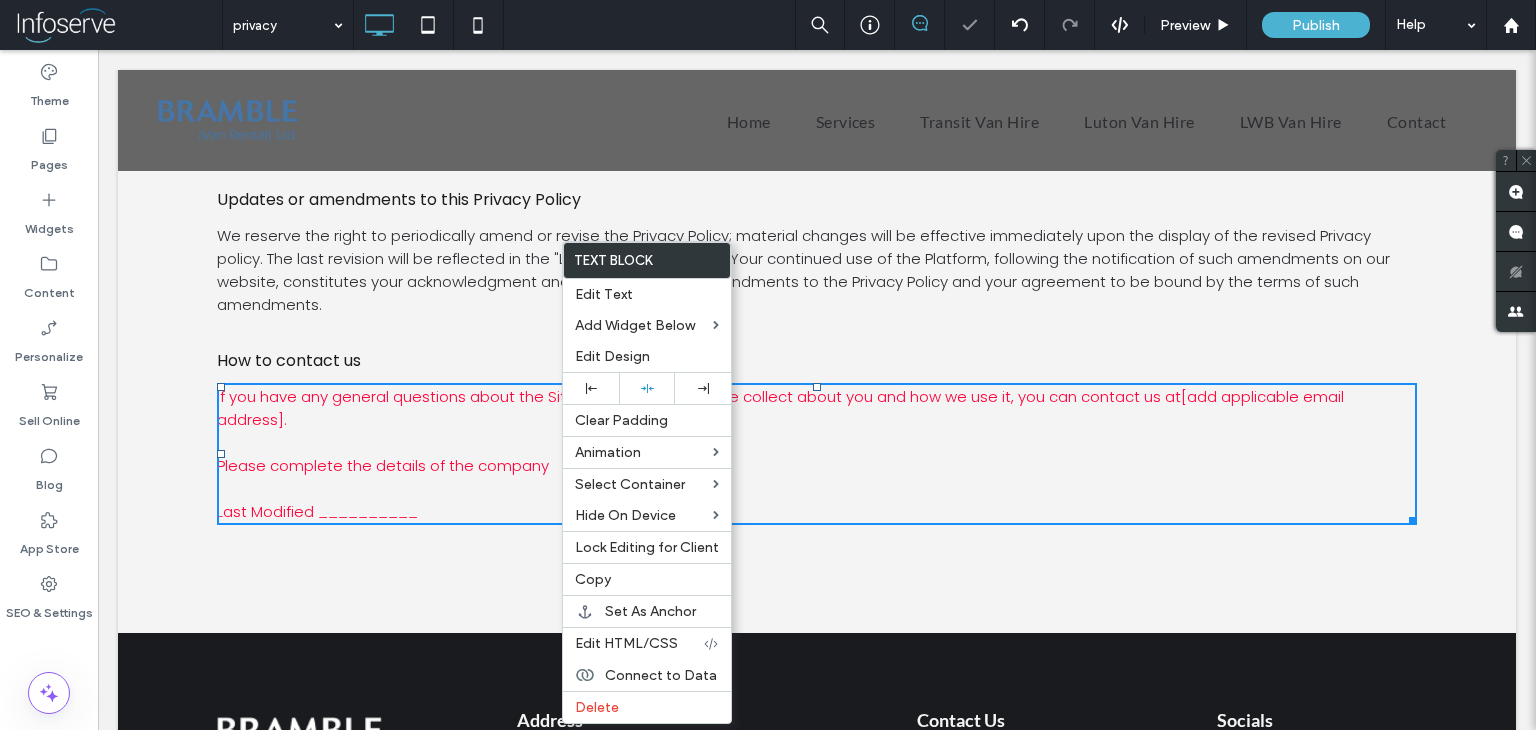 click at bounding box center (817, 488) 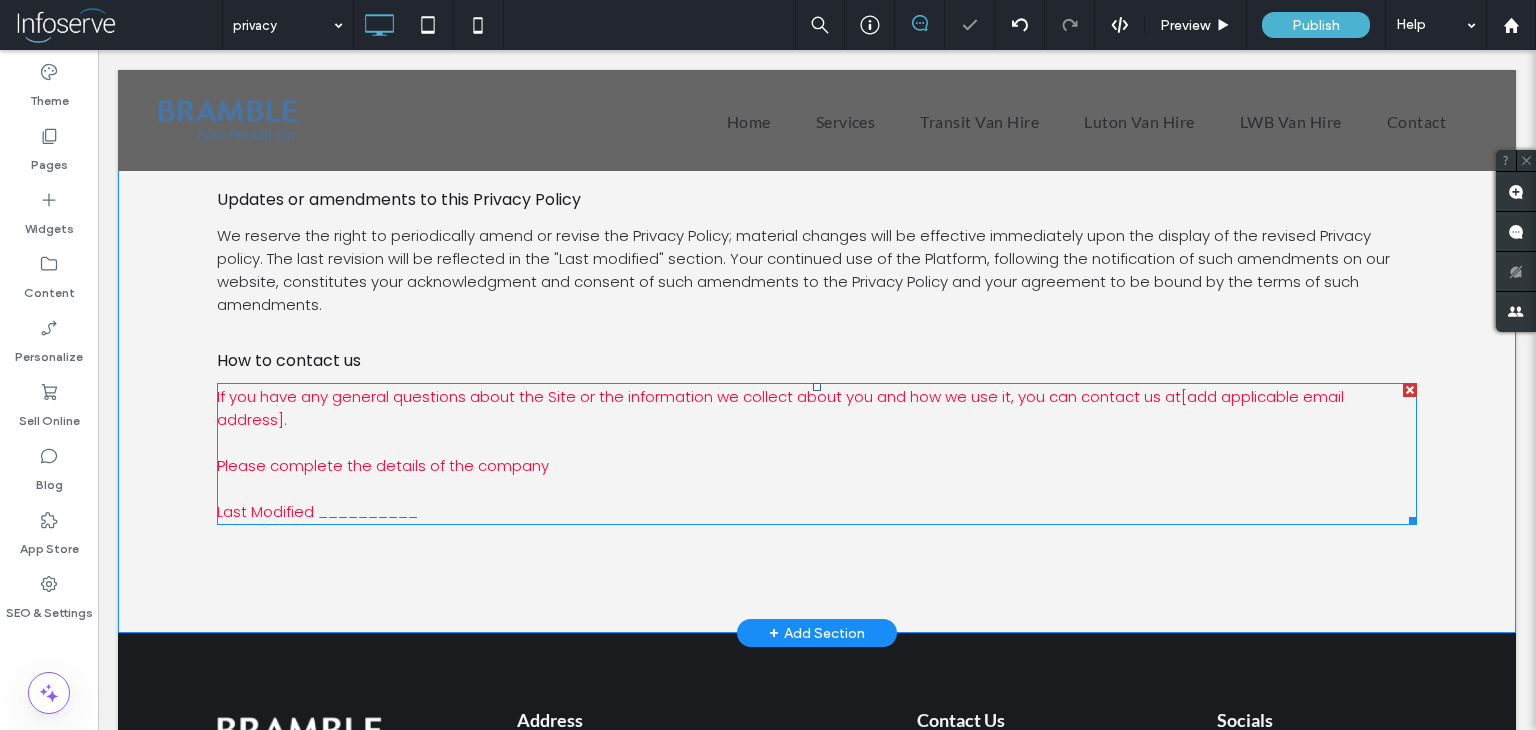 click at bounding box center [817, 488] 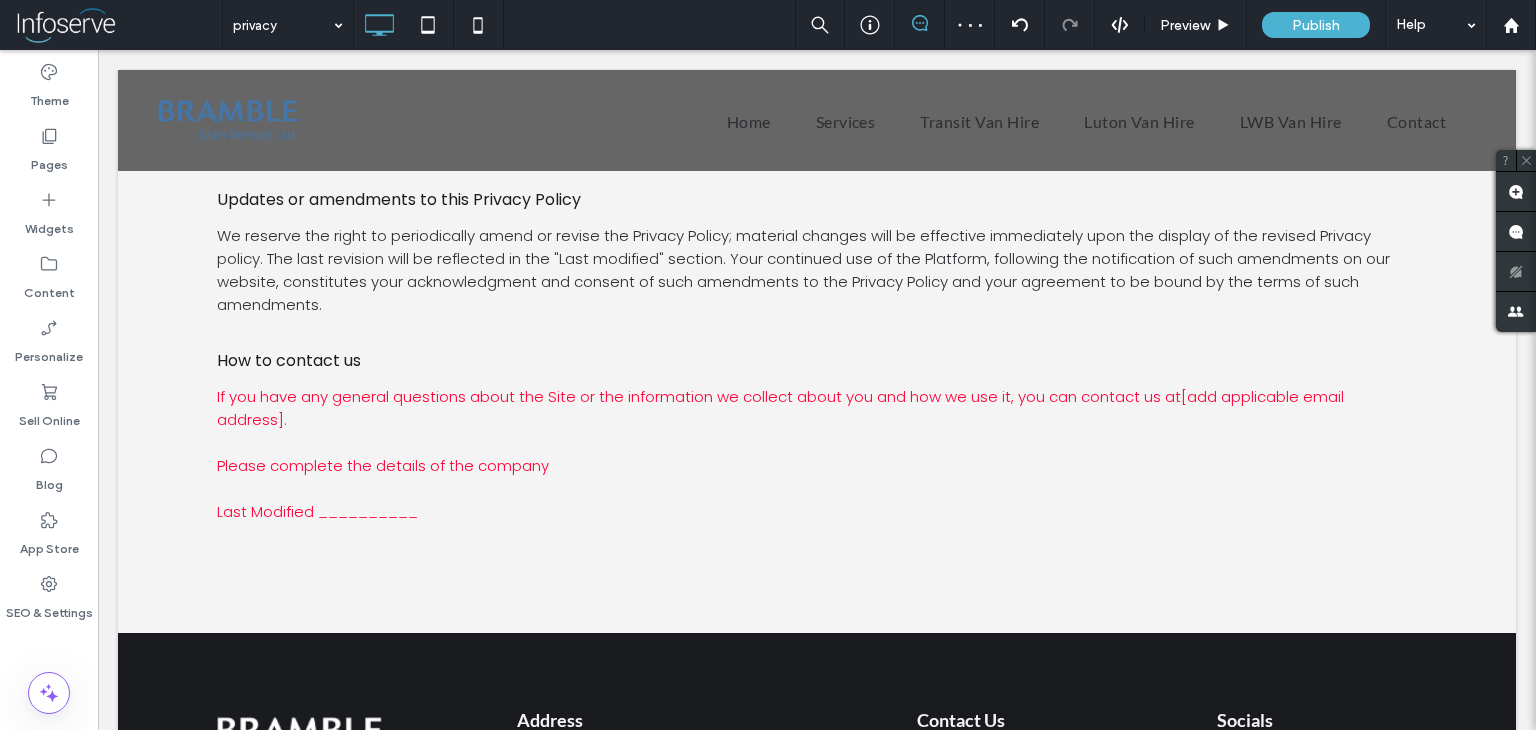 type on "*******" 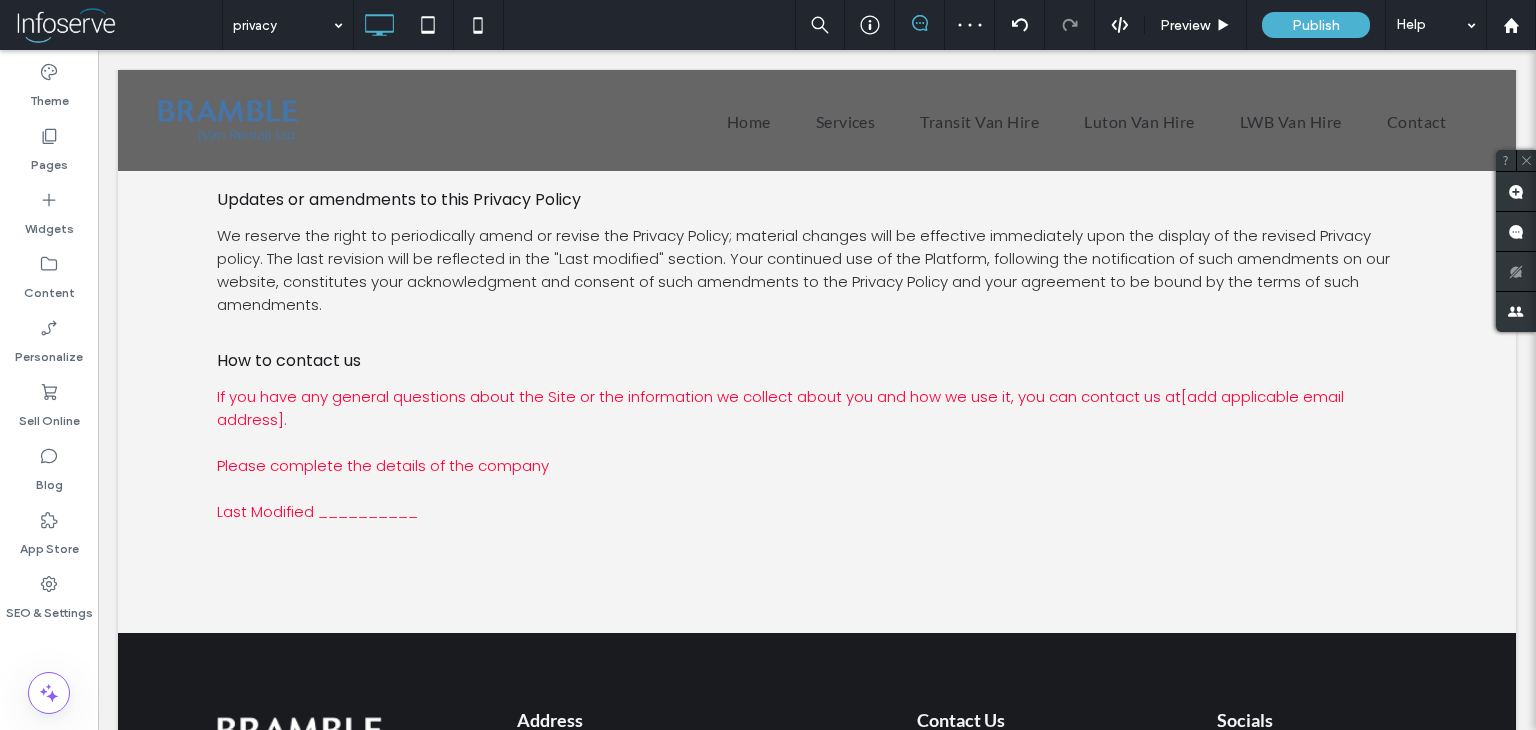 type on "**" 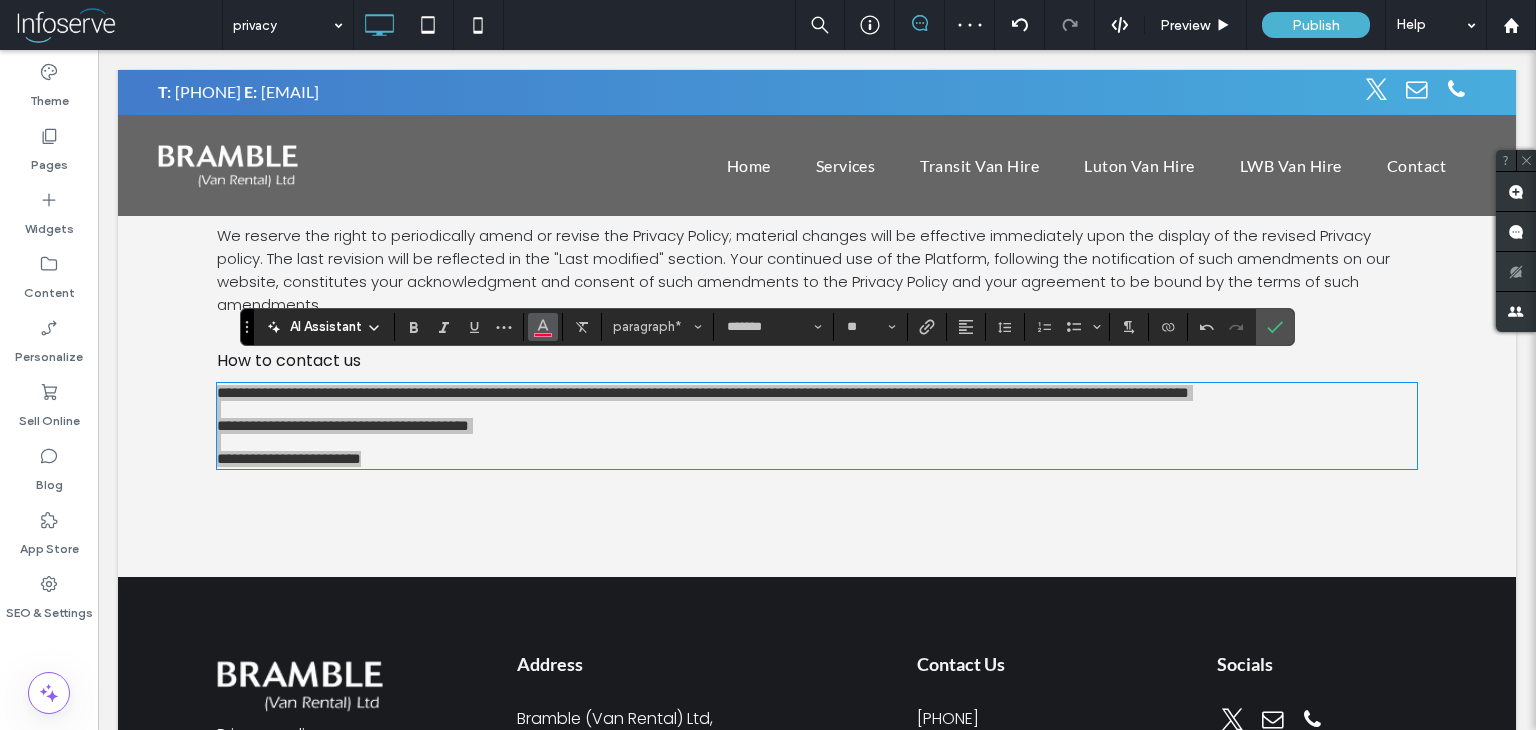 click 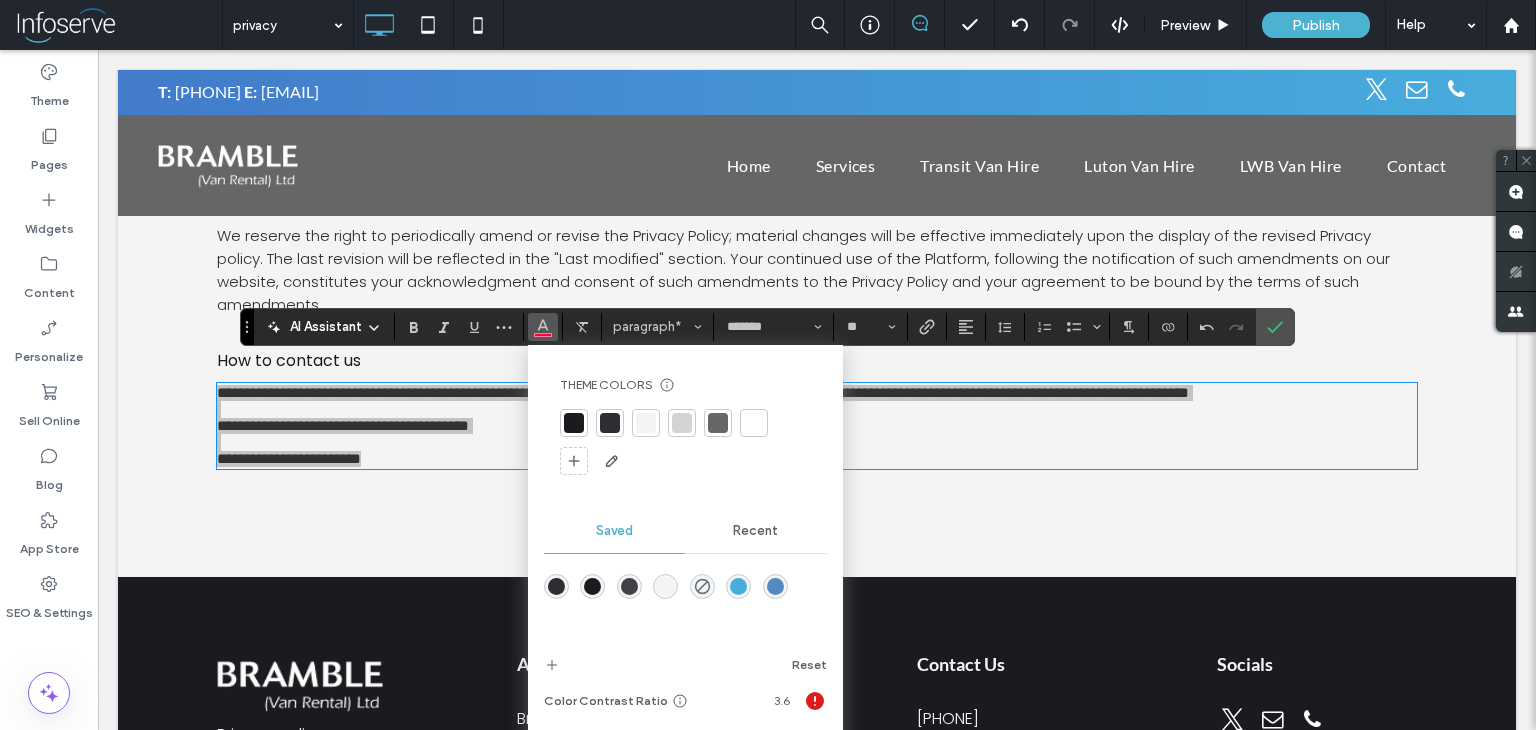 click at bounding box center (574, 423) 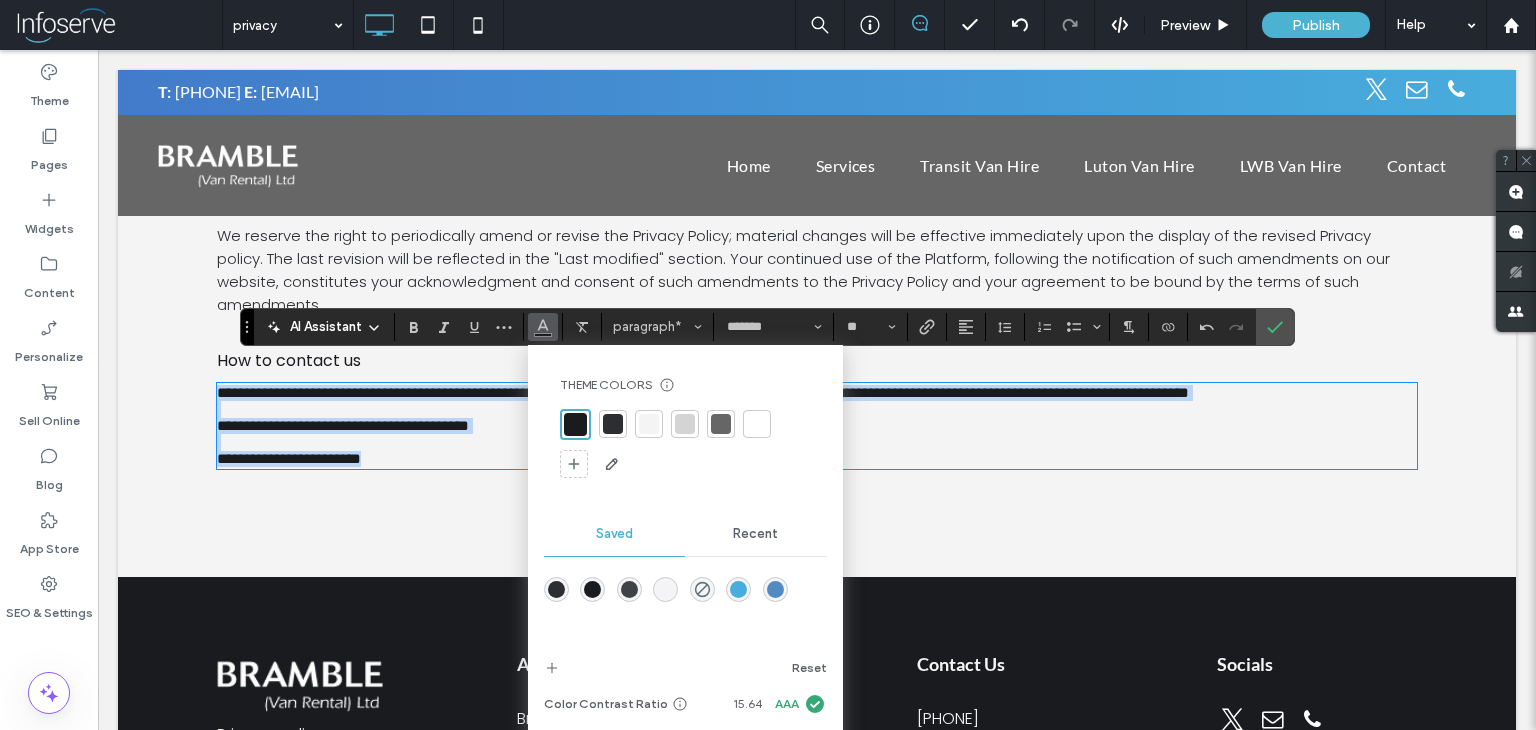 click on "Bramble Van Rental Privacy Policy            Introduction
This Privacy Policy outlines practices with respect to information collected from users who access our website ("  Site  "), or otherwise share personal information with us (collectively: "  Users  ").          Grounds for data collection
Processing of your personal information (meaning, any information which may potentially allow your identification with reasonable means; hereinafter "  Personal Information  ") is necessary for the performance of our contractual obligations towards you and providing you with our services, to protect our legitimate interests and for compliance with legal and financial regulatory obligations to which we are subject. When you use the Site, you consent to the collection, storage, use, disclosure and other uses of your Personal Information as described in this Privacy Policy. We encourage our Users to carefully read the Privacy Policy and use it to make informed decisions." at bounding box center (817, -1885) 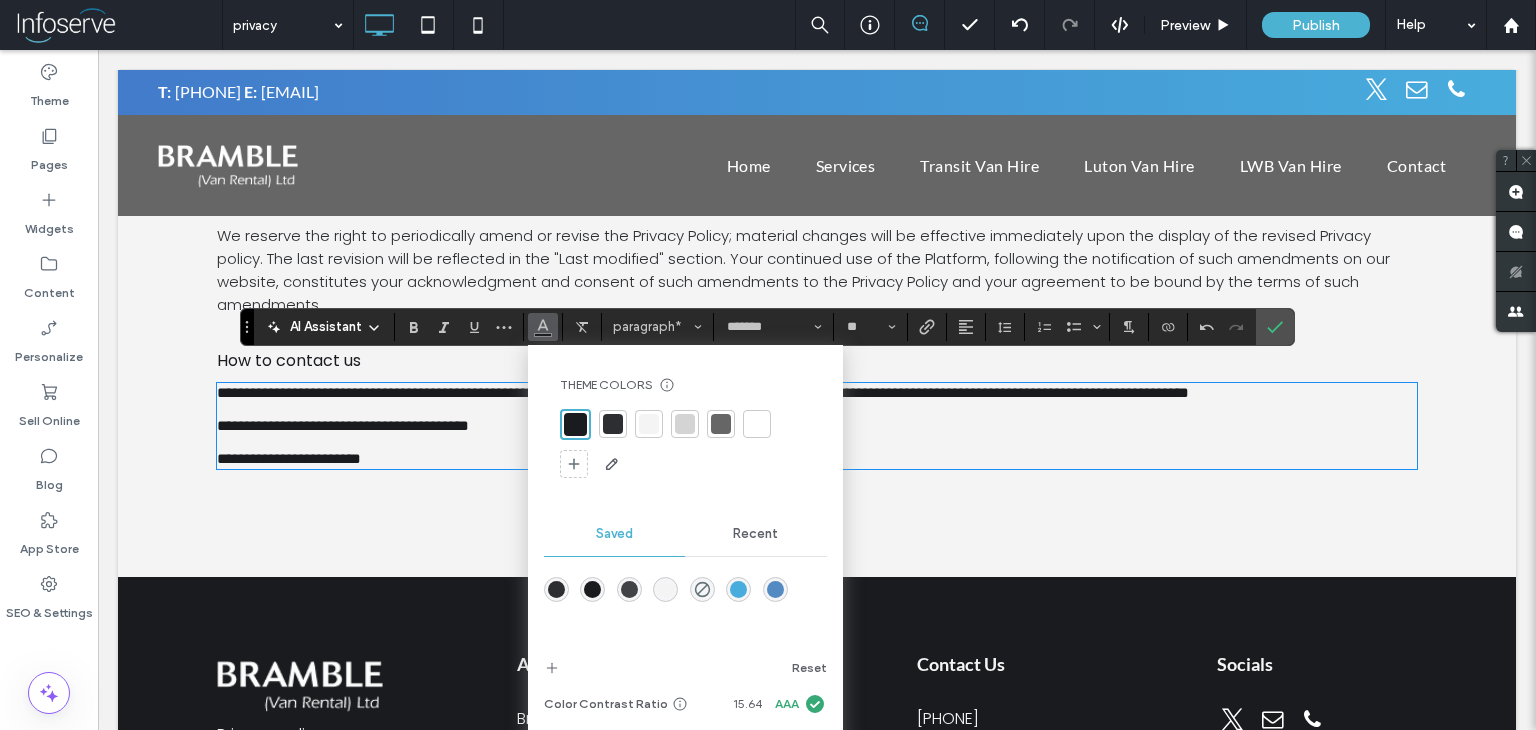 click on "**********" at bounding box center (817, 459) 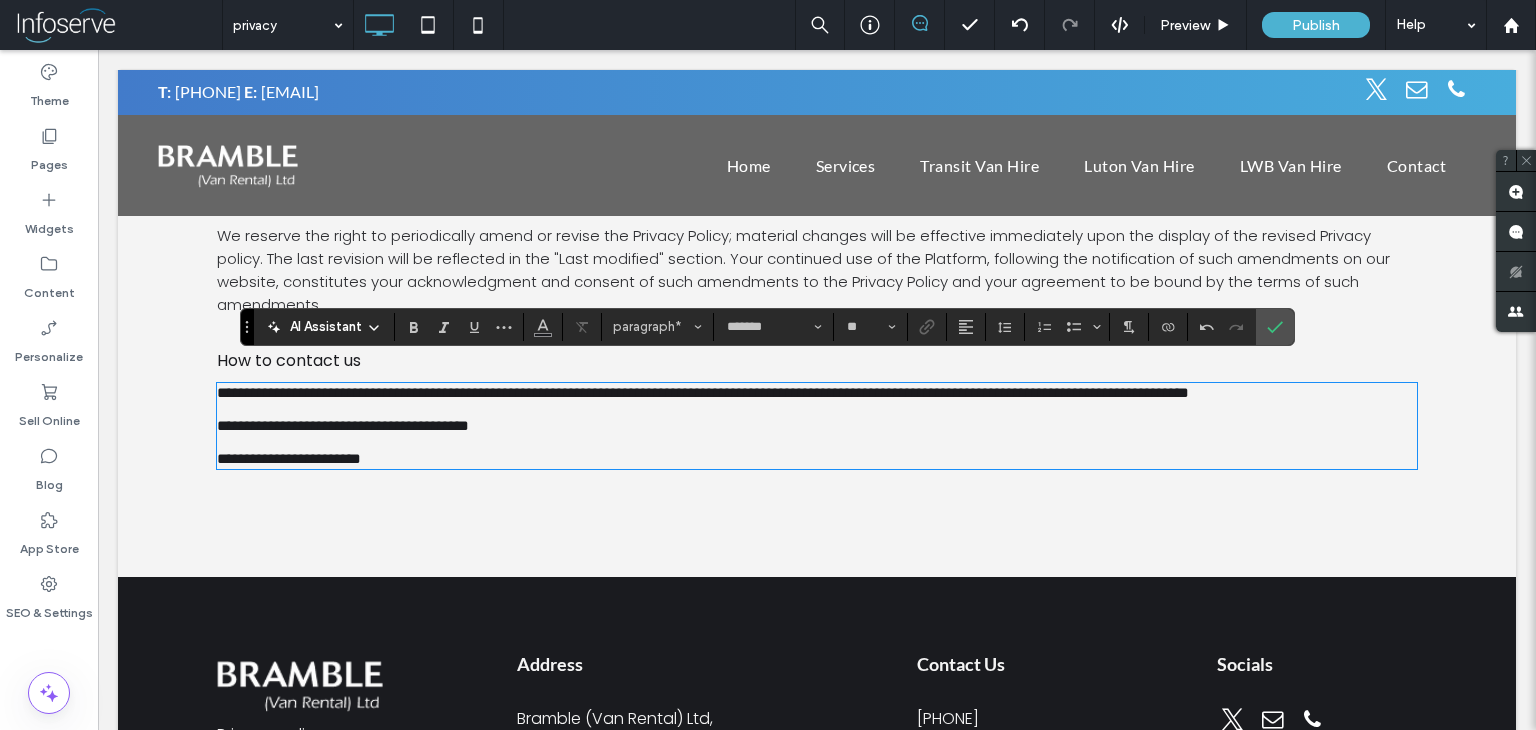 type 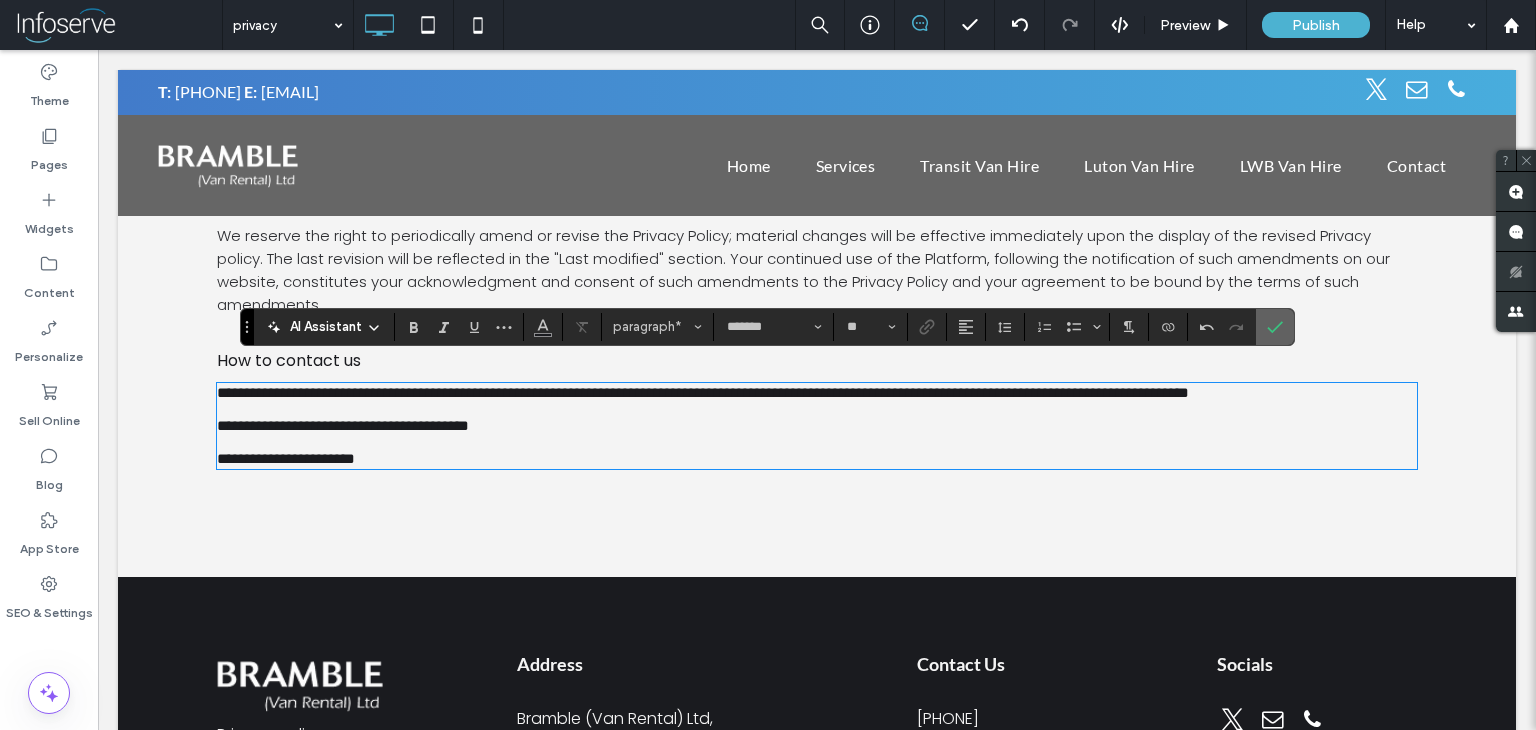 click 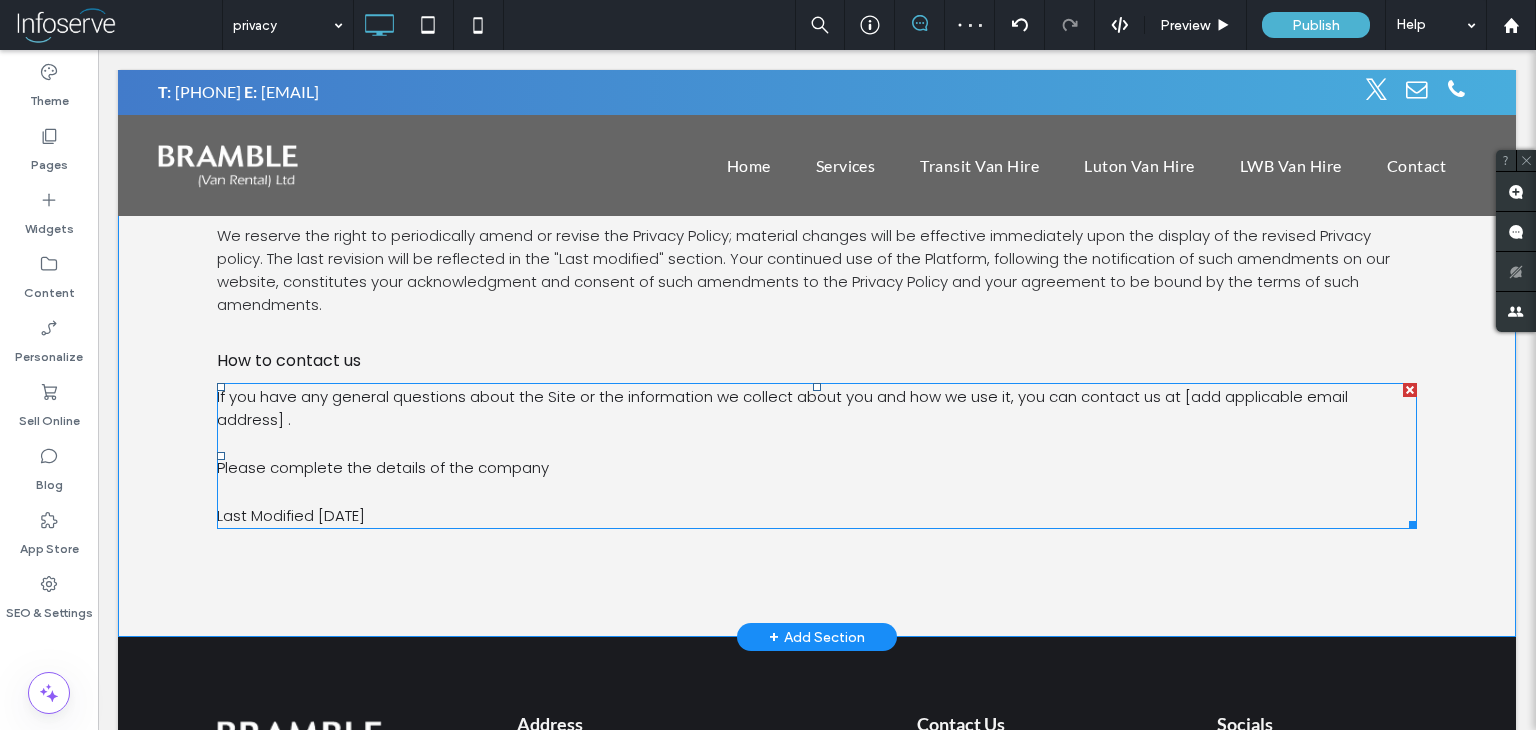 click on "If you have any general questions about the Site or the information we collect about you and how we use it, you can contact us at [add applicable email address] ." at bounding box center (782, 408) 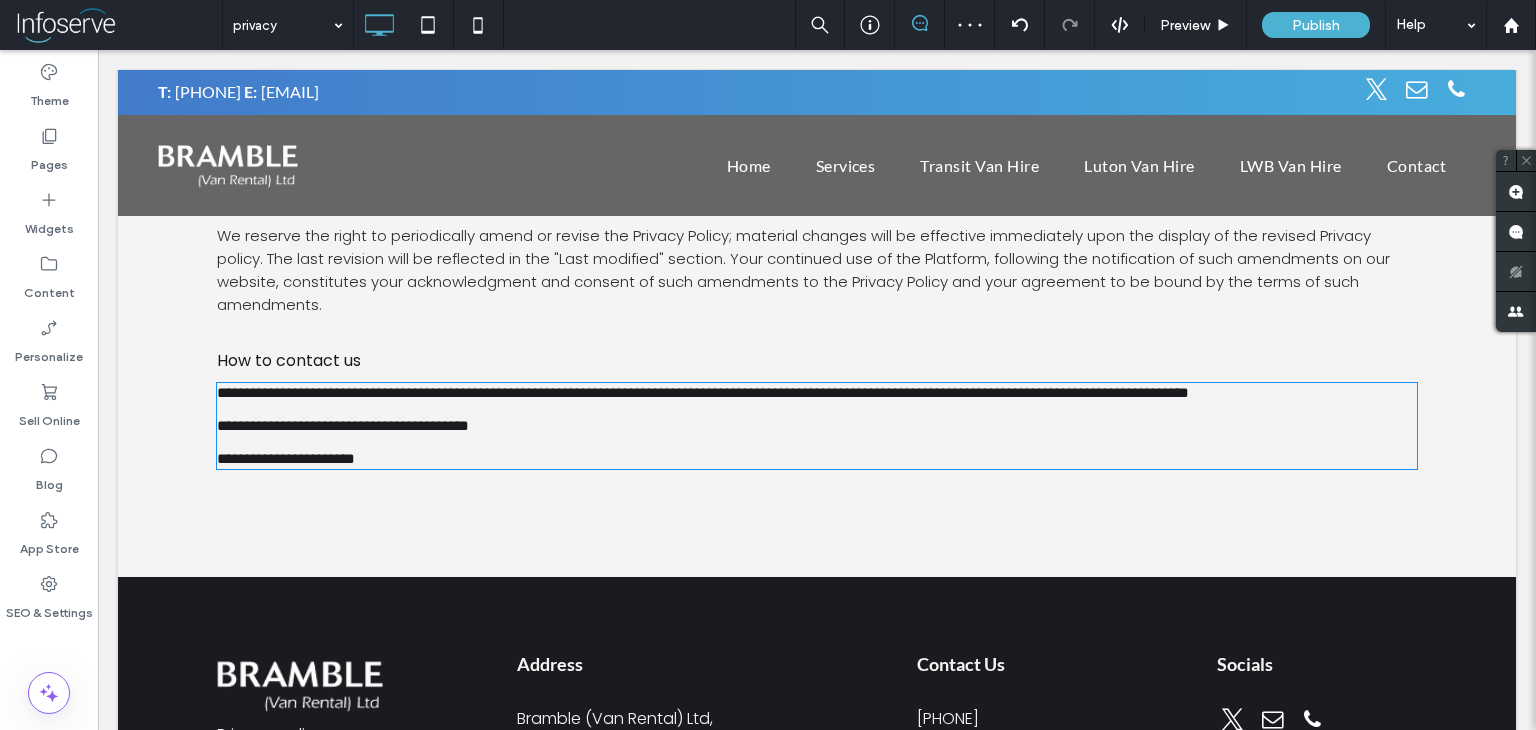 type on "*******" 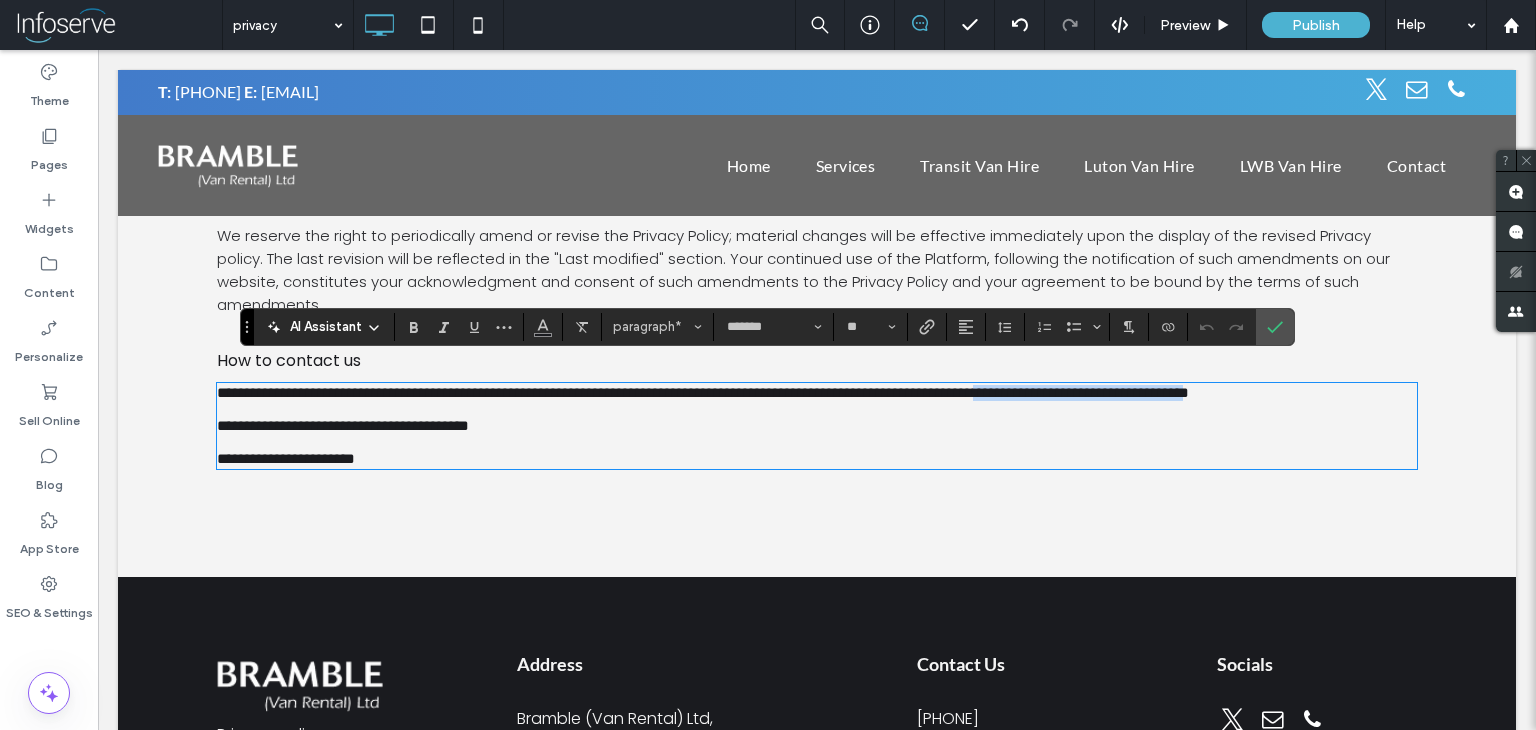 drag, startPoint x: 279, startPoint y: 400, endPoint x: 1156, endPoint y: 337, distance: 879.2599 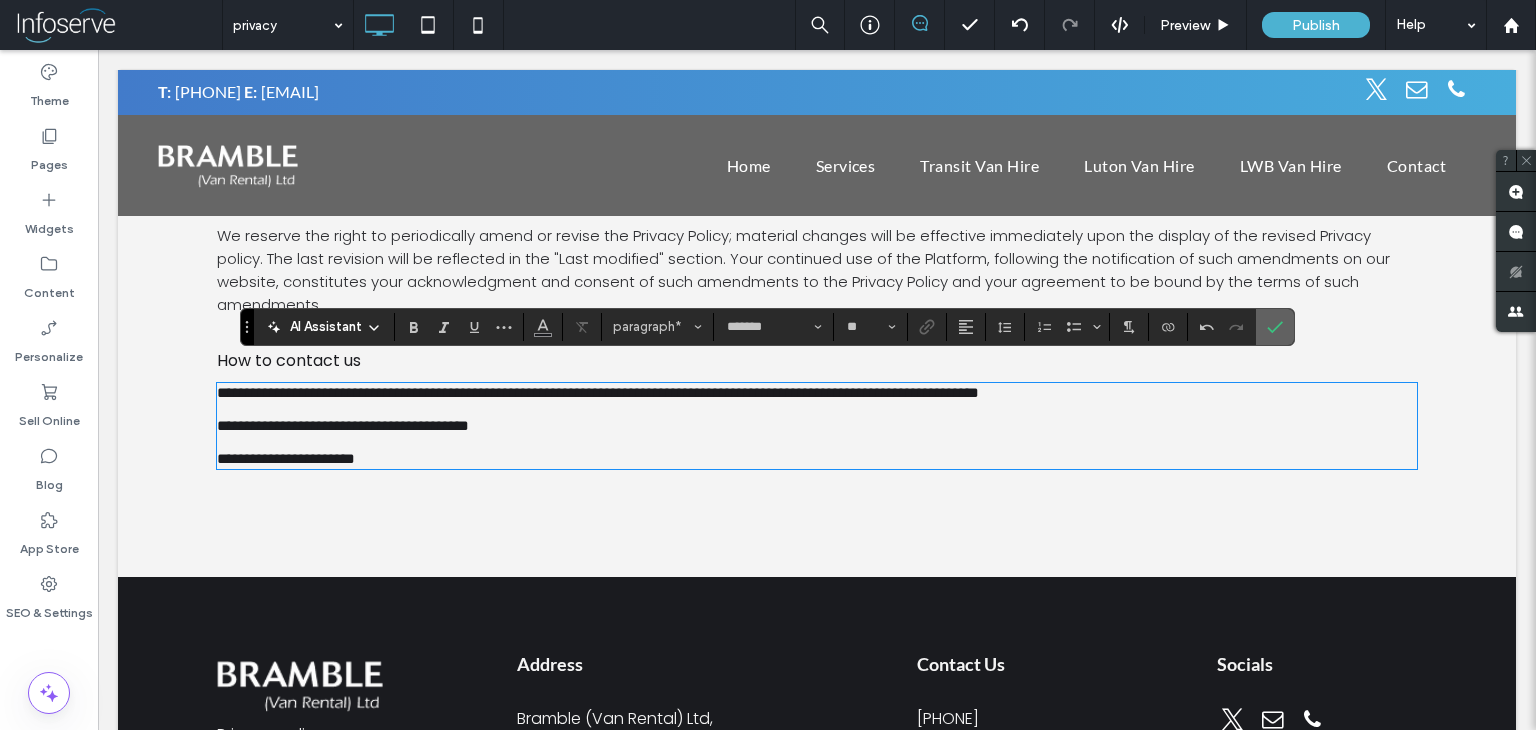 click at bounding box center (1275, 327) 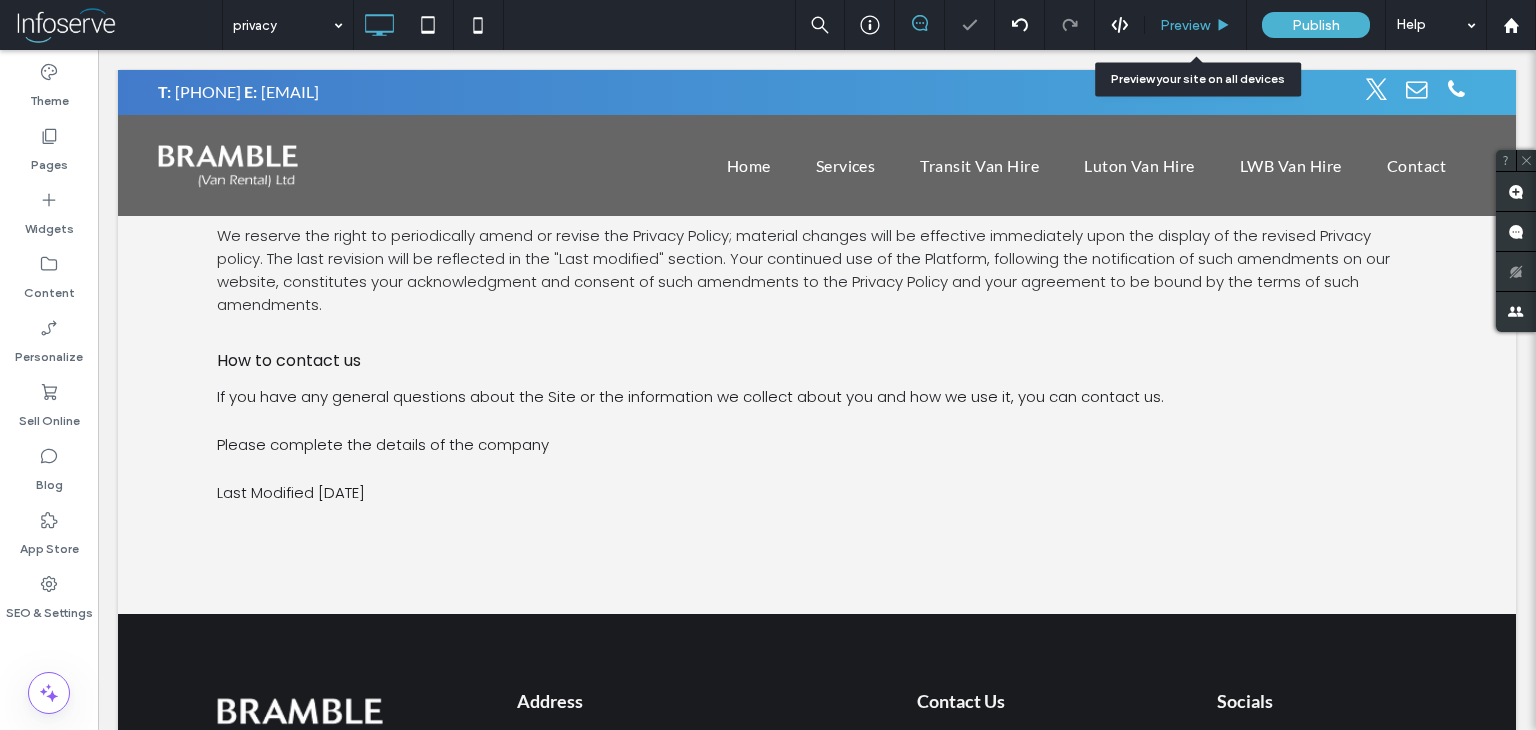 click on "Preview" at bounding box center (1185, 25) 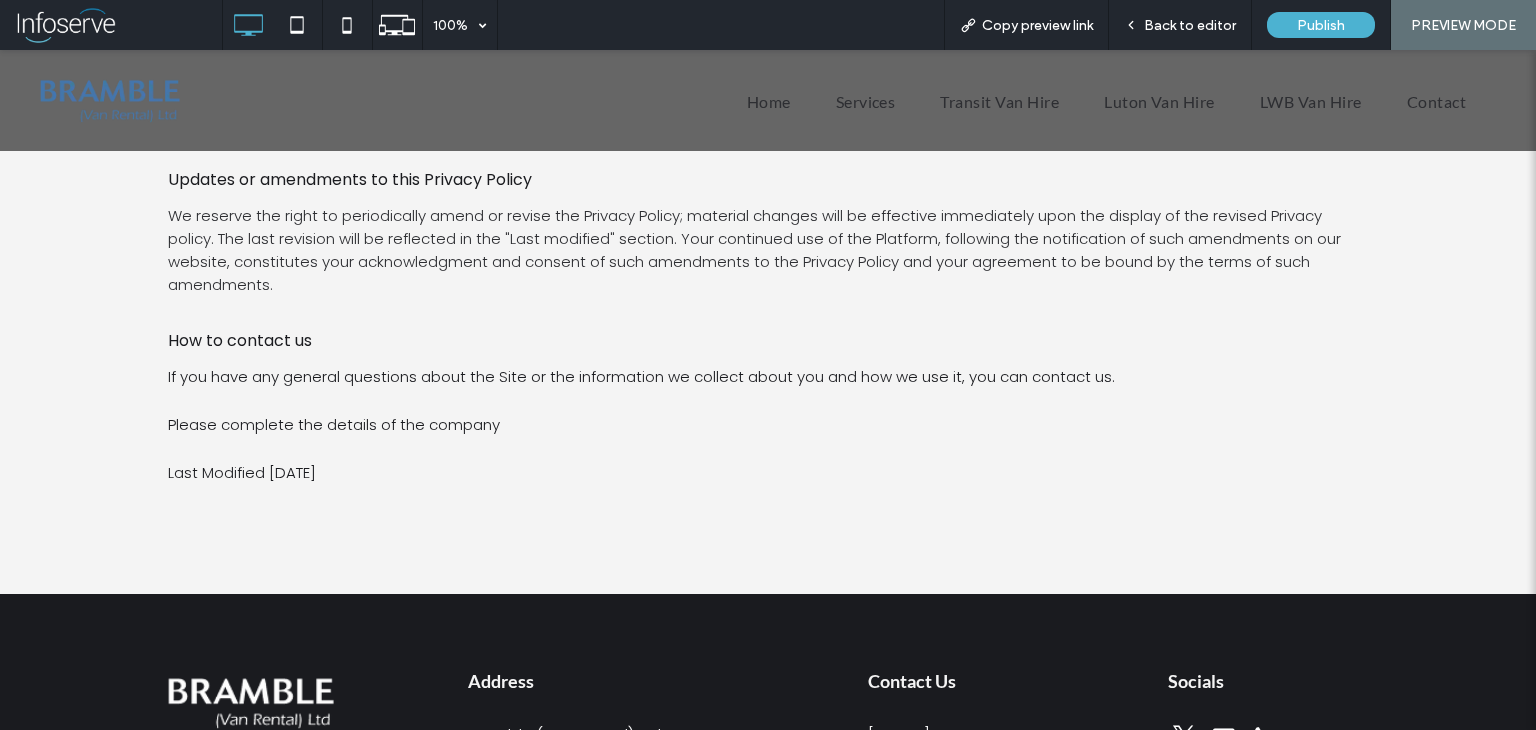 scroll, scrollTop: 4686, scrollLeft: 0, axis: vertical 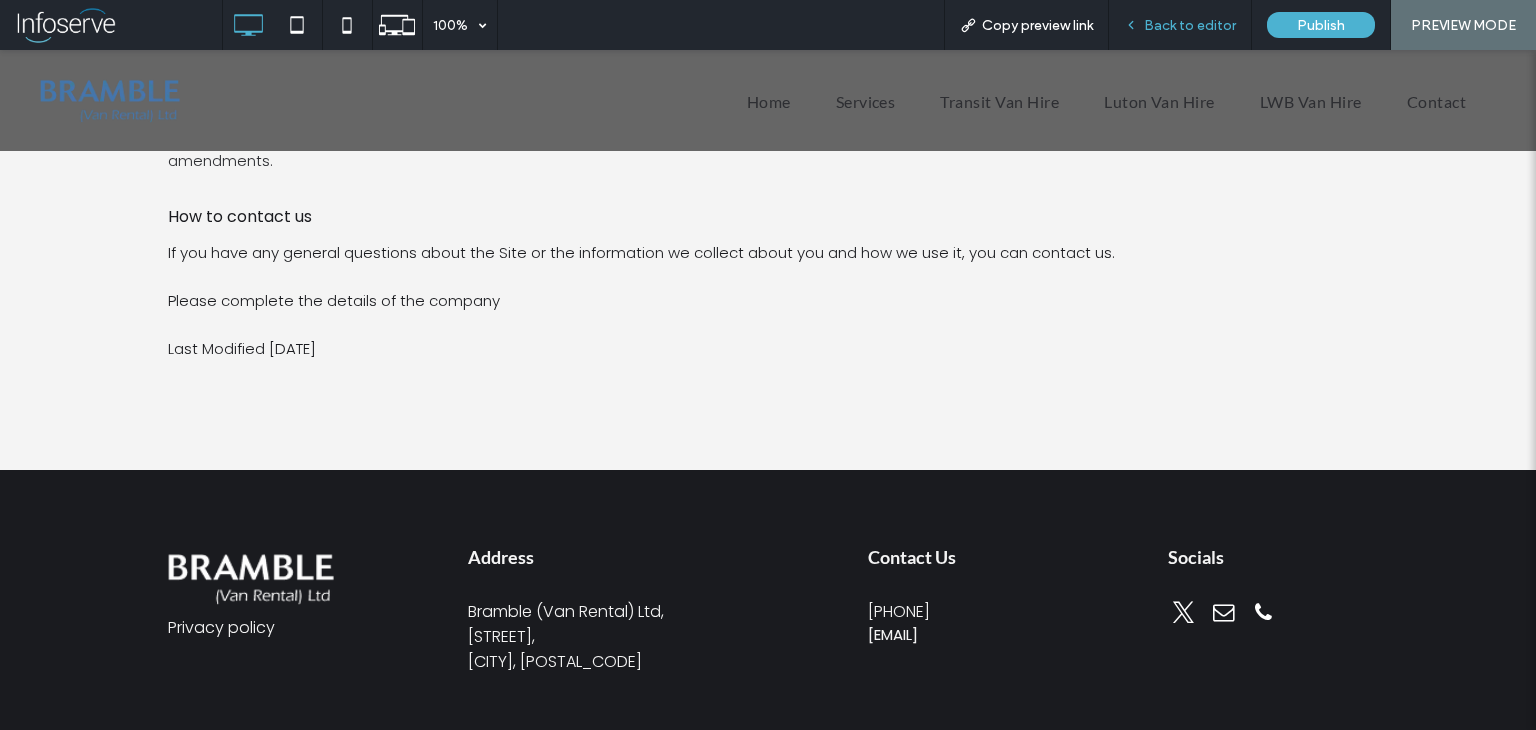 click on "Back to editor" at bounding box center [1180, 25] 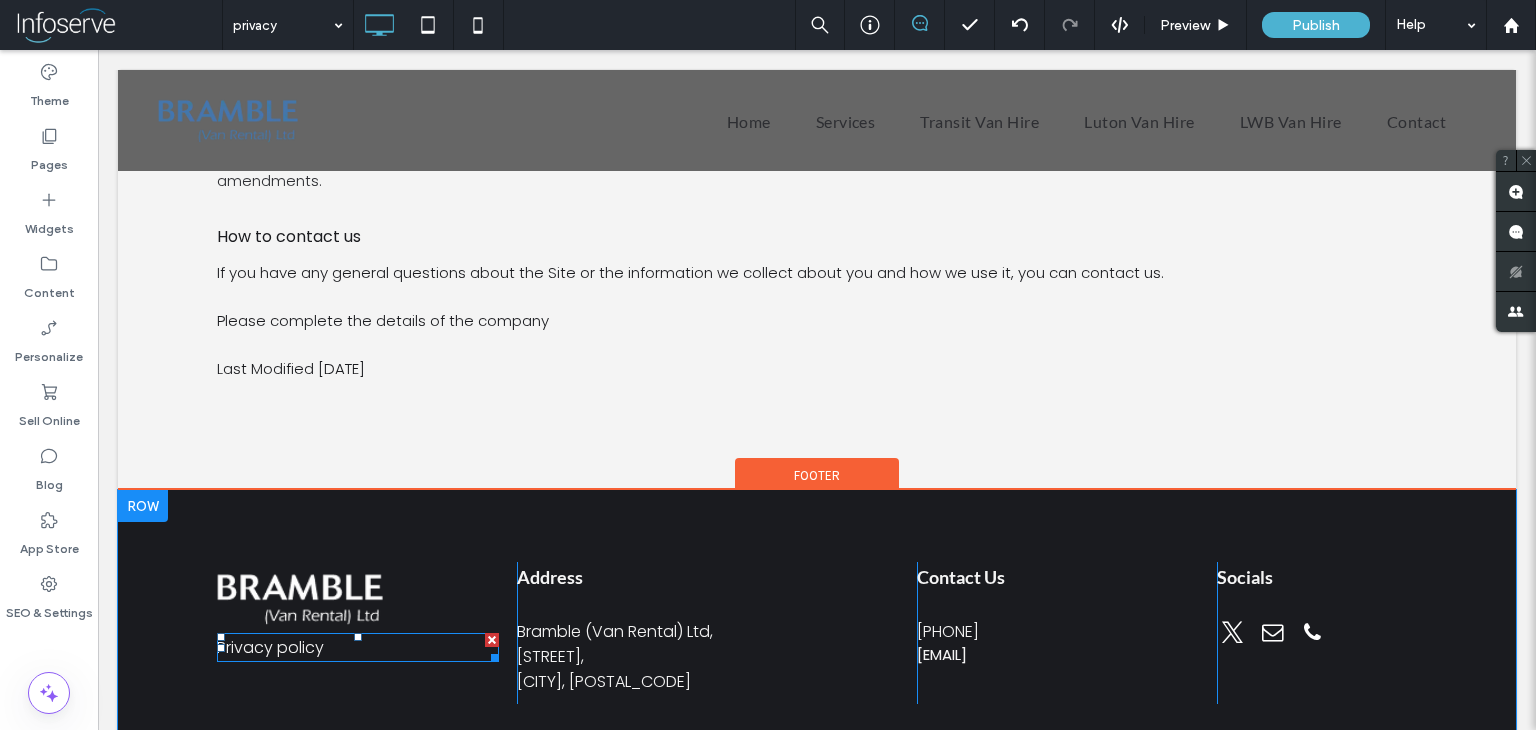 click on "Privacy policy" at bounding box center (270, 647) 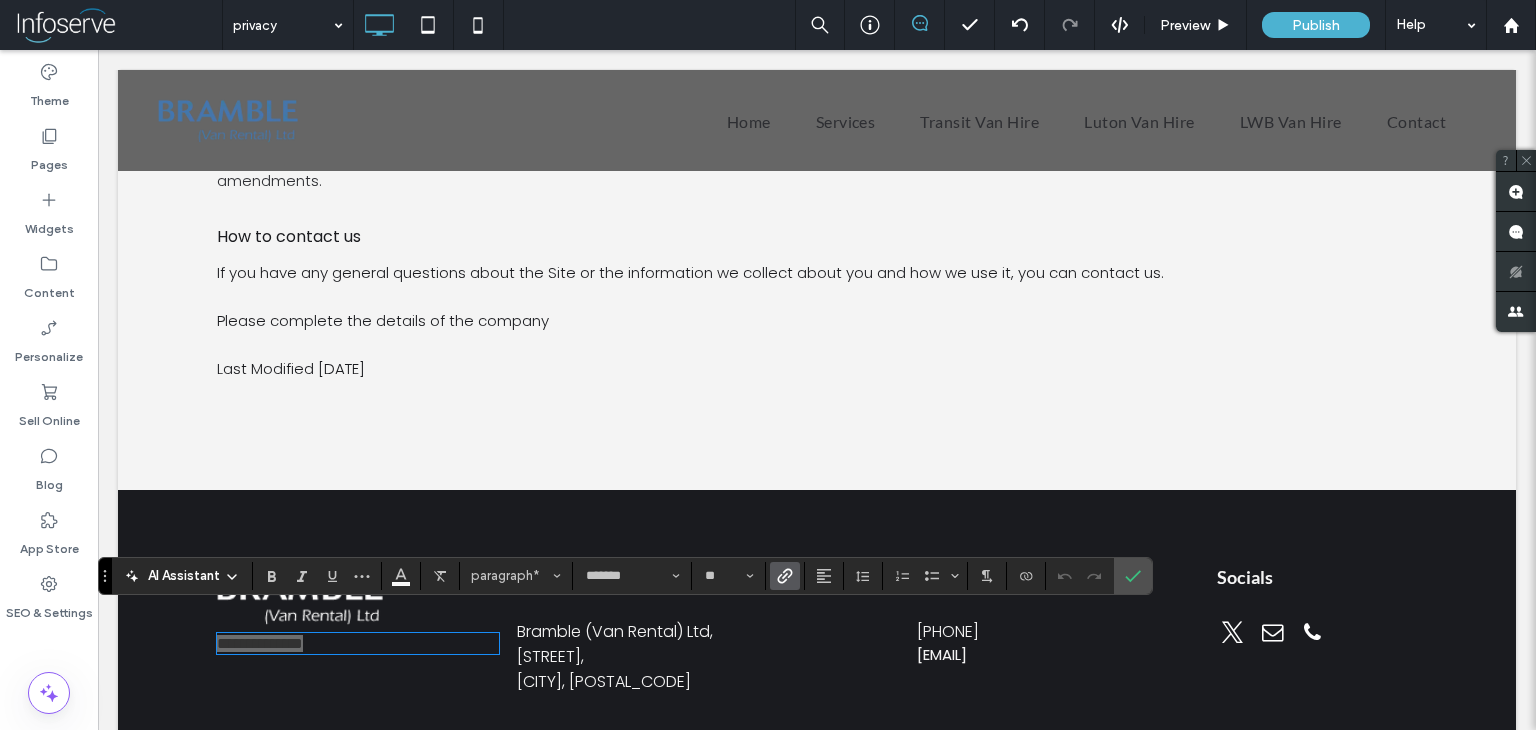 click 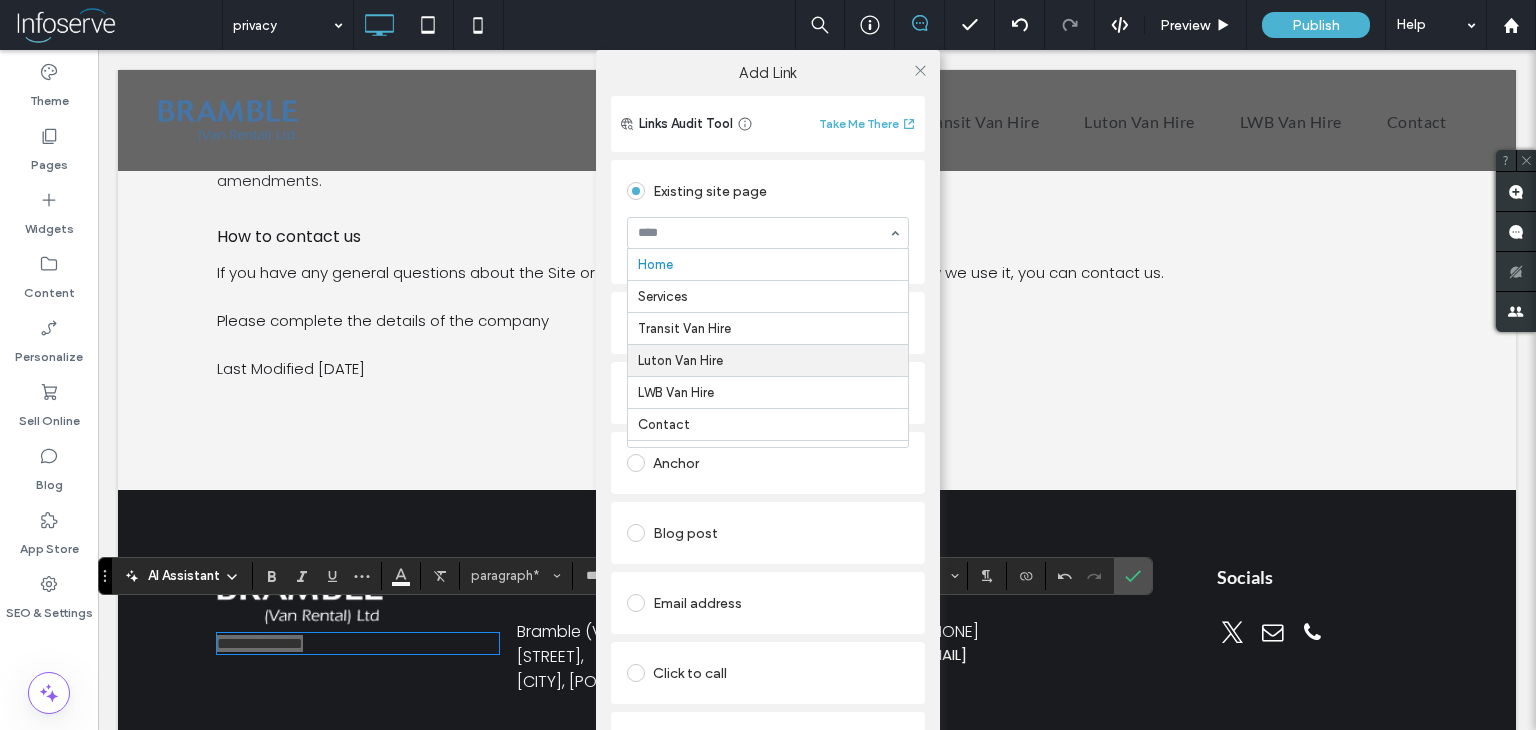 scroll, scrollTop: 63, scrollLeft: 0, axis: vertical 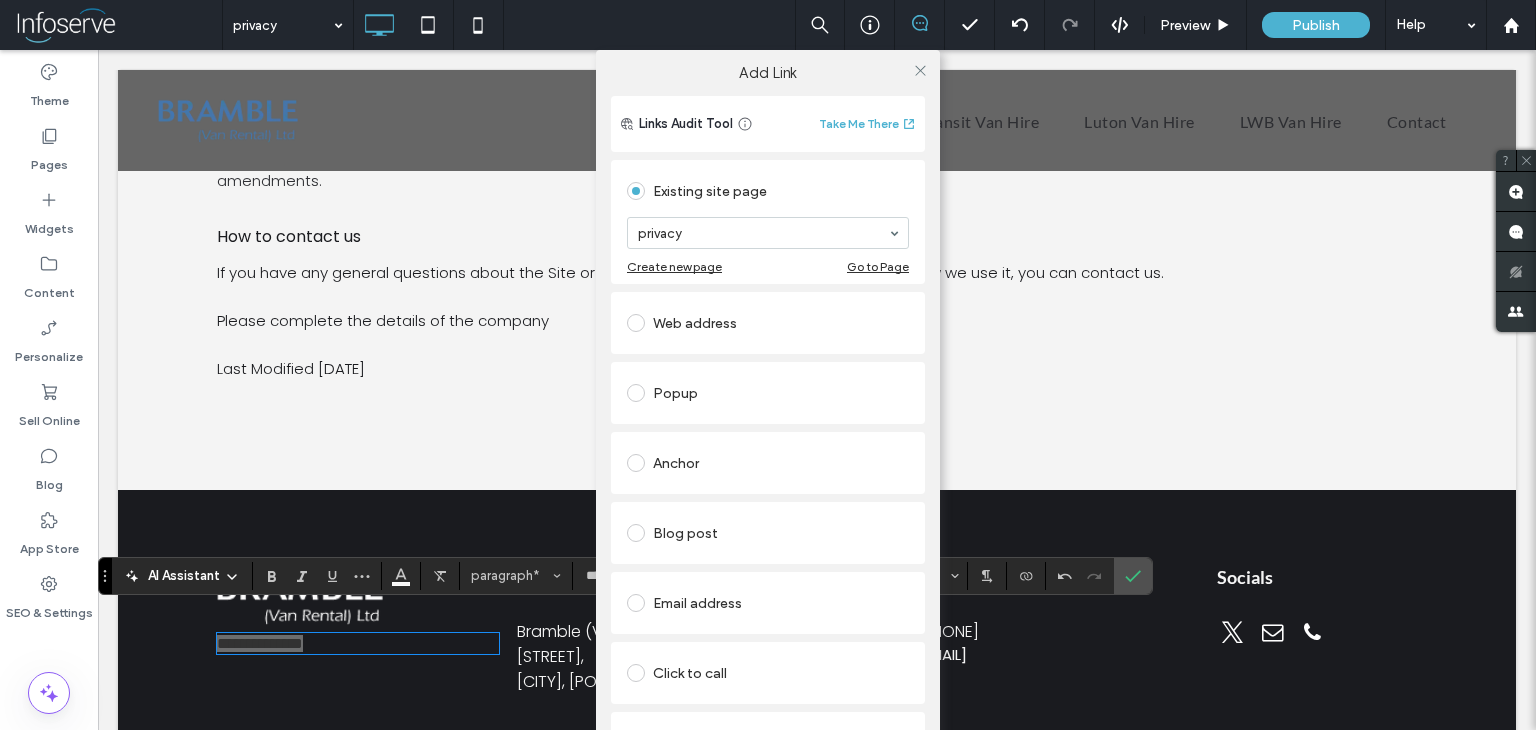 click on "Add Link Links Audit Tool Take Me There Existing site page privacy Create new page Go to Page Web address Popup Anchor Blog post Email address Click to call File for download Remove link" at bounding box center (768, 415) 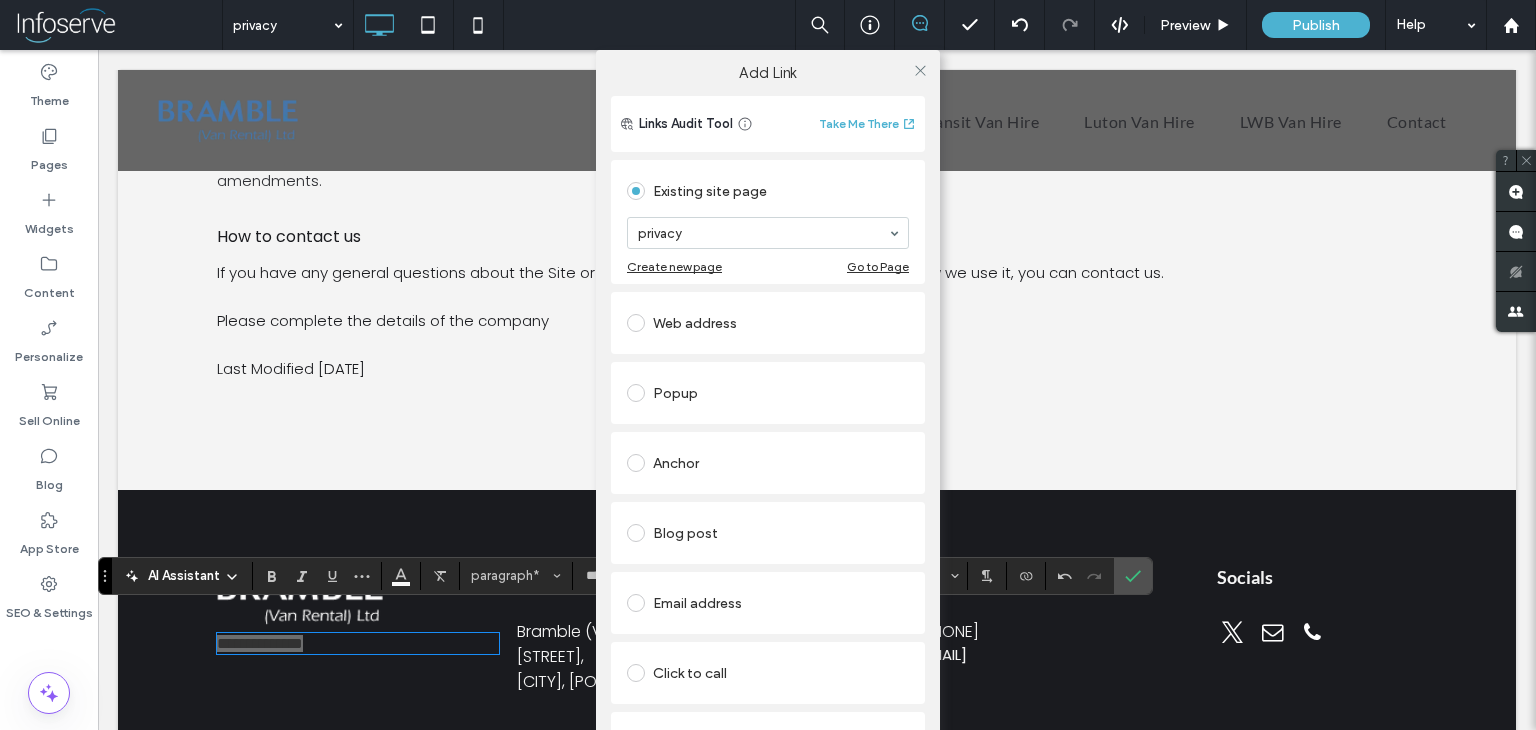 click on "Add Link Links Audit Tool Take Me There Existing site page privacy Create new page Go to Page Web address Popup Anchor Blog post Email address Click to call File for download Remove link" at bounding box center (768, 415) 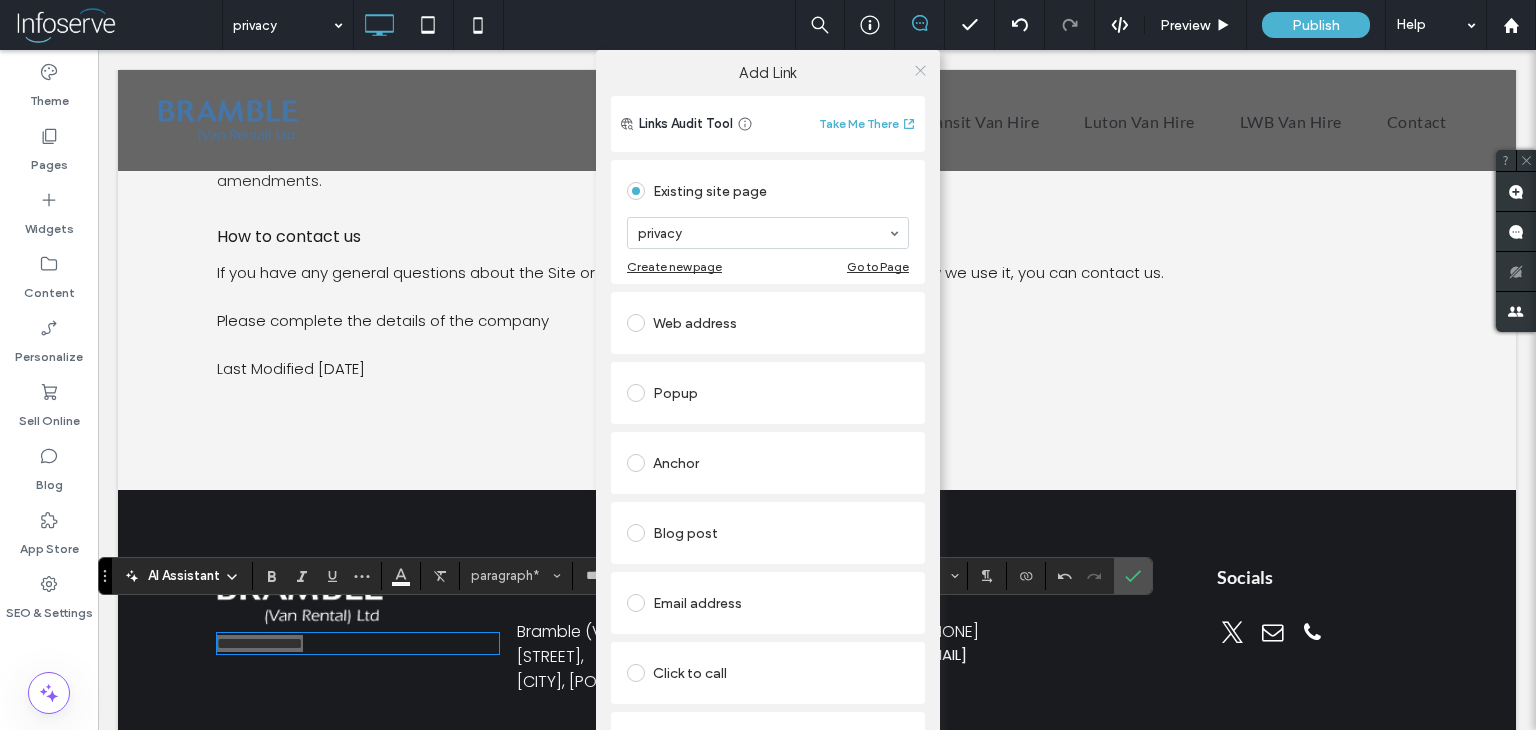 click 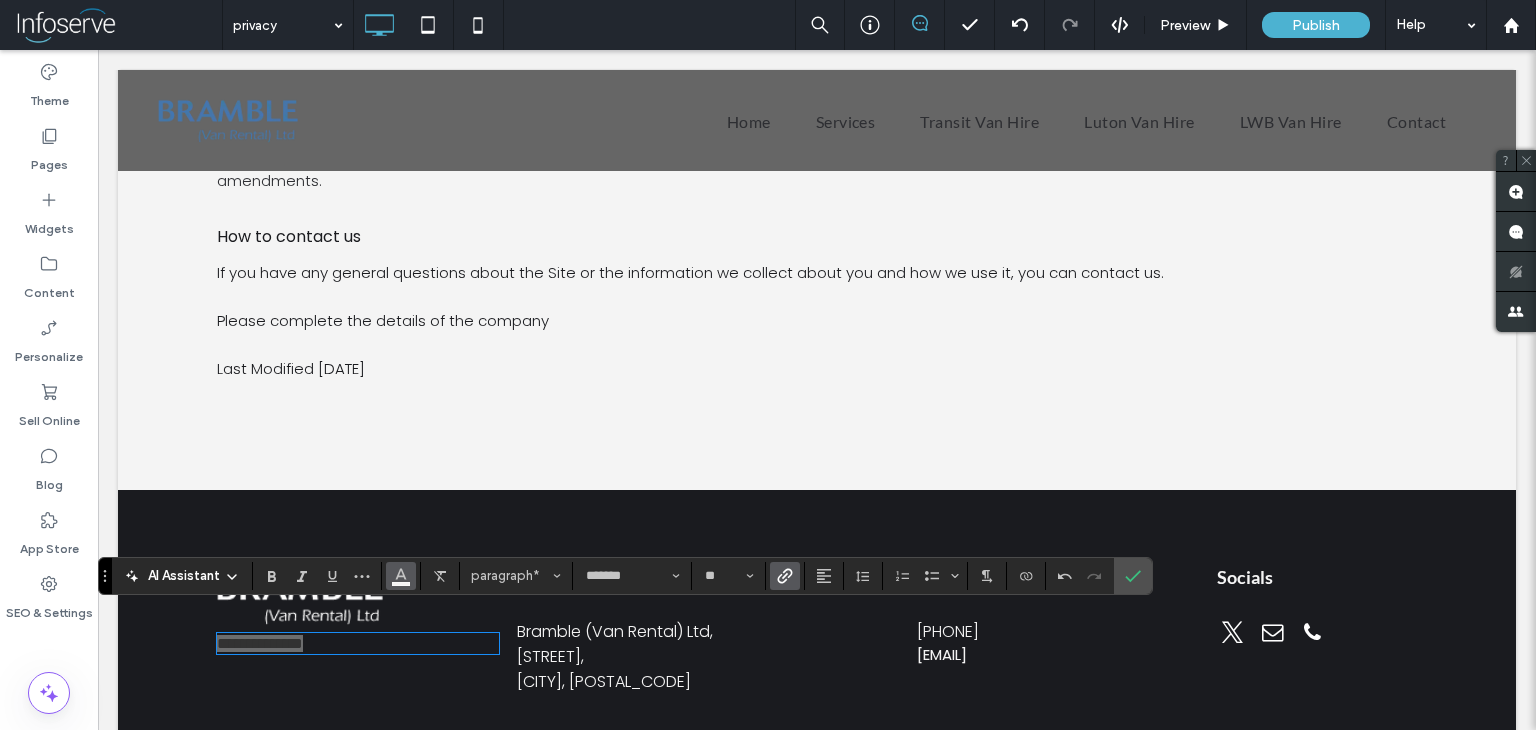 click at bounding box center [401, 576] 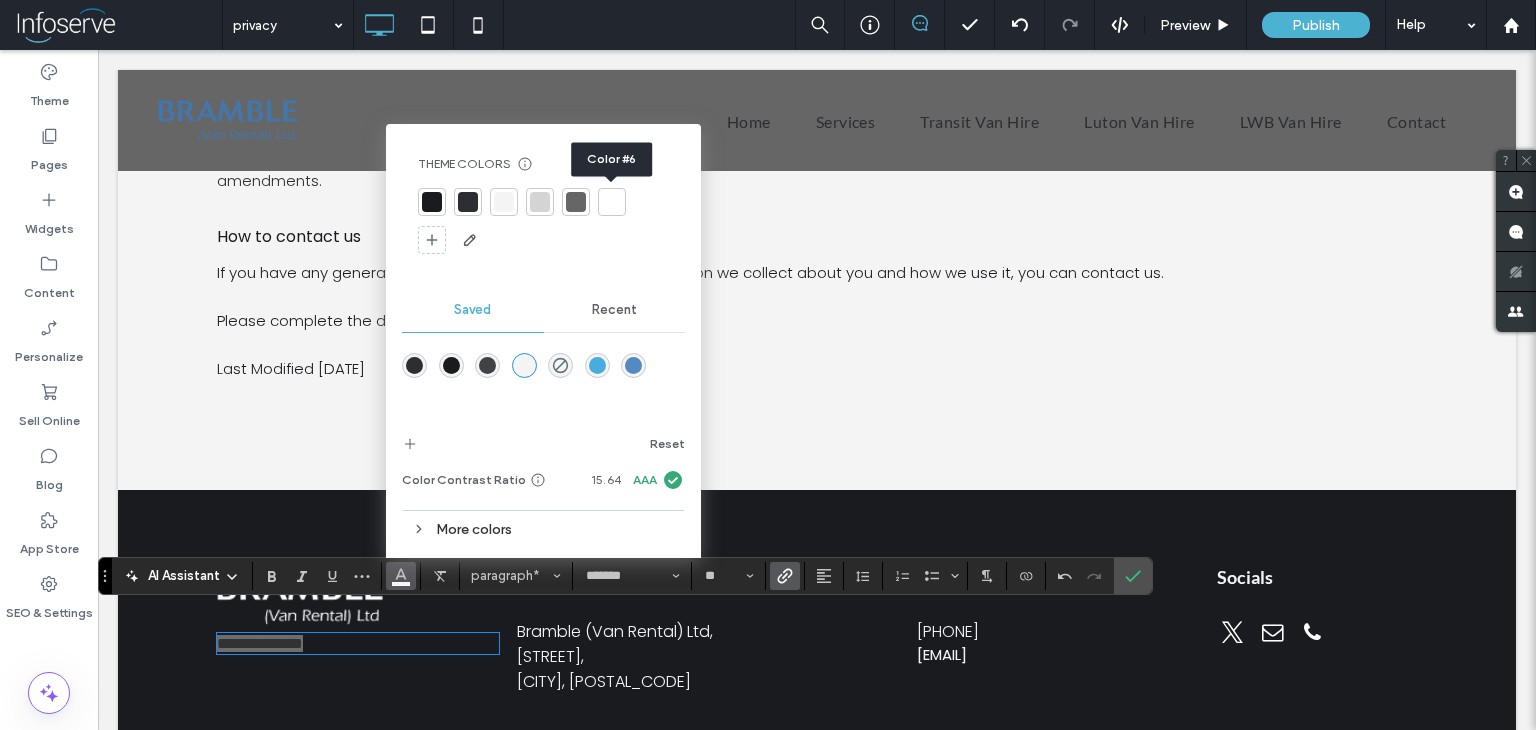 click at bounding box center [612, 202] 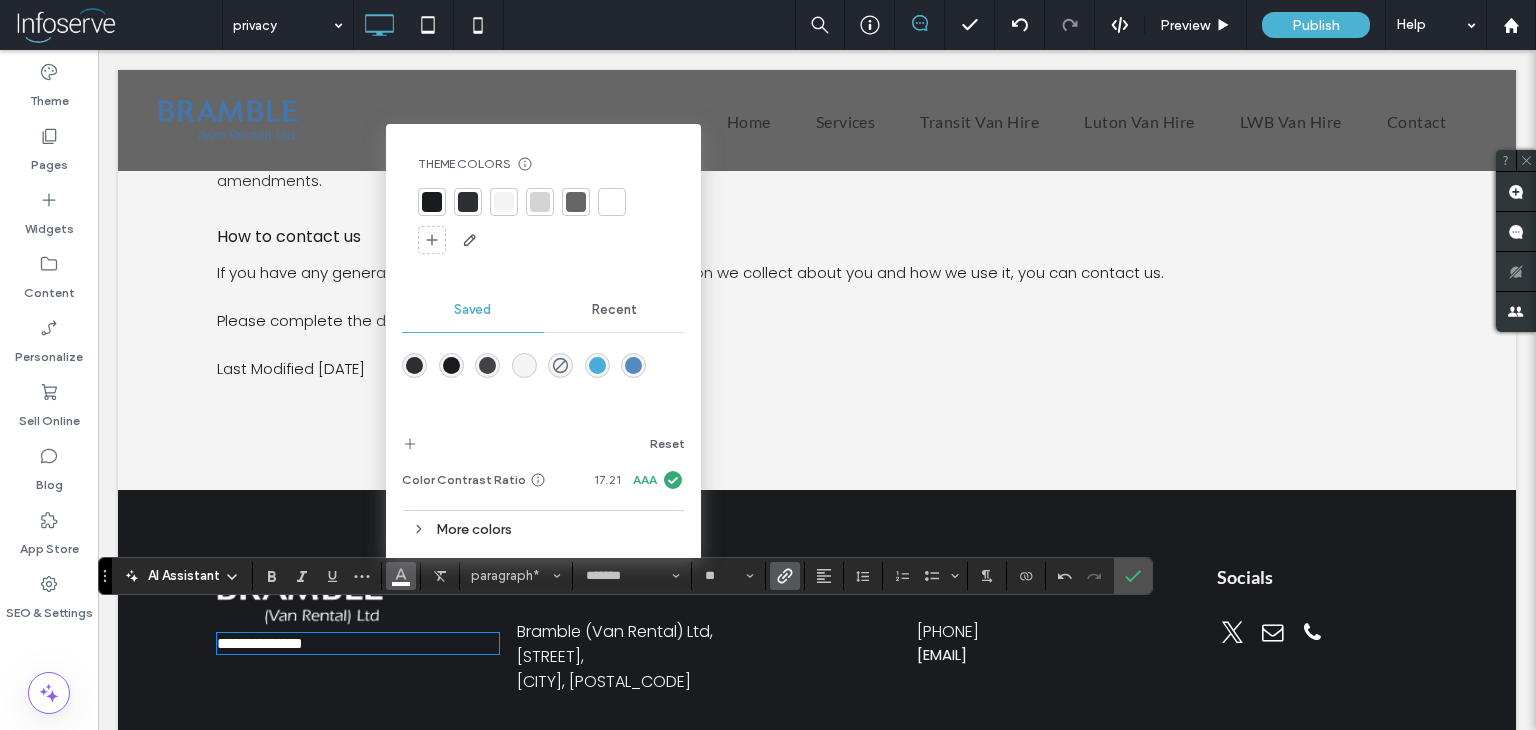 click on "******
Click To Paste
Address
Bramble (Van Rental) Ltd, Bells Close Industrial Estate, [CITY]-Upon-Tyne, [POSTAL_CODE] Click To Paste
Contact Us
[PHONE]   [EMAIL]
Click To Paste
Socials
Click To Paste
+ Add Section" at bounding box center (817, 633) 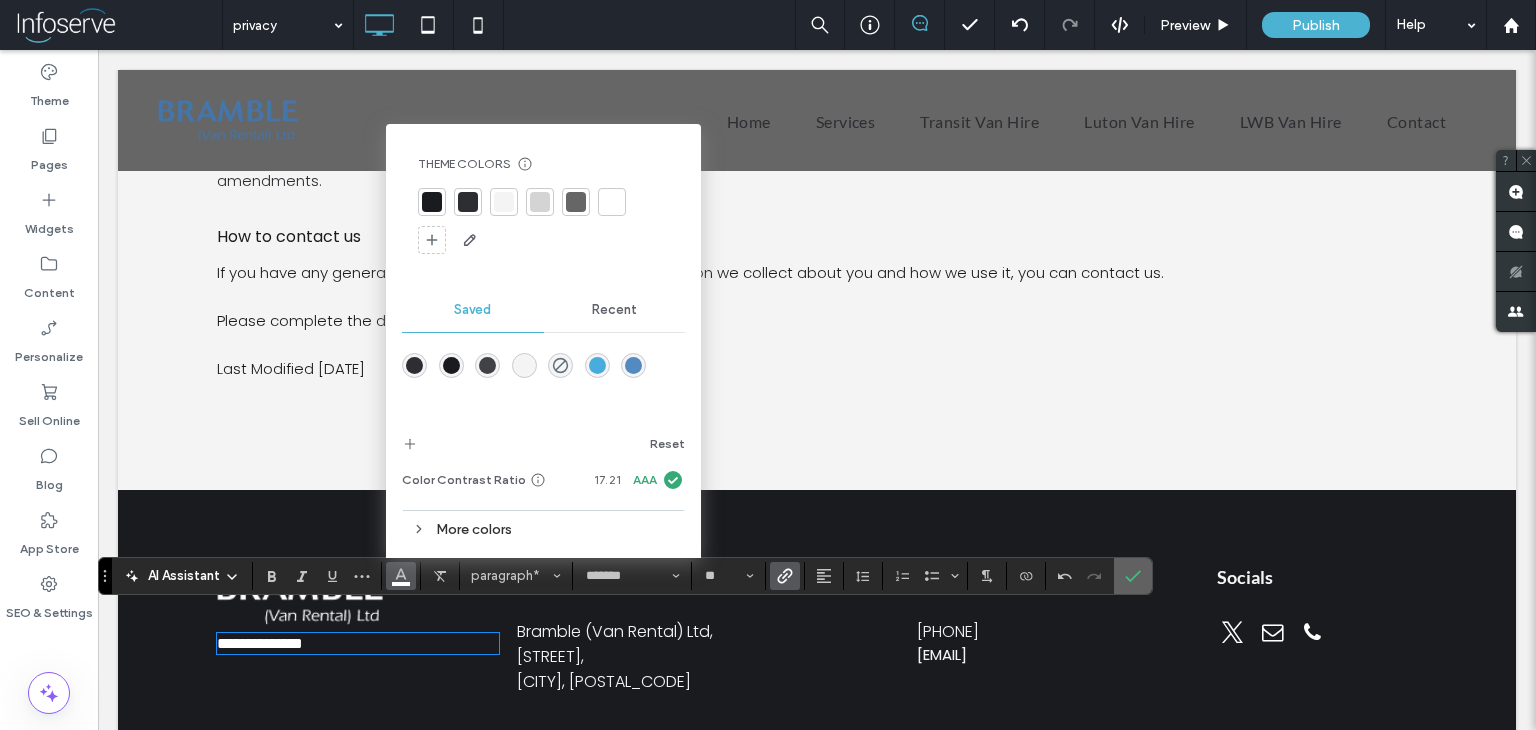 click 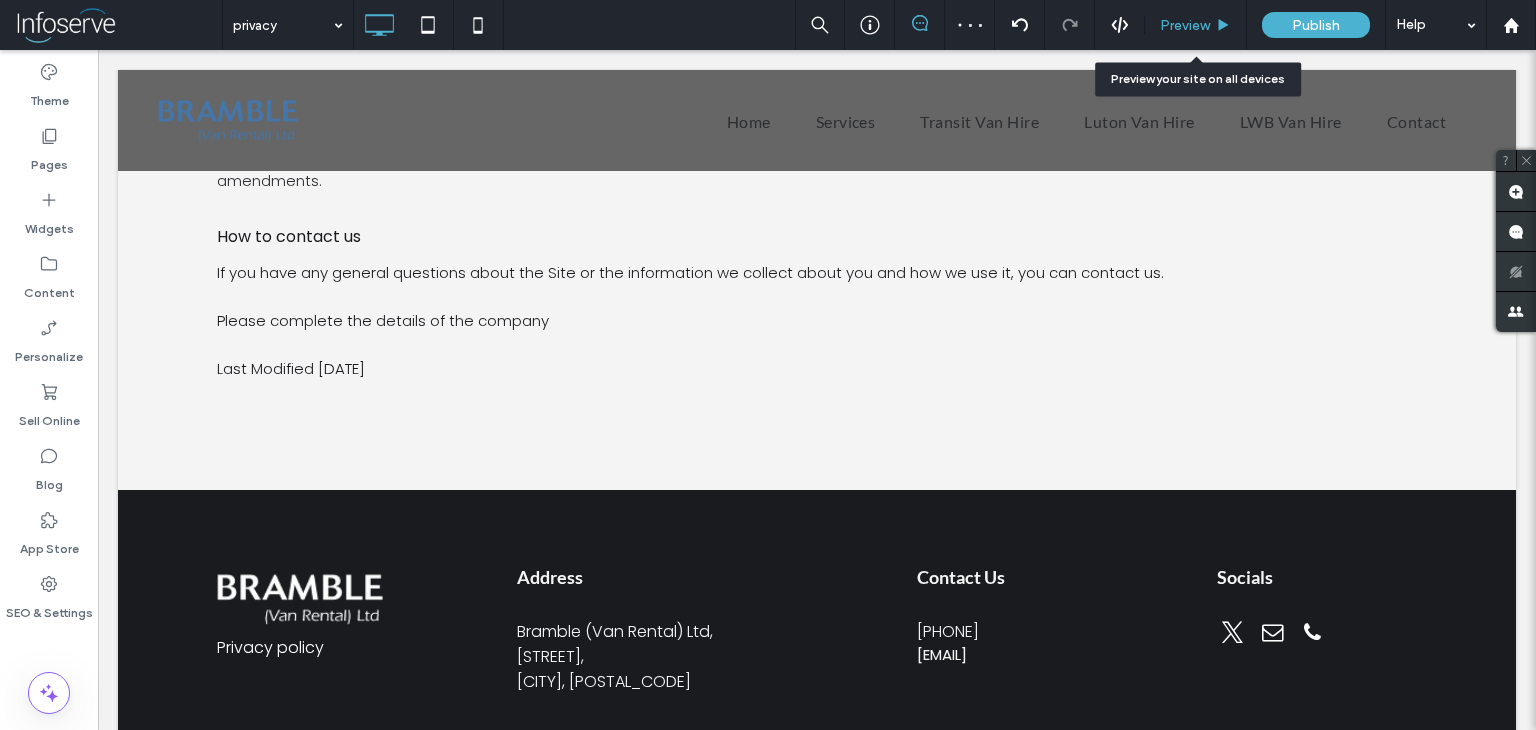 click on "Preview" at bounding box center [1185, 25] 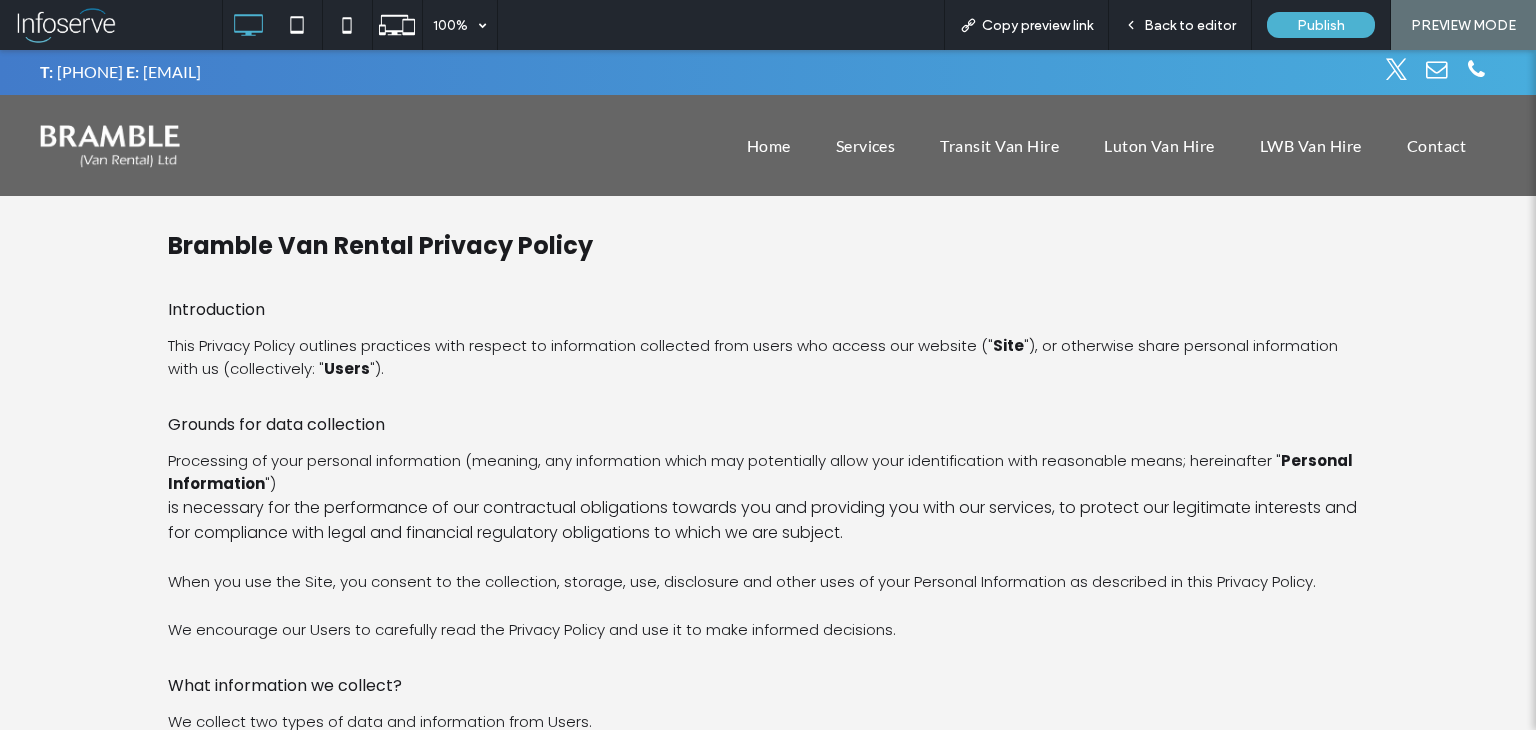 scroll, scrollTop: 0, scrollLeft: 0, axis: both 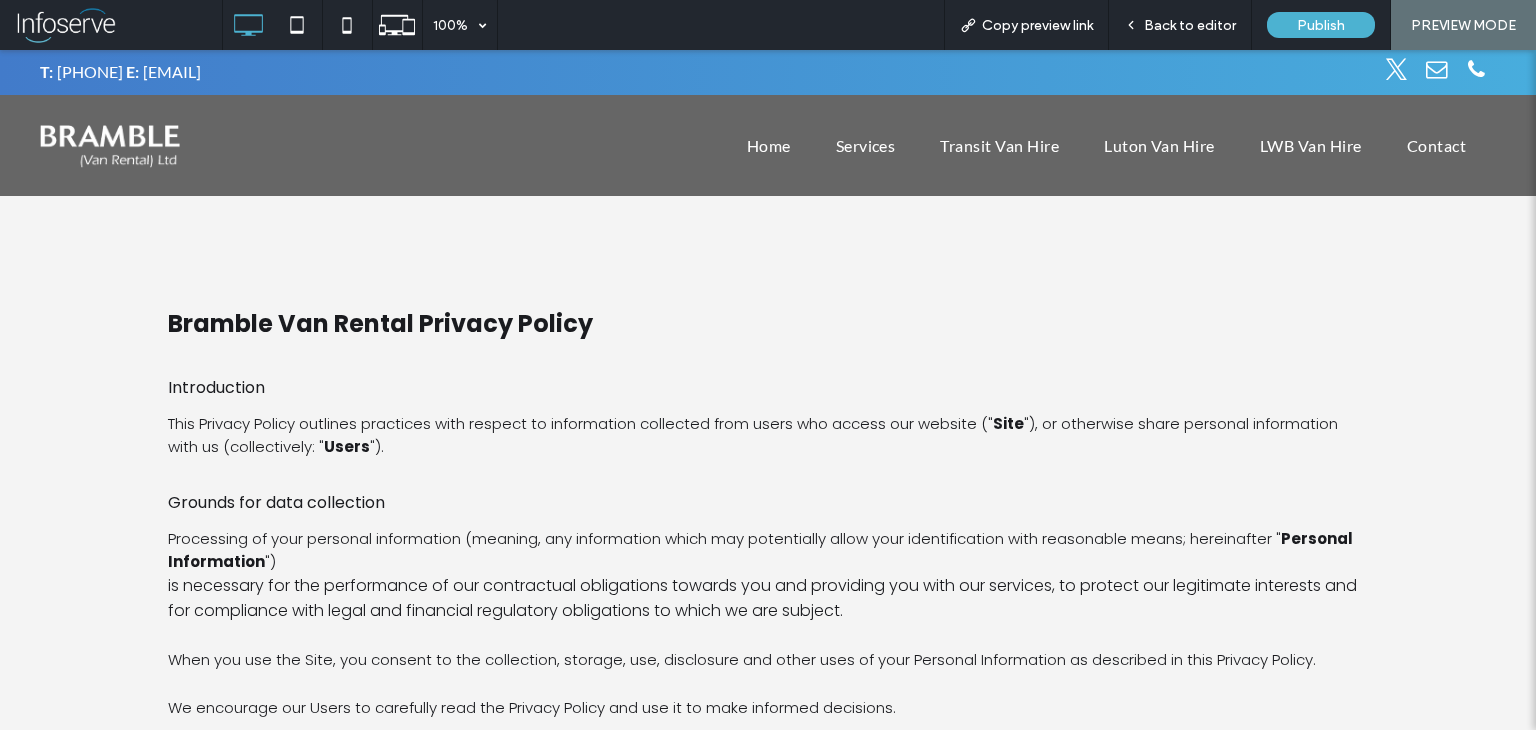 click on "Click To Paste" at bounding box center [222, 146] 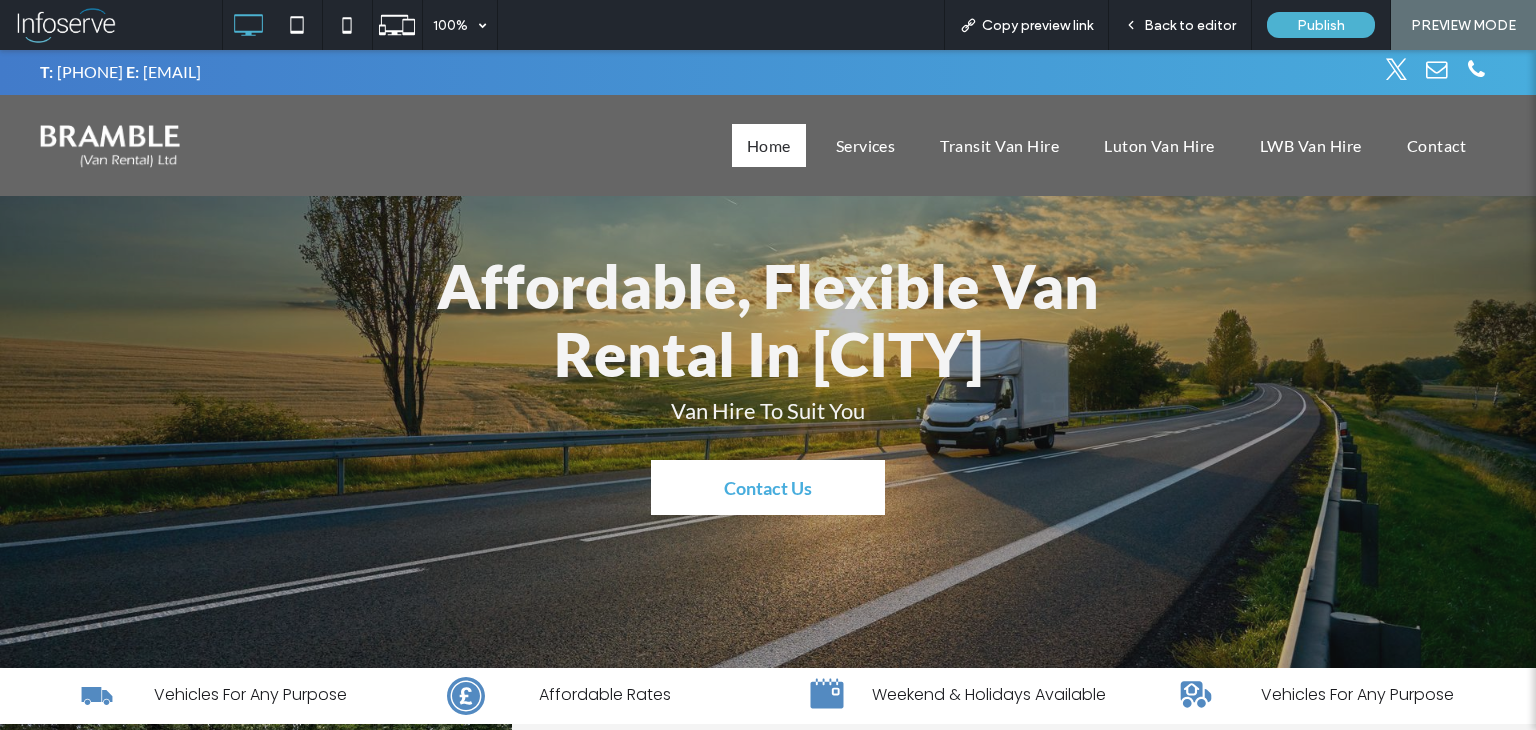 scroll, scrollTop: 0, scrollLeft: 0, axis: both 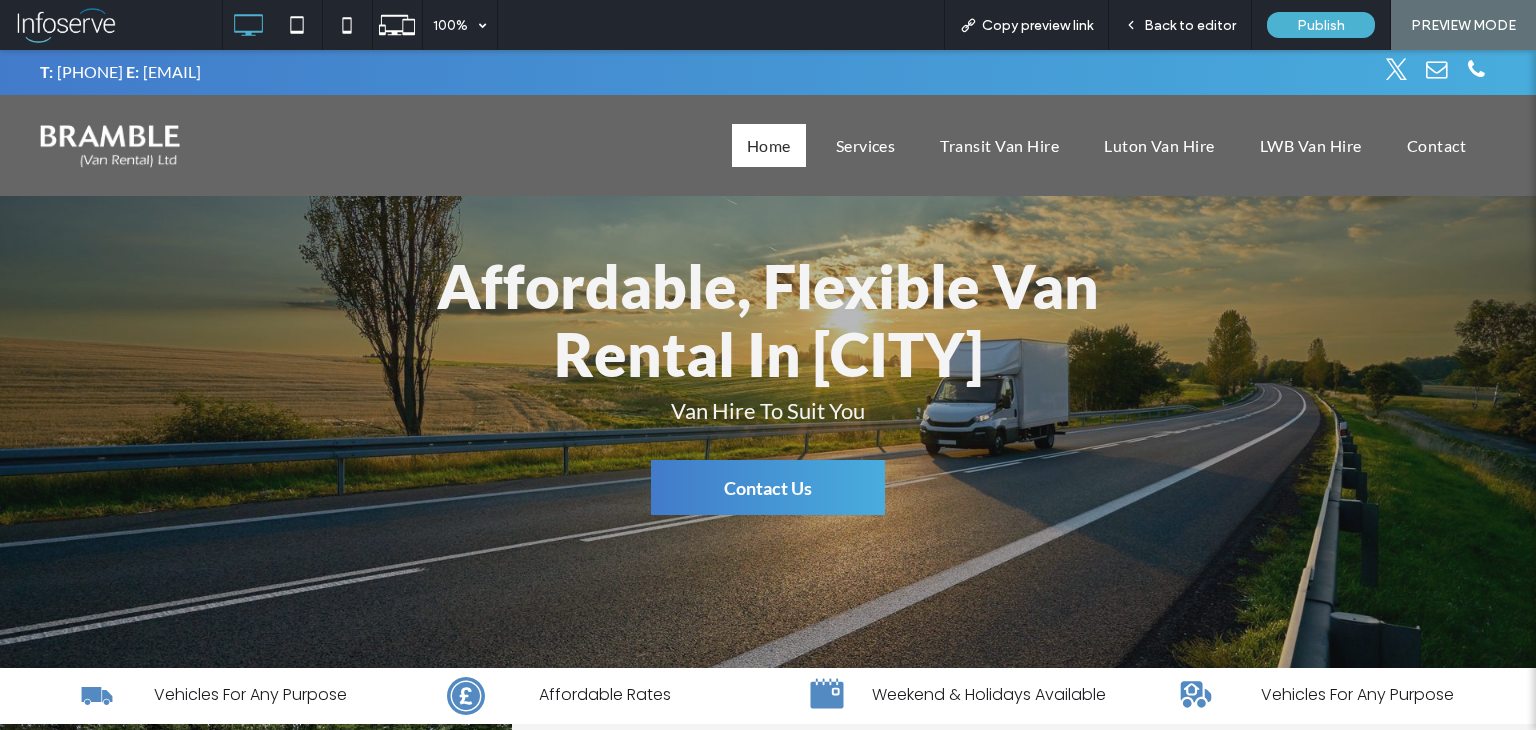 click on "Contact Us" at bounding box center [768, 487] 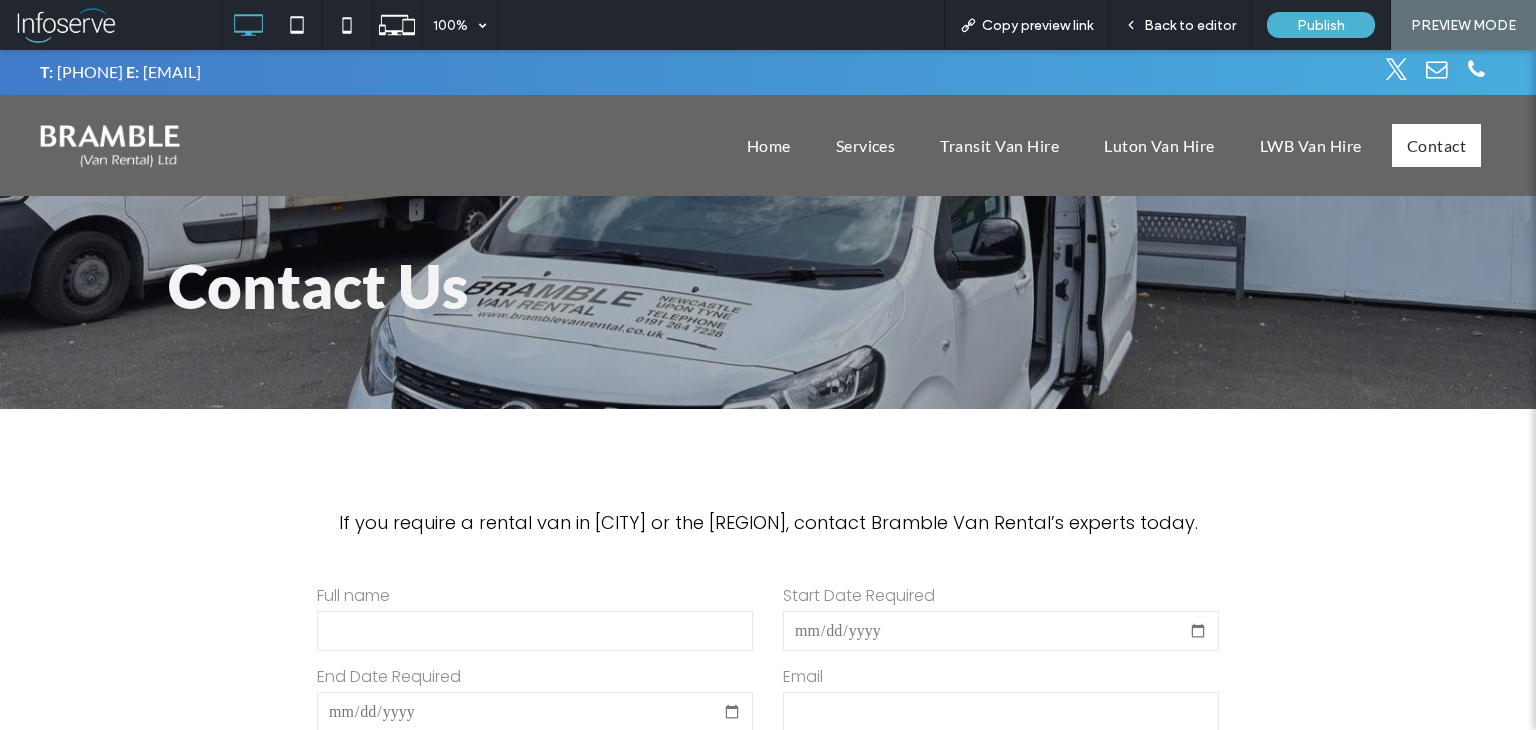 scroll, scrollTop: 0, scrollLeft: 0, axis: both 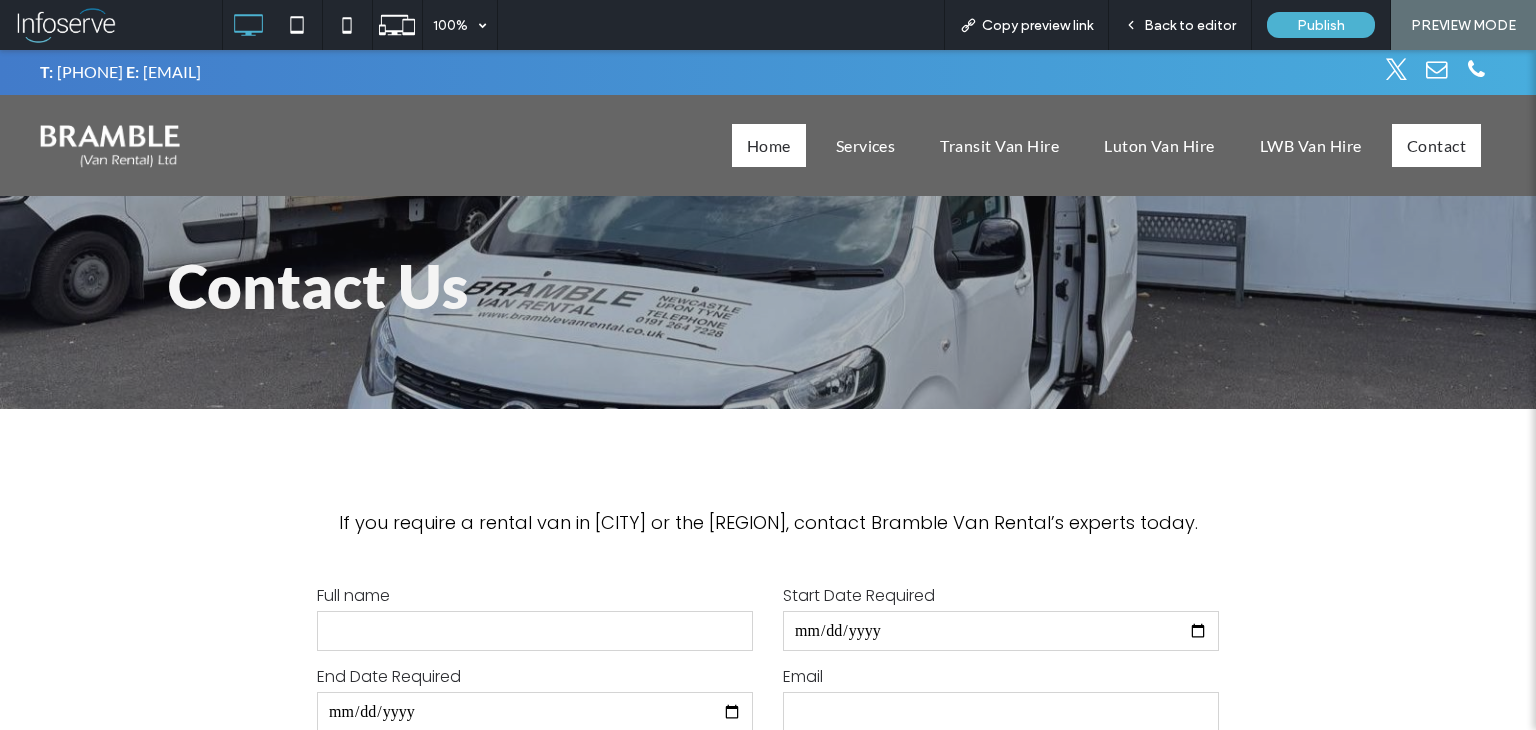click on "Home" at bounding box center [769, 145] 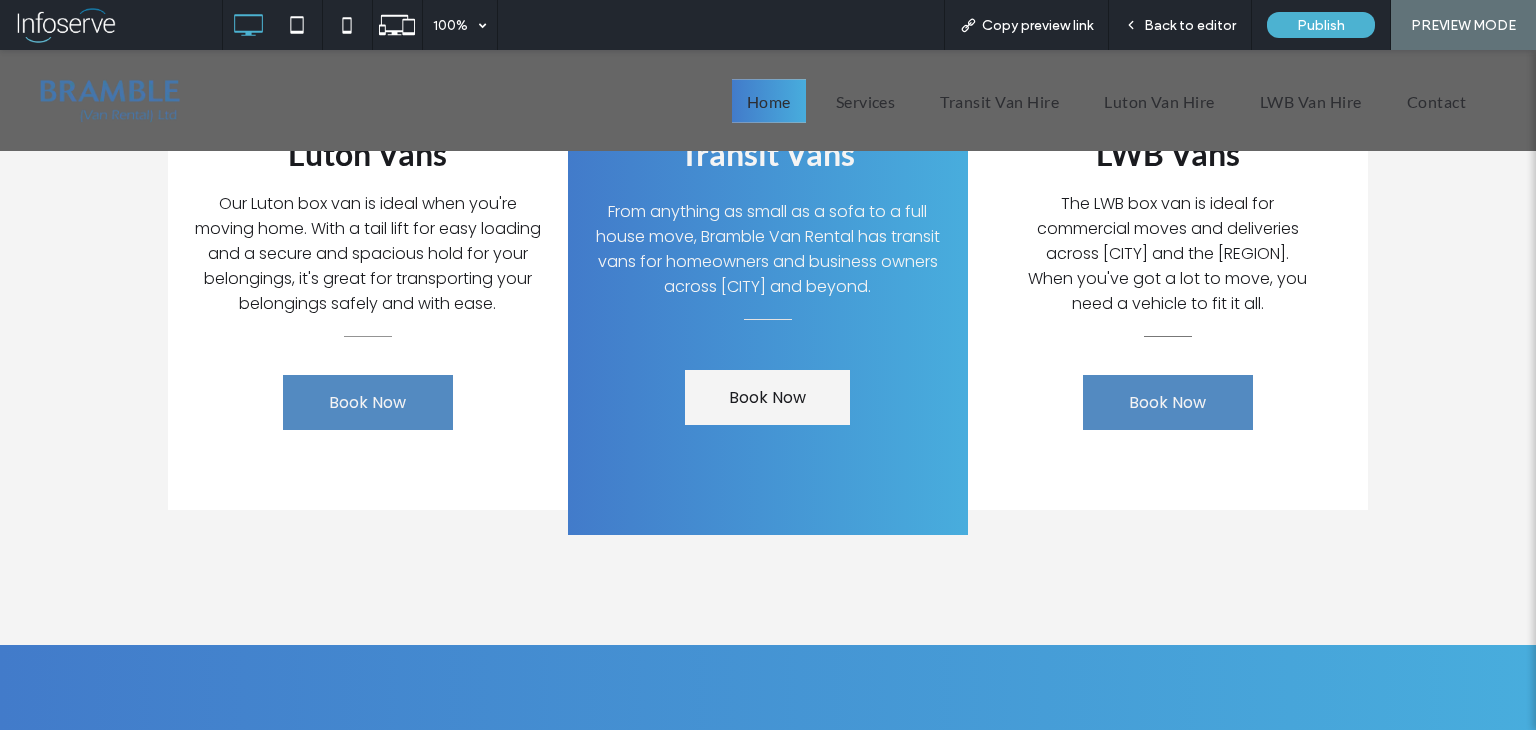 scroll, scrollTop: 1690, scrollLeft: 0, axis: vertical 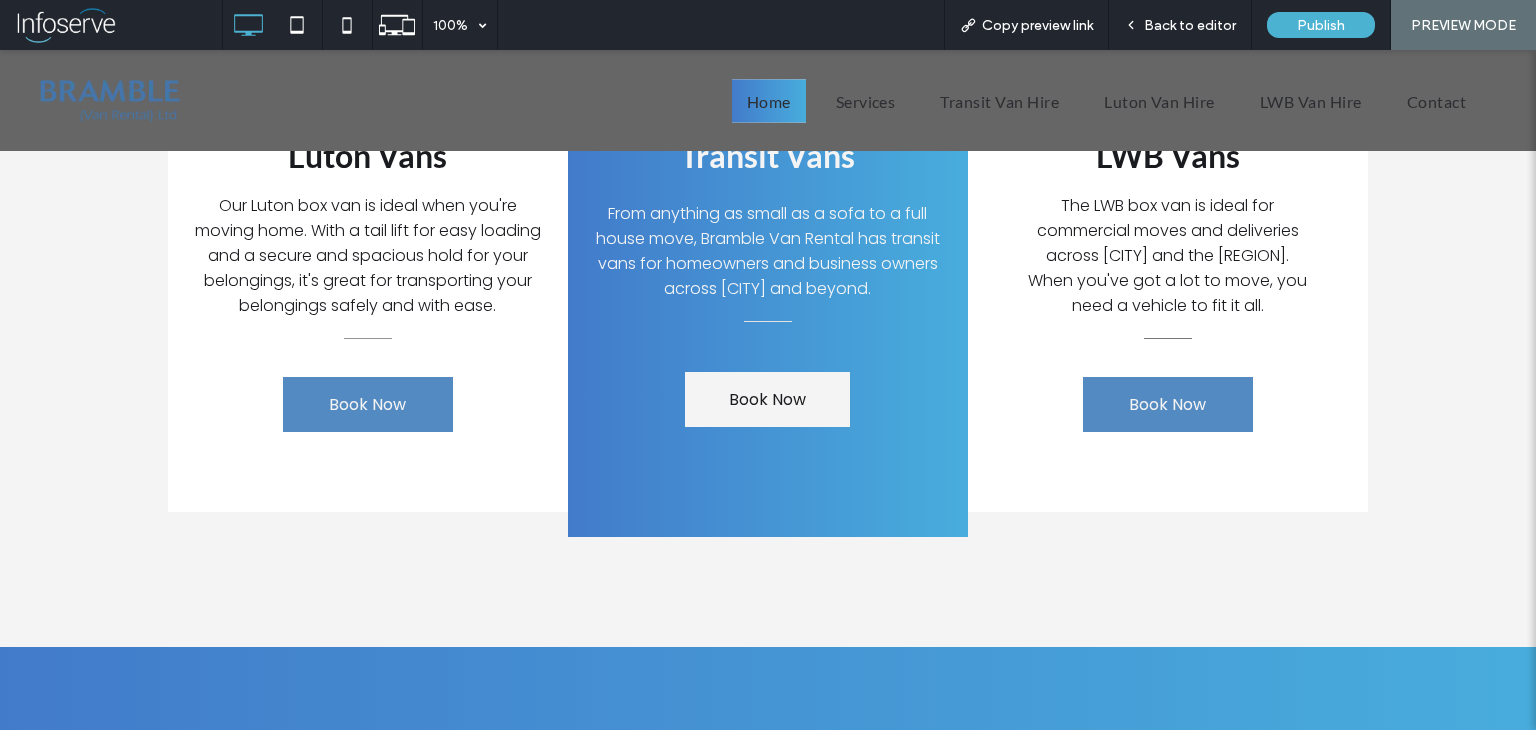 click on "Book Now" at bounding box center [367, 404] 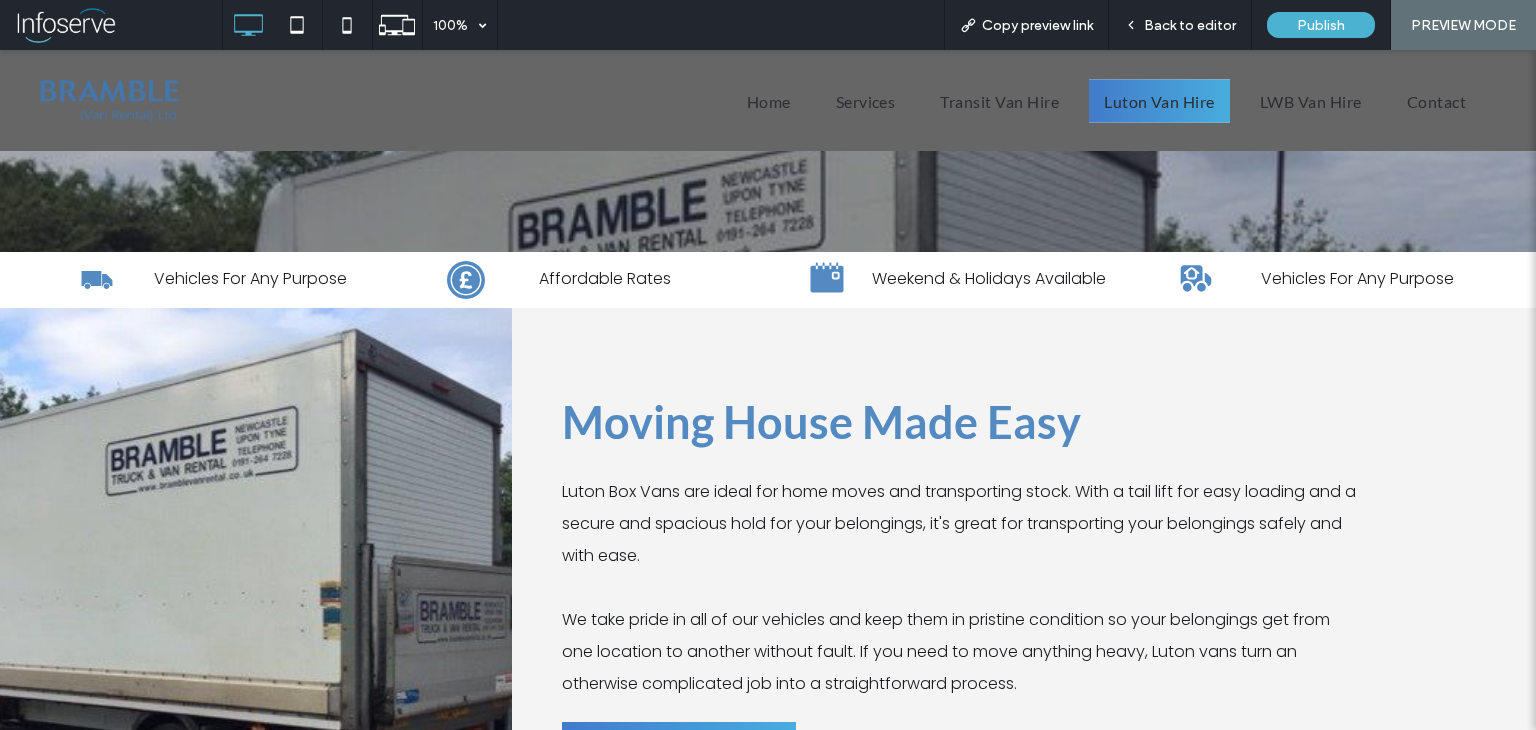 scroll, scrollTop: 0, scrollLeft: 0, axis: both 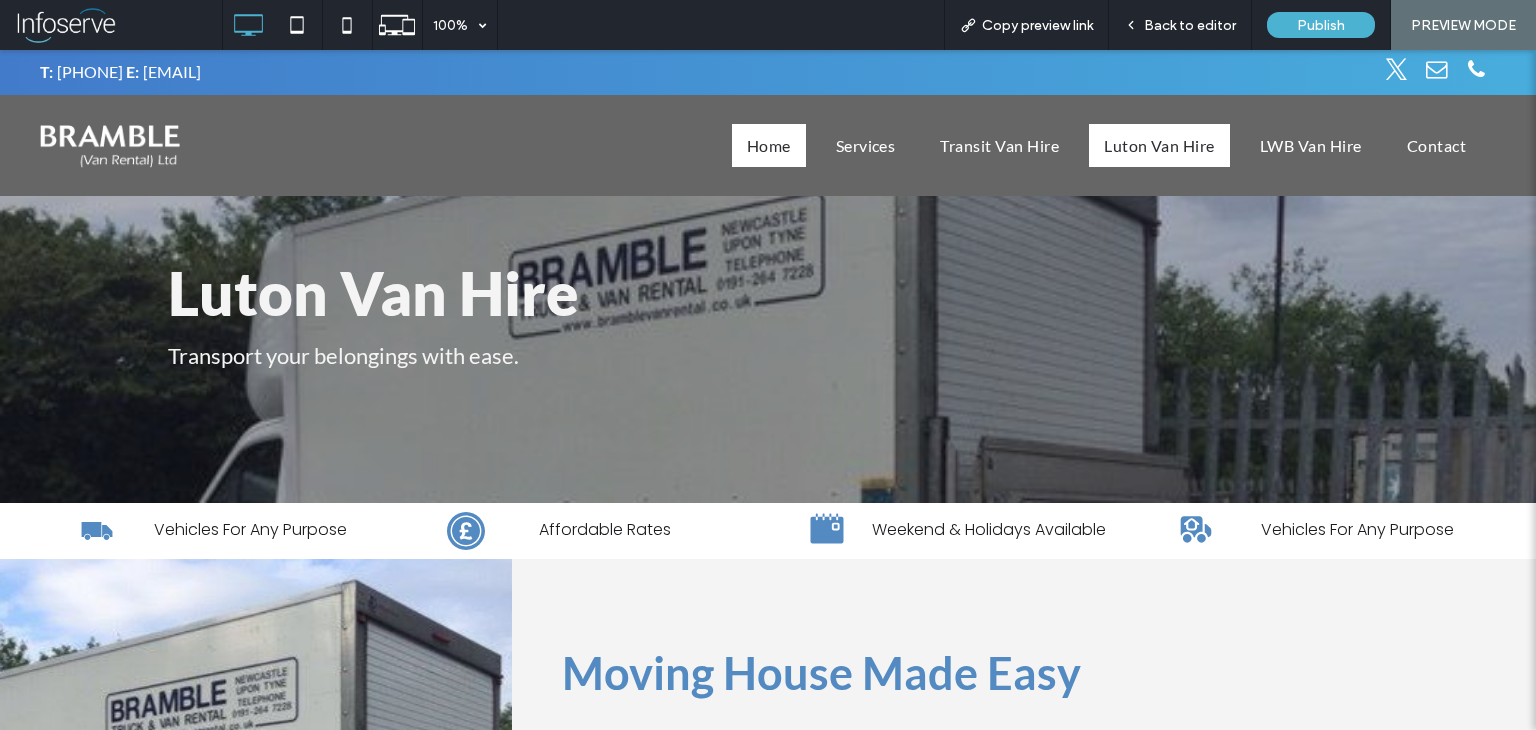click on "Home" at bounding box center [769, 145] 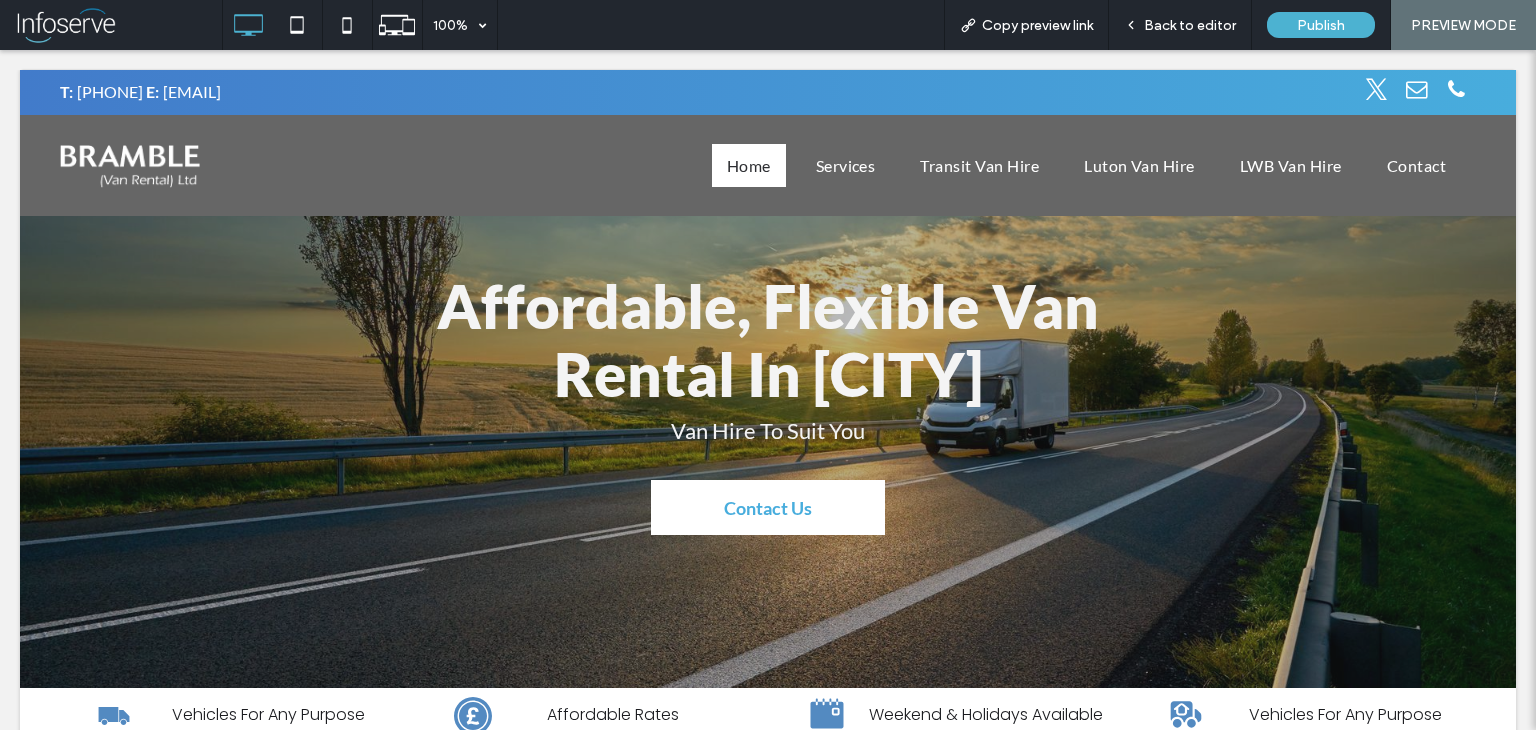 scroll, scrollTop: 0, scrollLeft: 0, axis: both 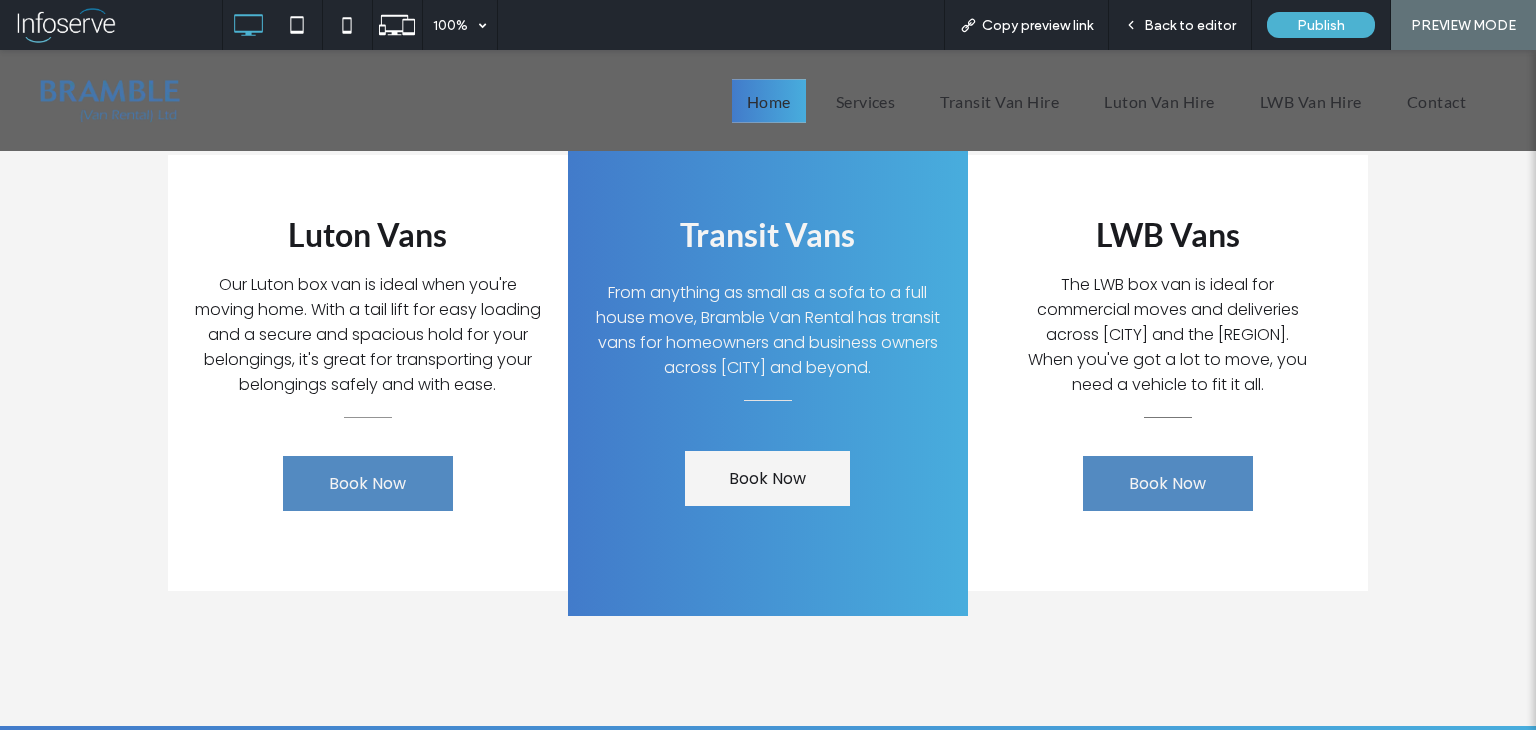 click on "Book Now" at bounding box center [767, 478] 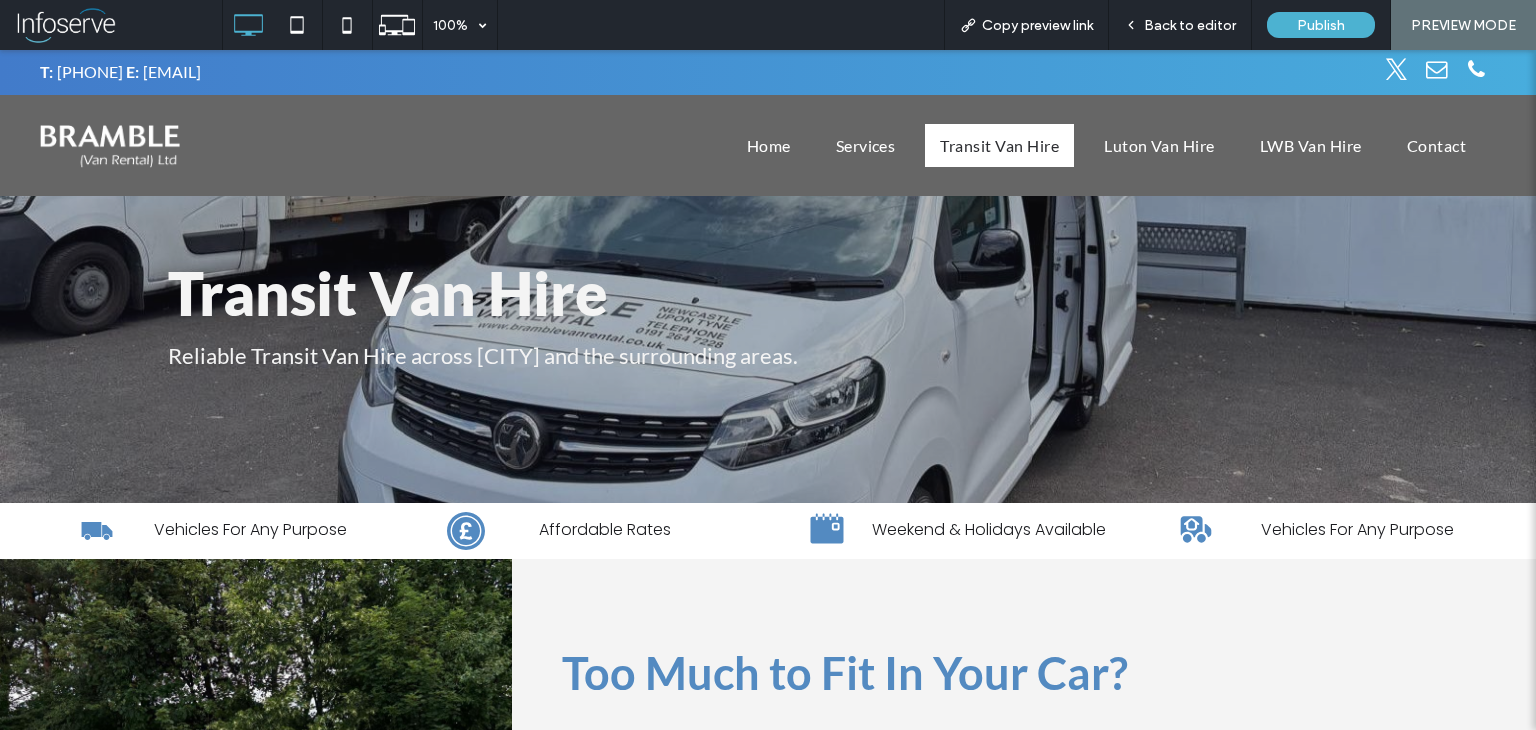 scroll, scrollTop: 0, scrollLeft: 0, axis: both 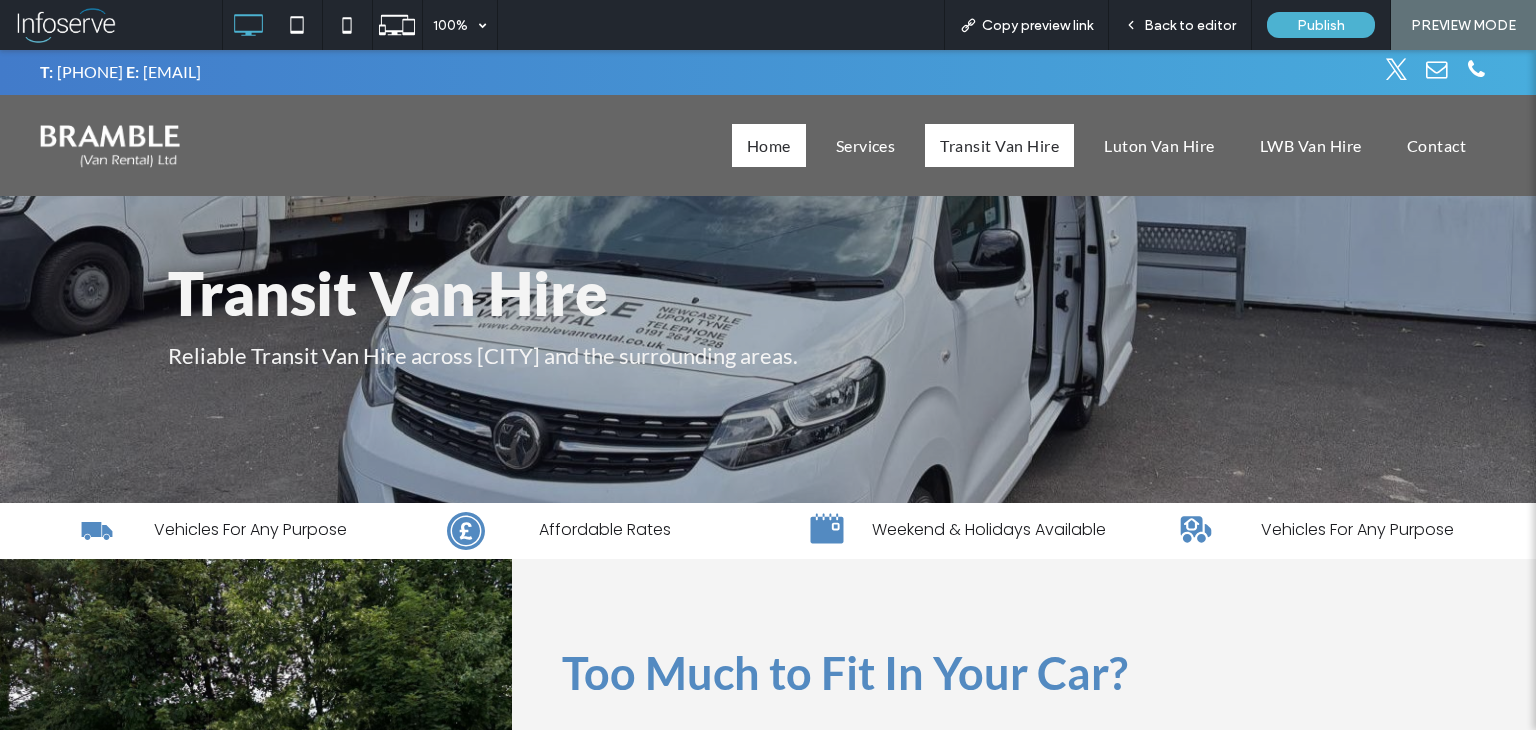 click on "Home" at bounding box center [769, 145] 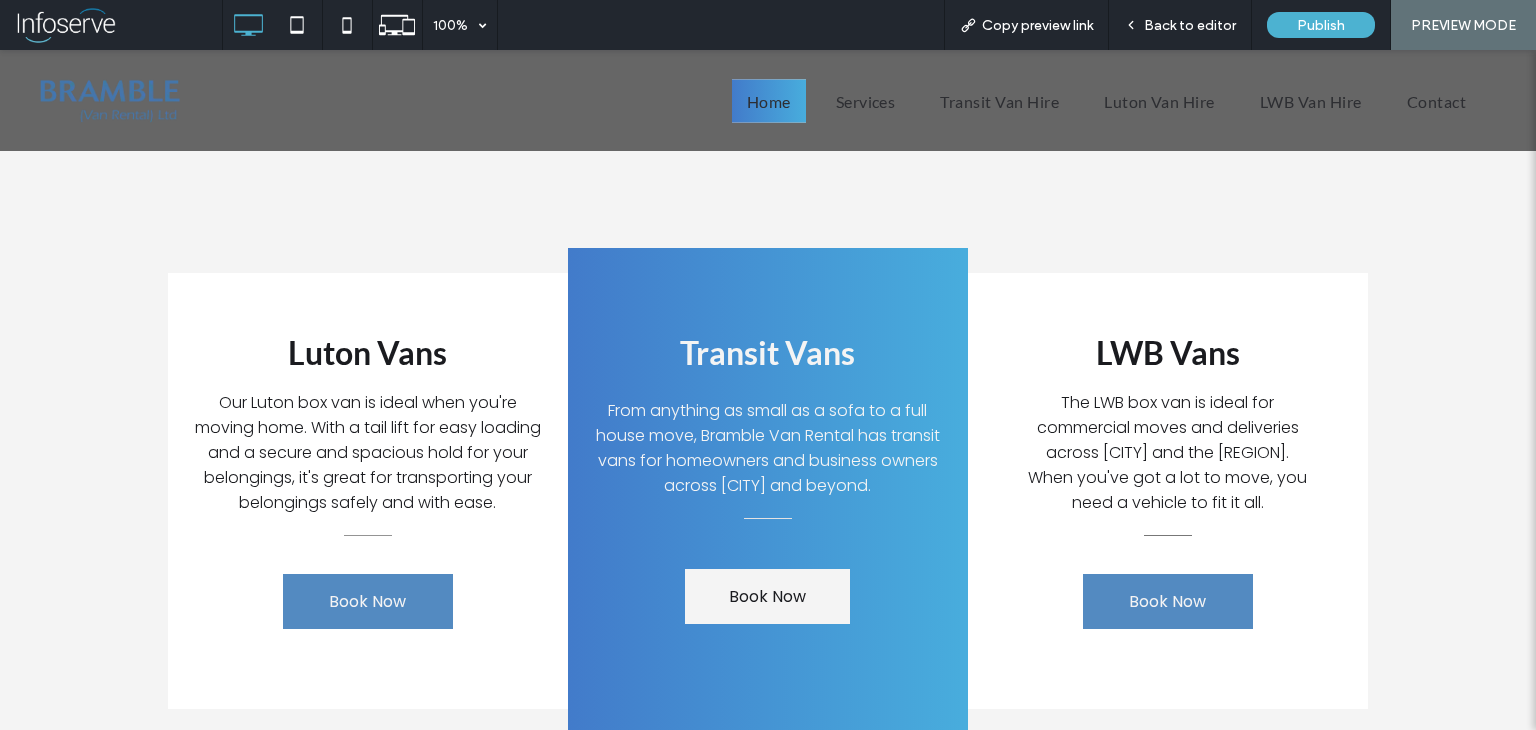 scroll, scrollTop: 1431, scrollLeft: 0, axis: vertical 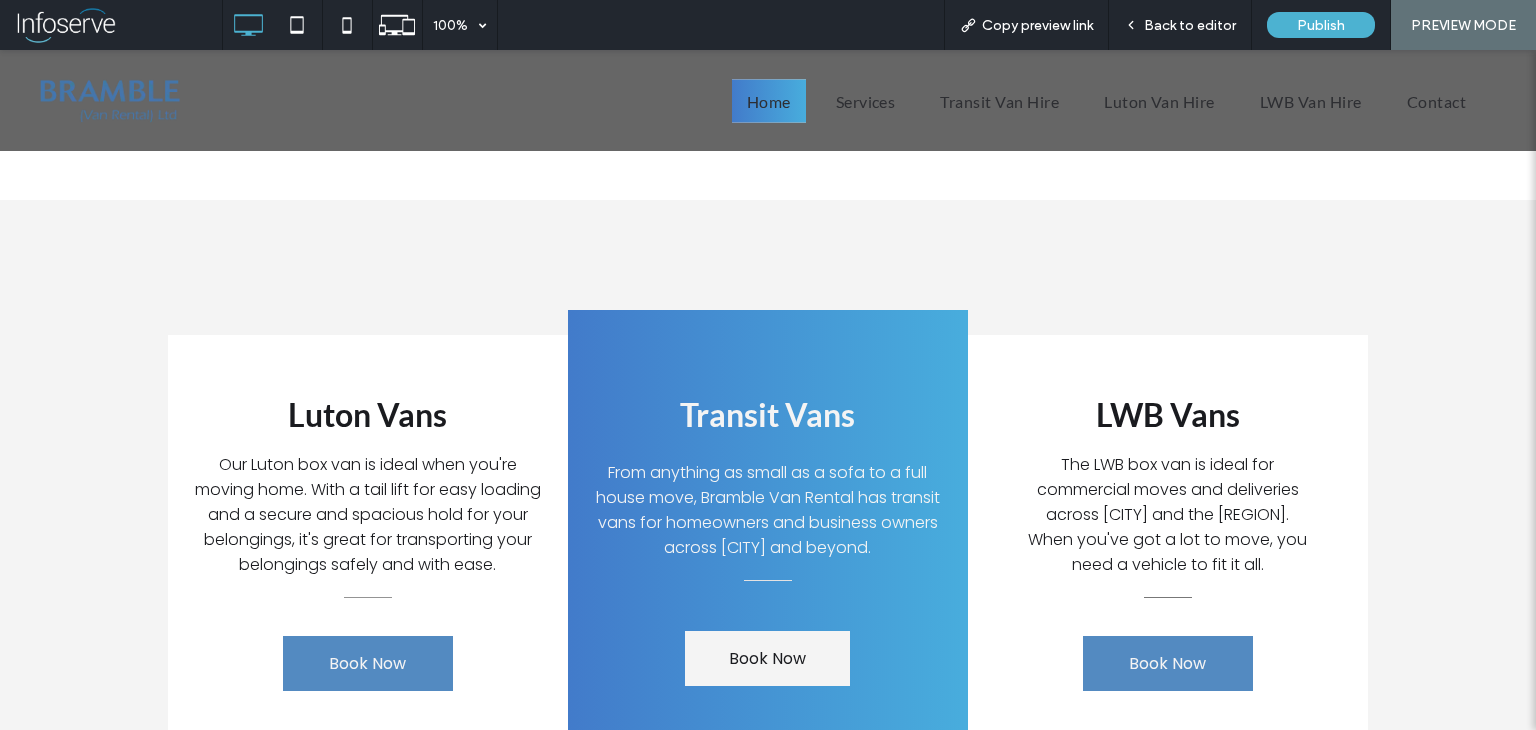 click on "Click To Paste
Home
Services
Transit Van Hire
Luton Van Hire
LWB Van Hire
Contact
Click To Paste" at bounding box center [768, 100] 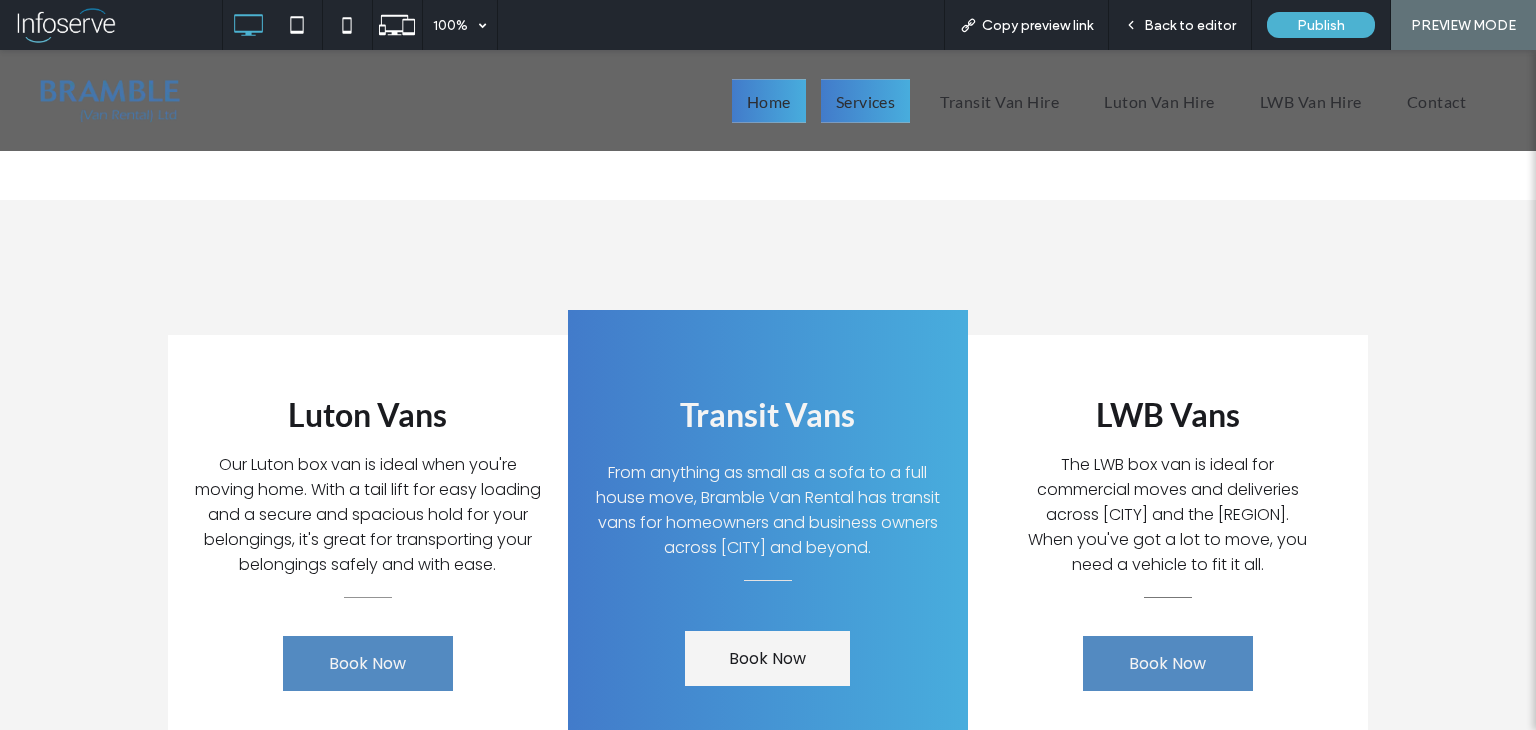 click on "Services" at bounding box center (866, 100) 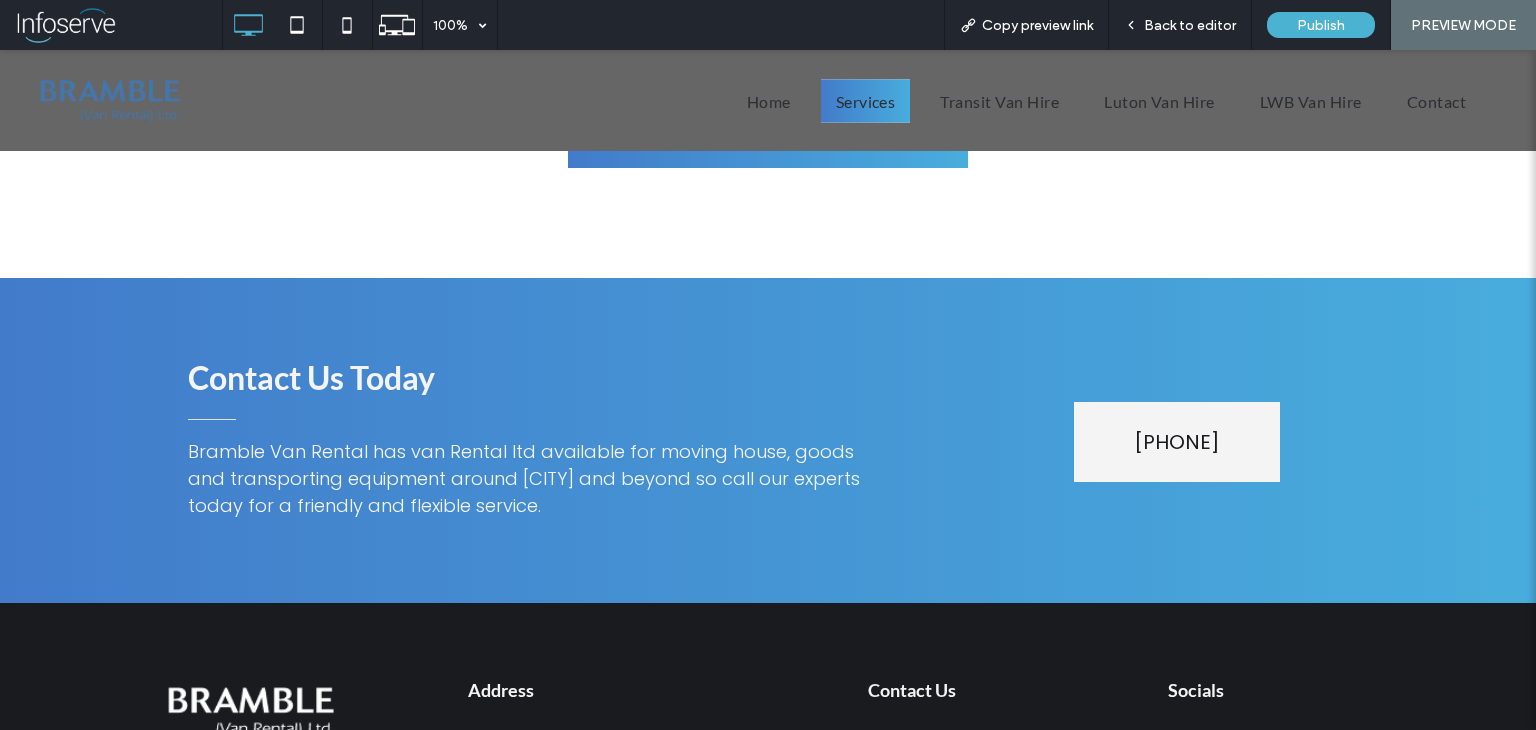 scroll, scrollTop: 1732, scrollLeft: 0, axis: vertical 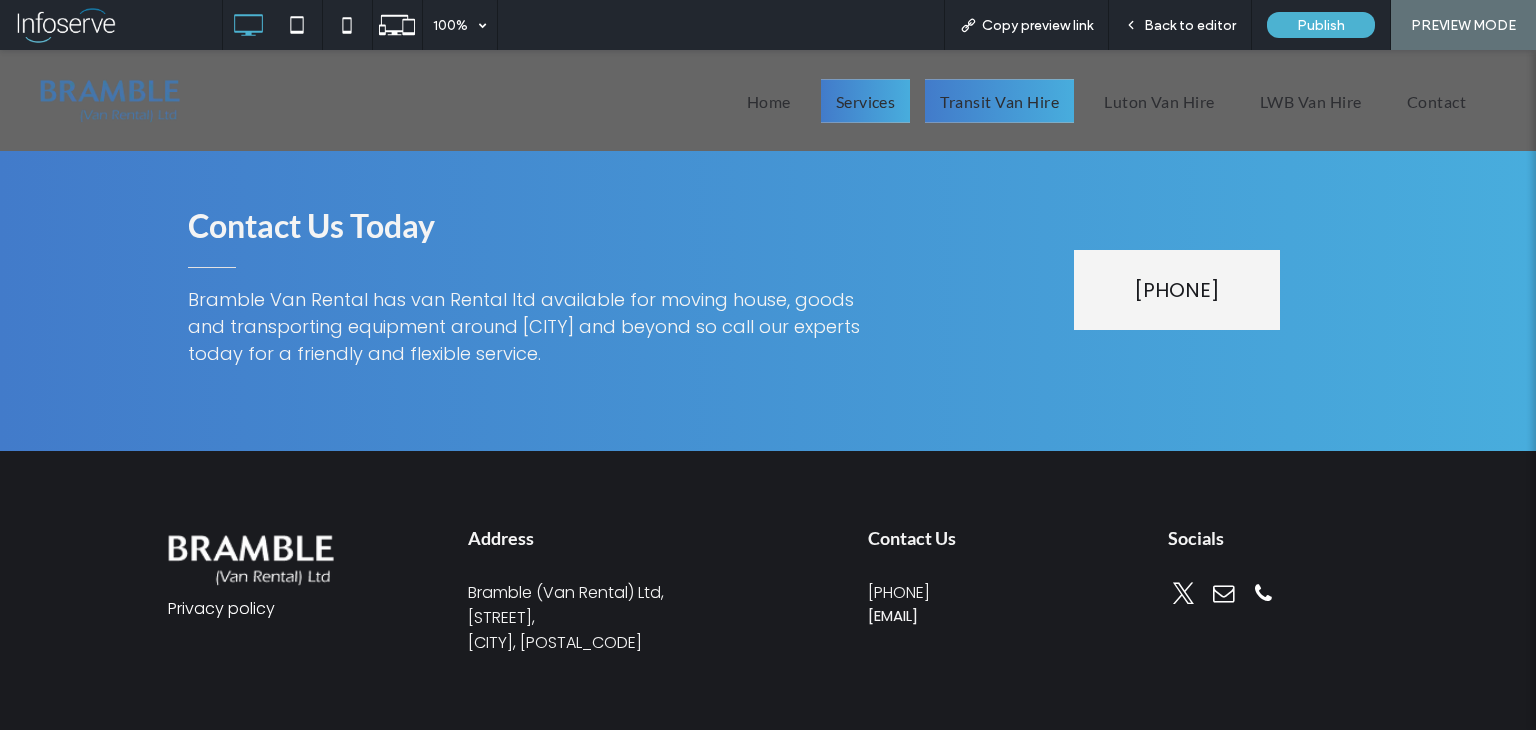 click on "Transit Van Hire" at bounding box center (999, 100) 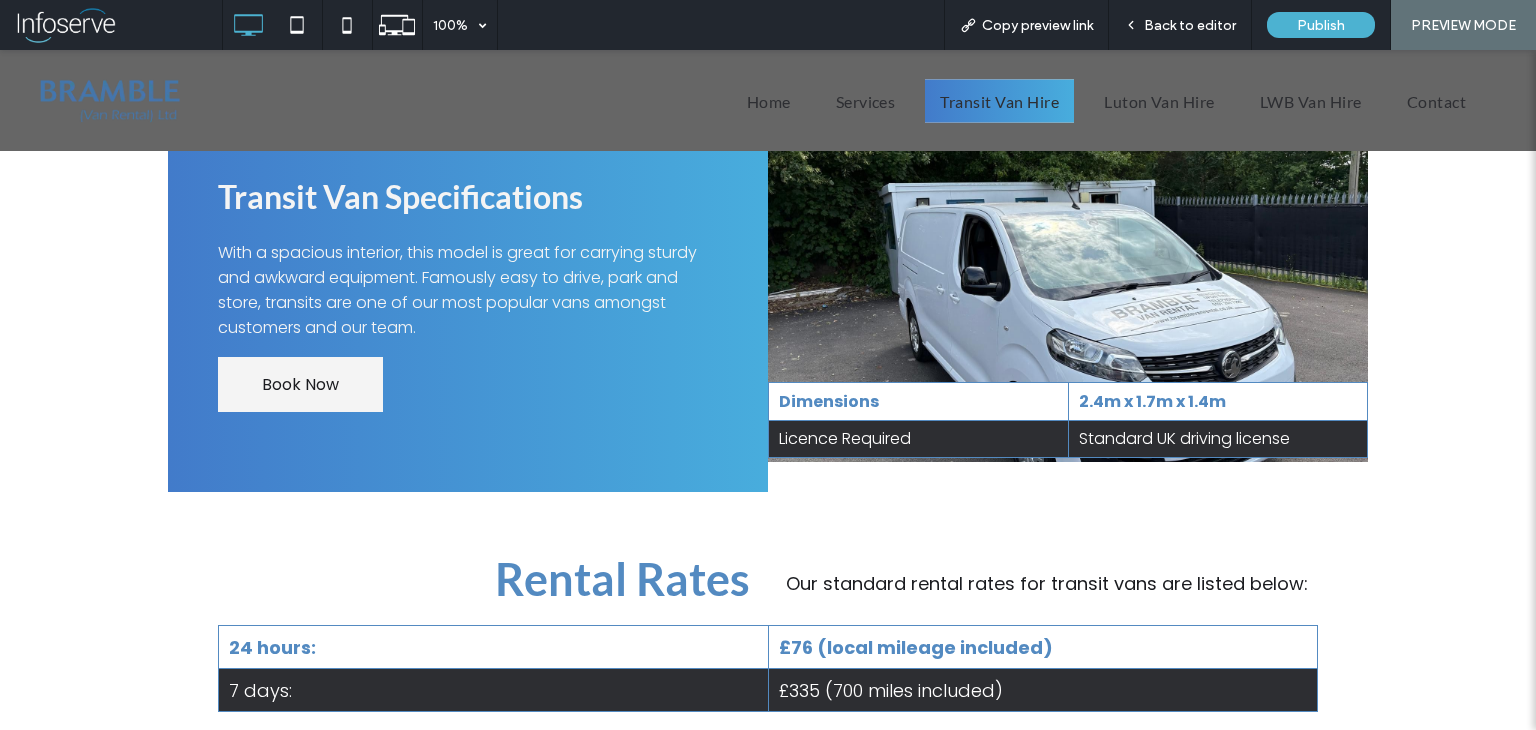 scroll, scrollTop: 1264, scrollLeft: 0, axis: vertical 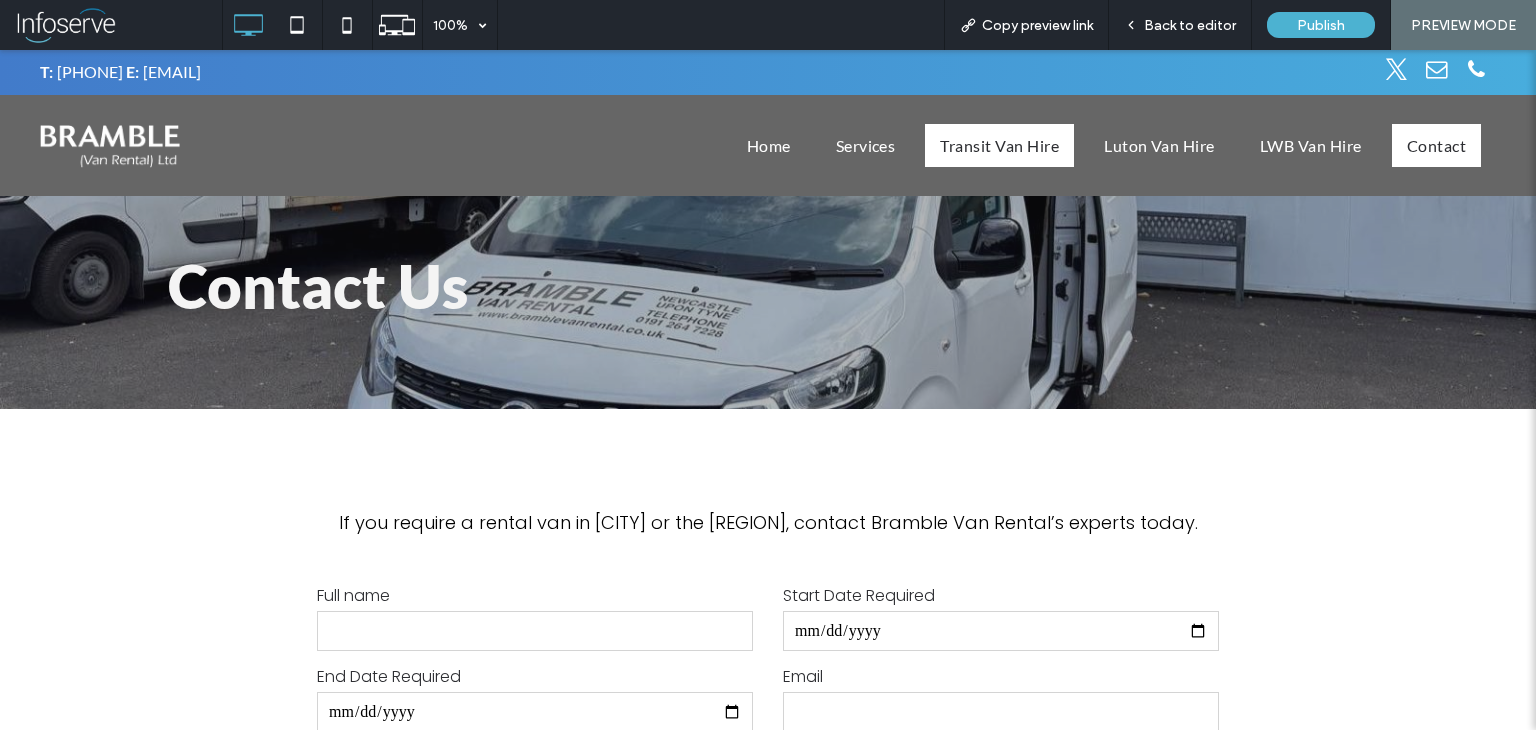click on "Transit Van Hire" at bounding box center [999, 145] 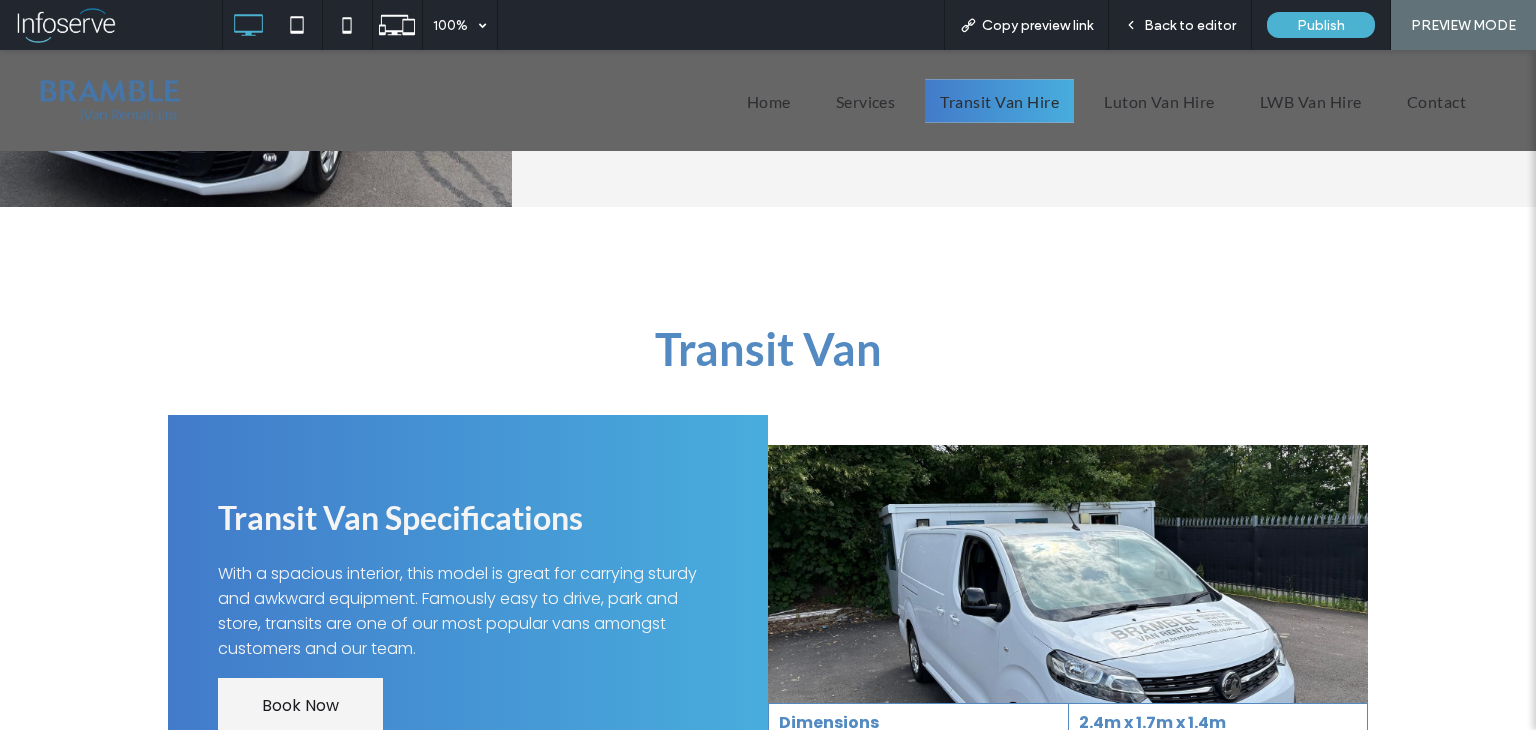 scroll, scrollTop: 1416, scrollLeft: 0, axis: vertical 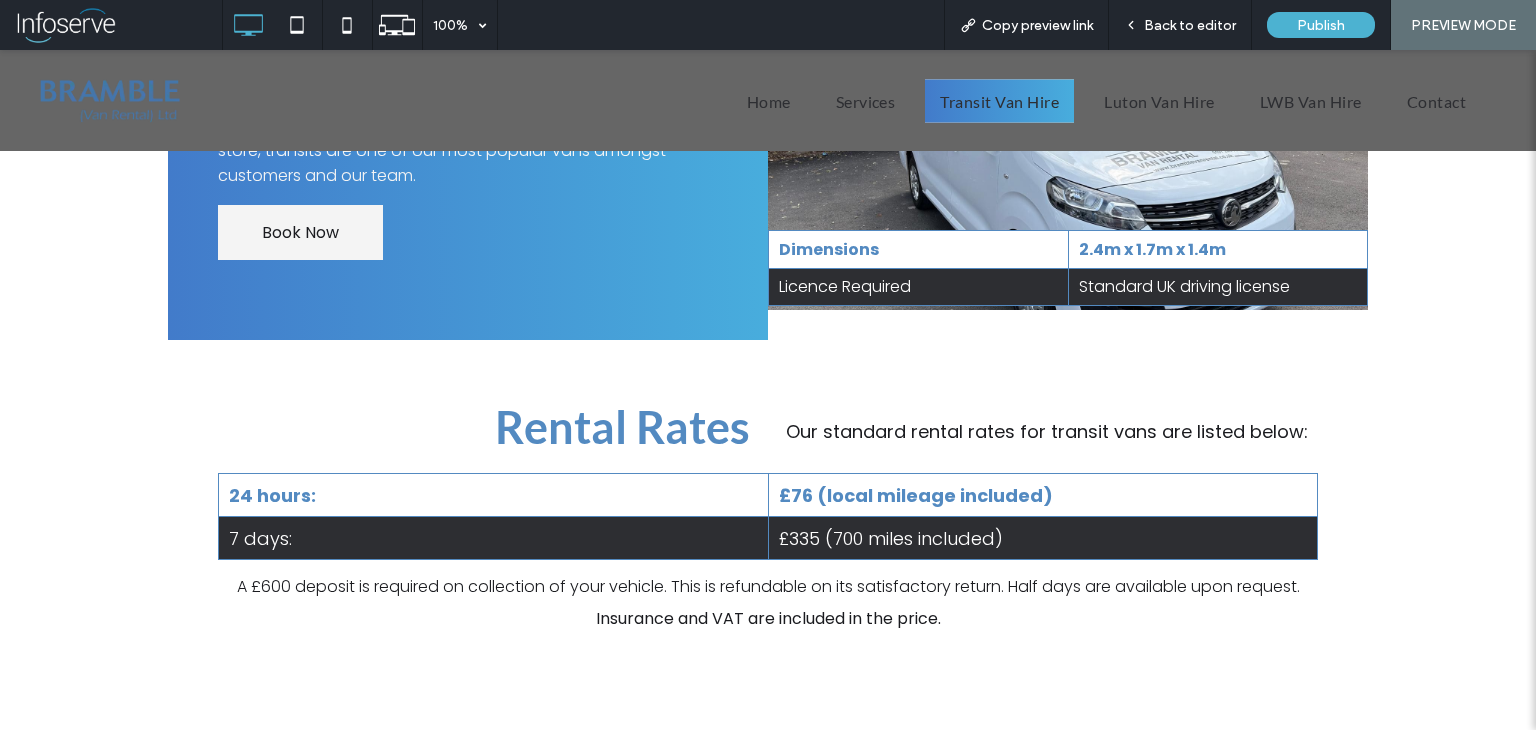 click on "24 hours:" at bounding box center [494, 495] 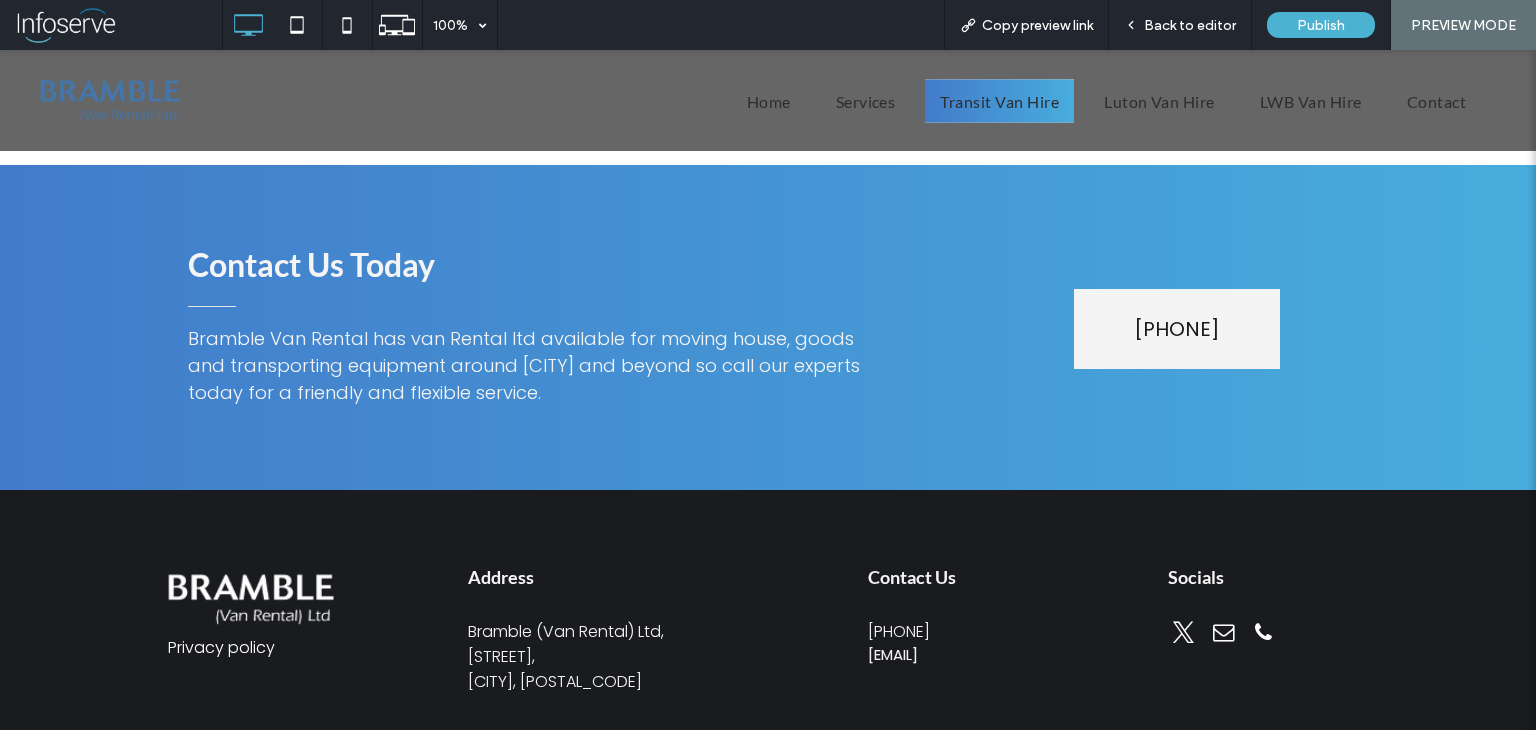 scroll, scrollTop: 2028, scrollLeft: 0, axis: vertical 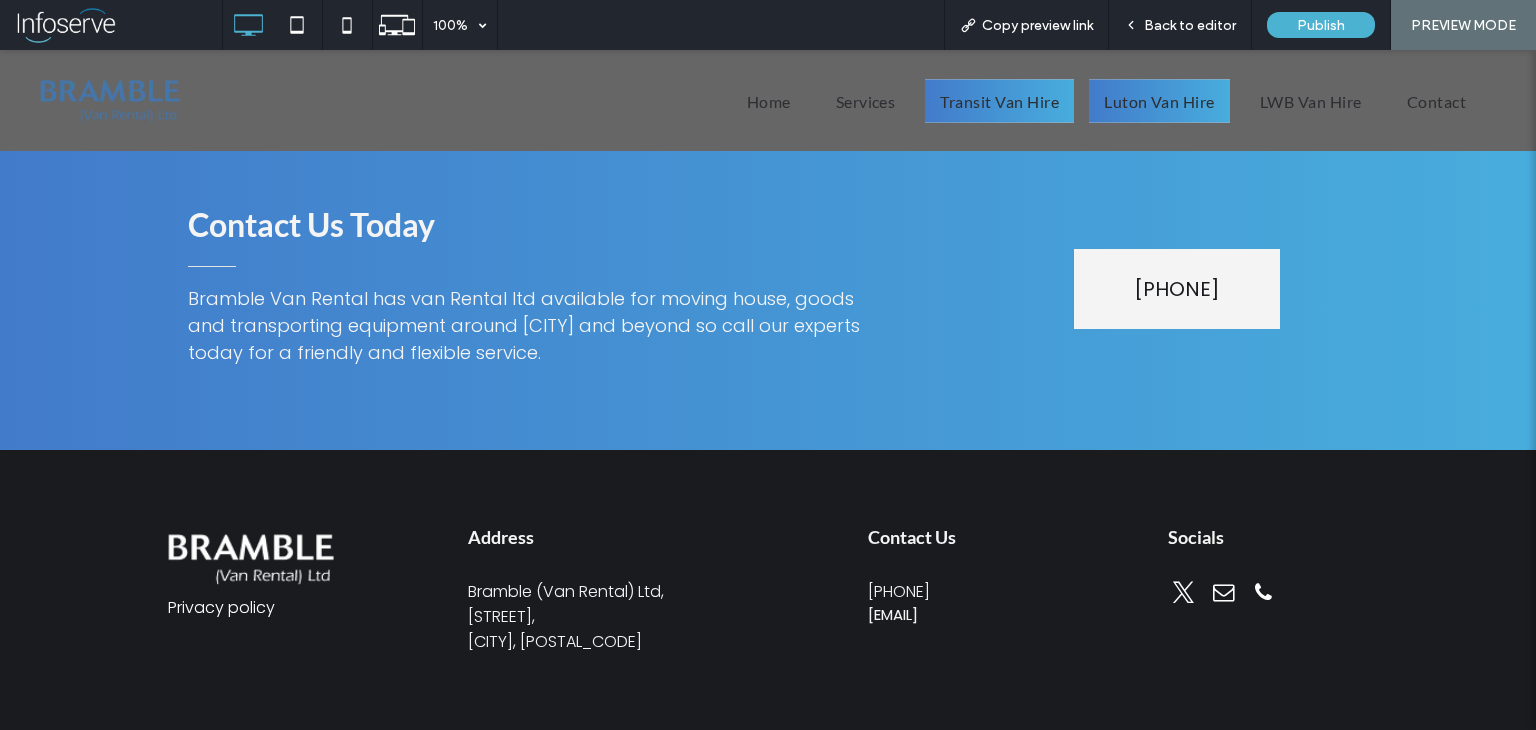 click on "Luton Van Hire" at bounding box center [1159, 100] 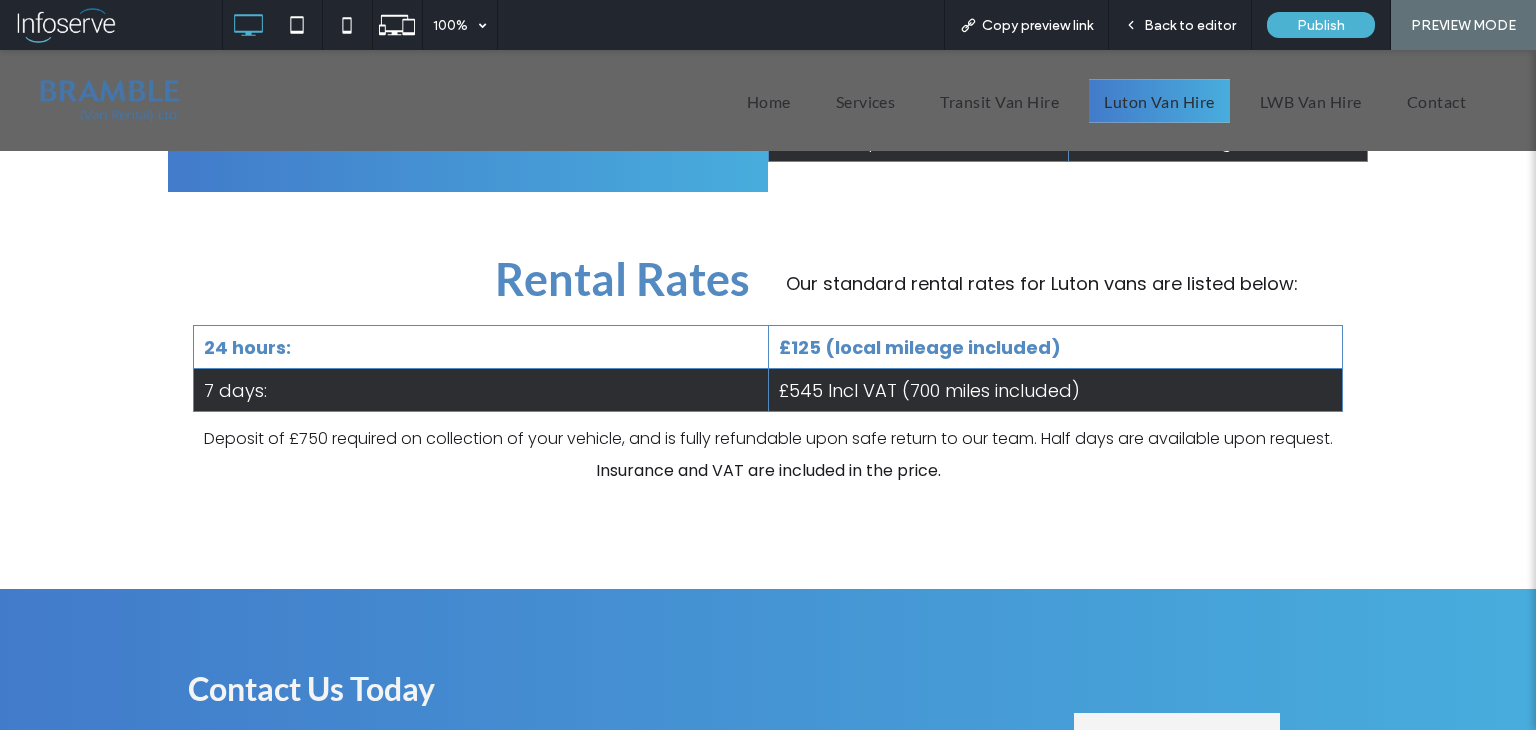 scroll, scrollTop: 1524, scrollLeft: 0, axis: vertical 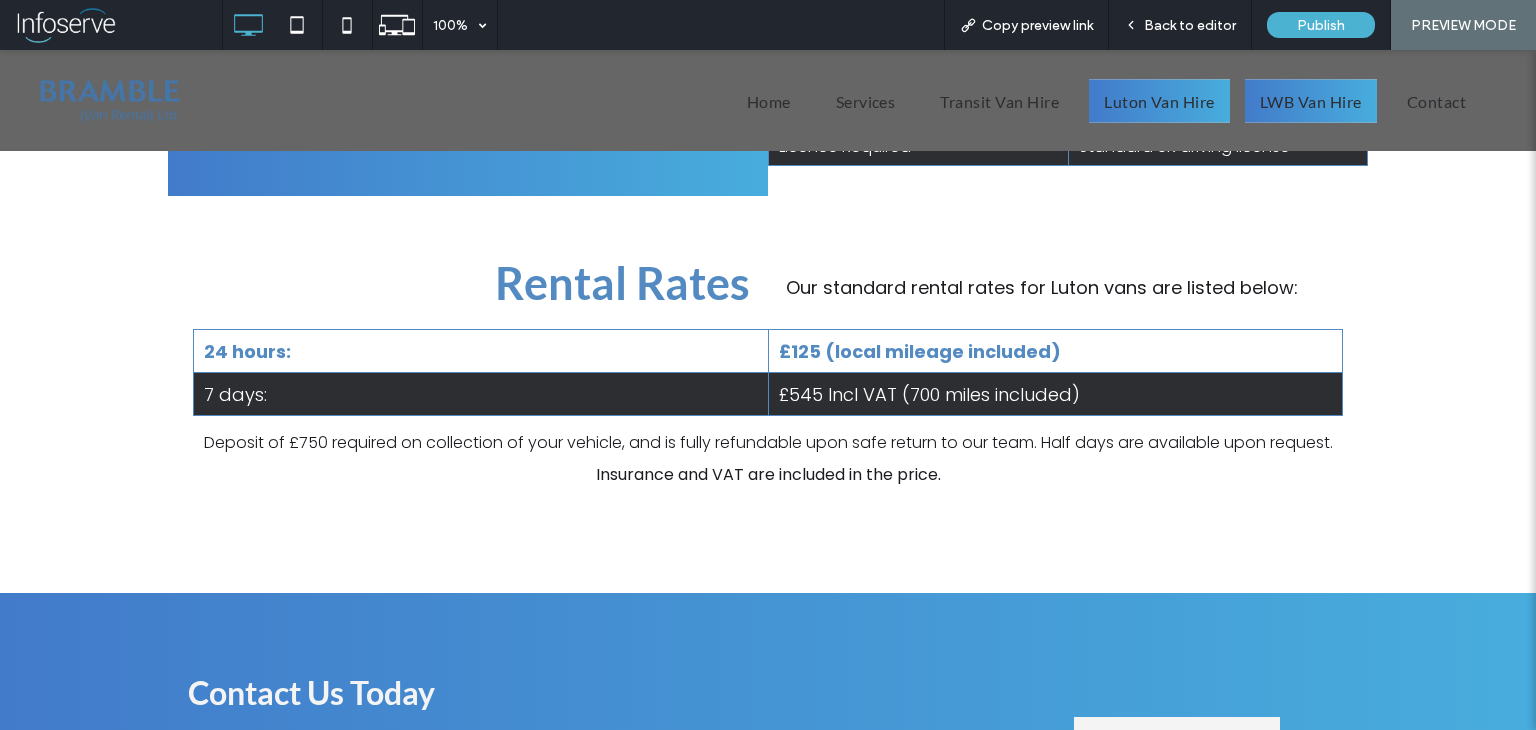 click on "LWB Van Hire" at bounding box center [1311, 100] 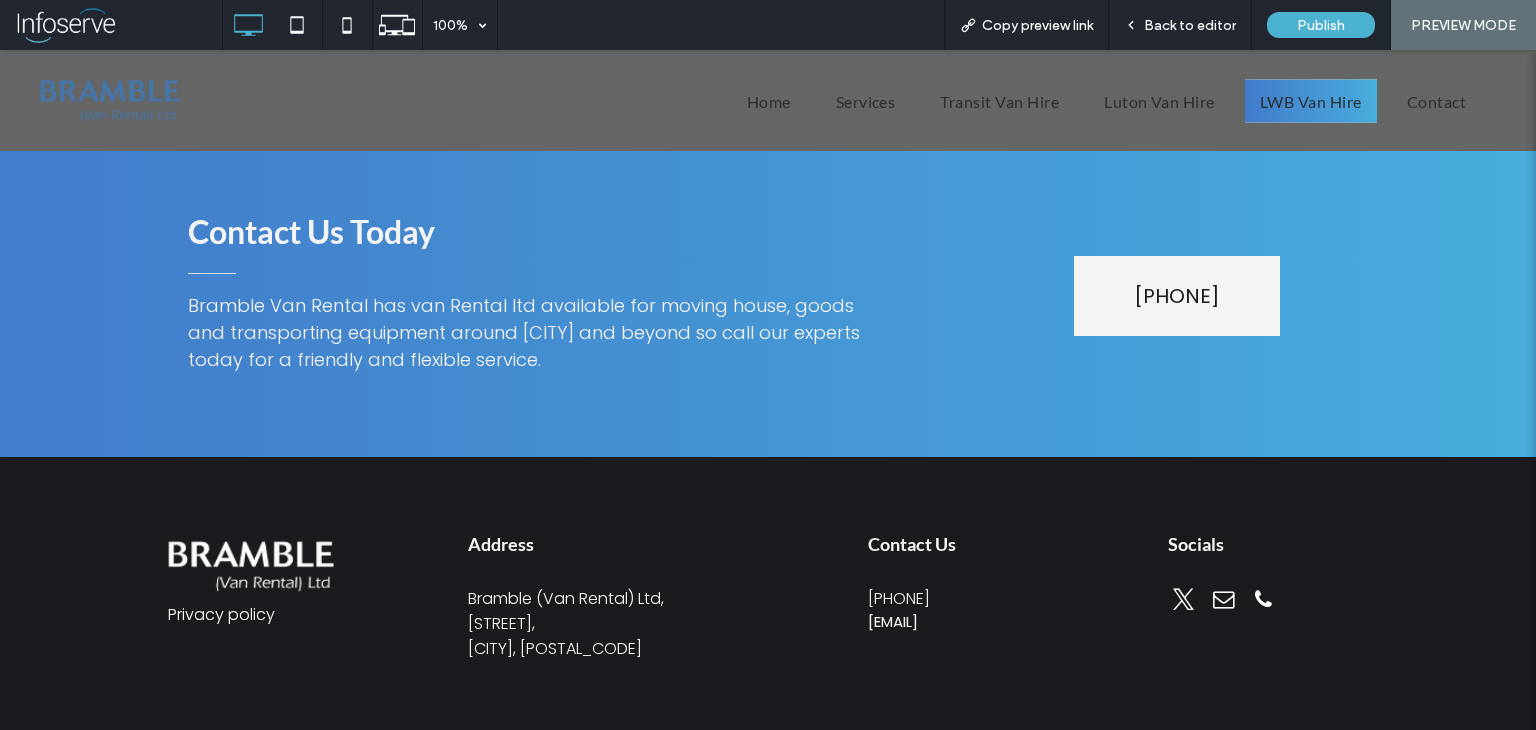 scroll, scrollTop: 2078, scrollLeft: 0, axis: vertical 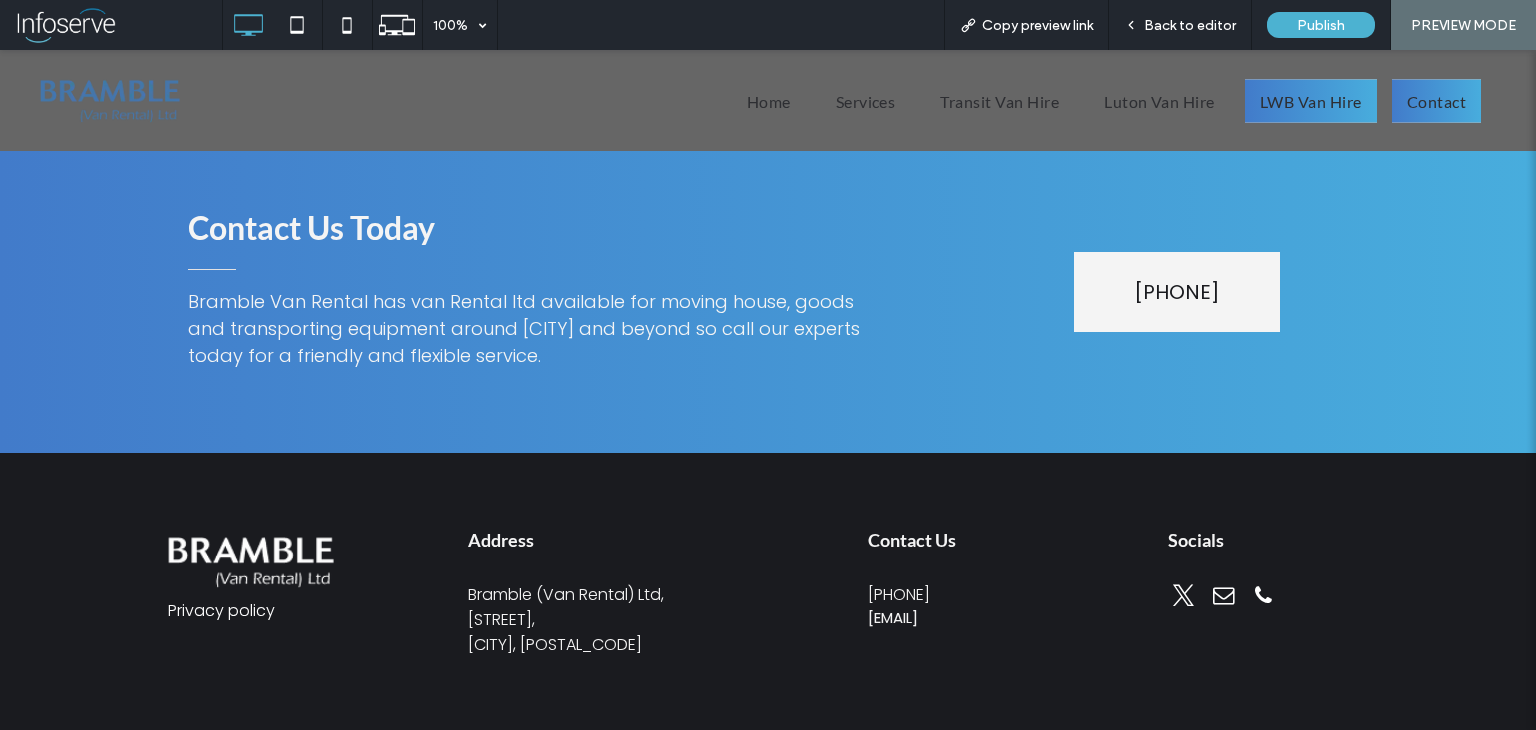 click on "Contact" at bounding box center (1436, 100) 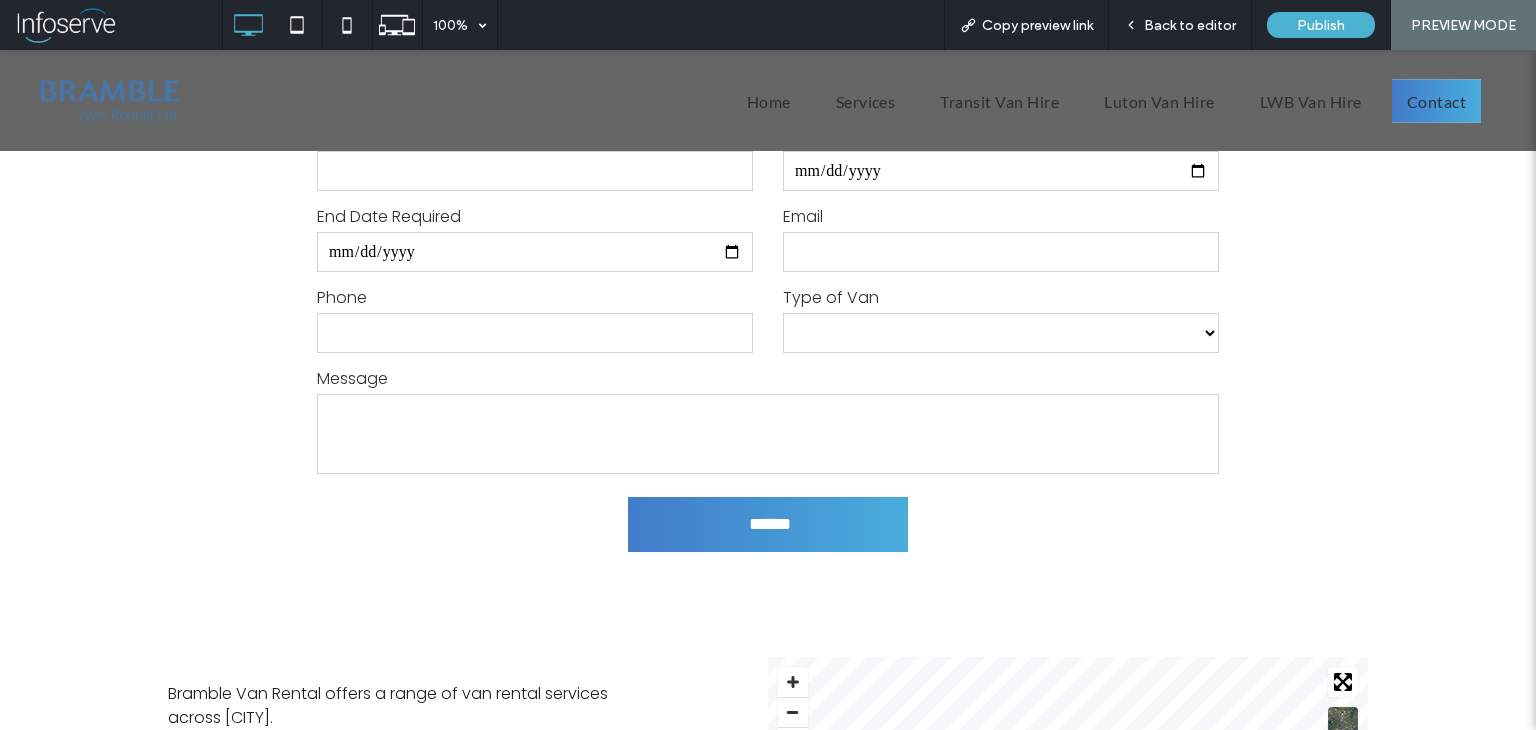scroll, scrollTop: 276, scrollLeft: 0, axis: vertical 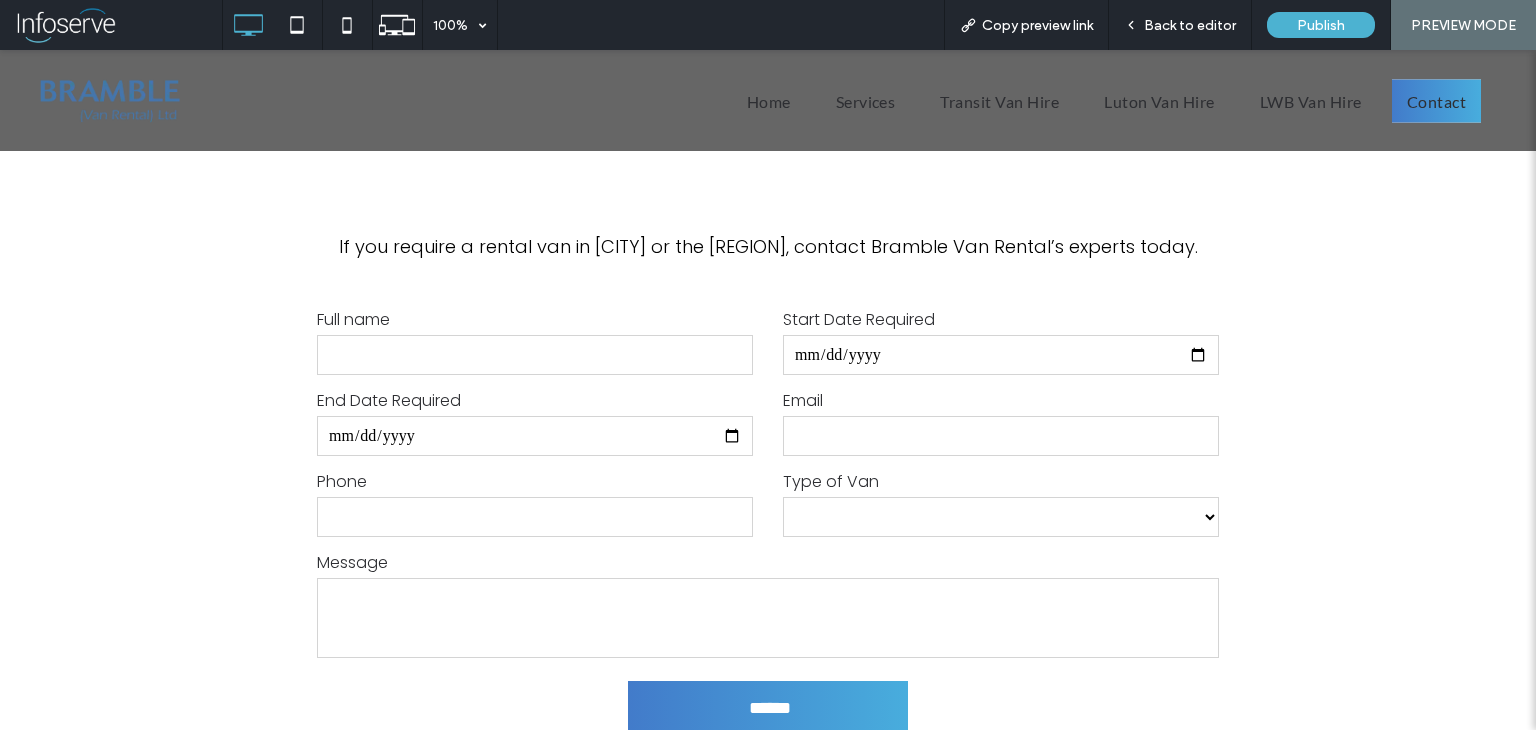click at bounding box center (535, 355) 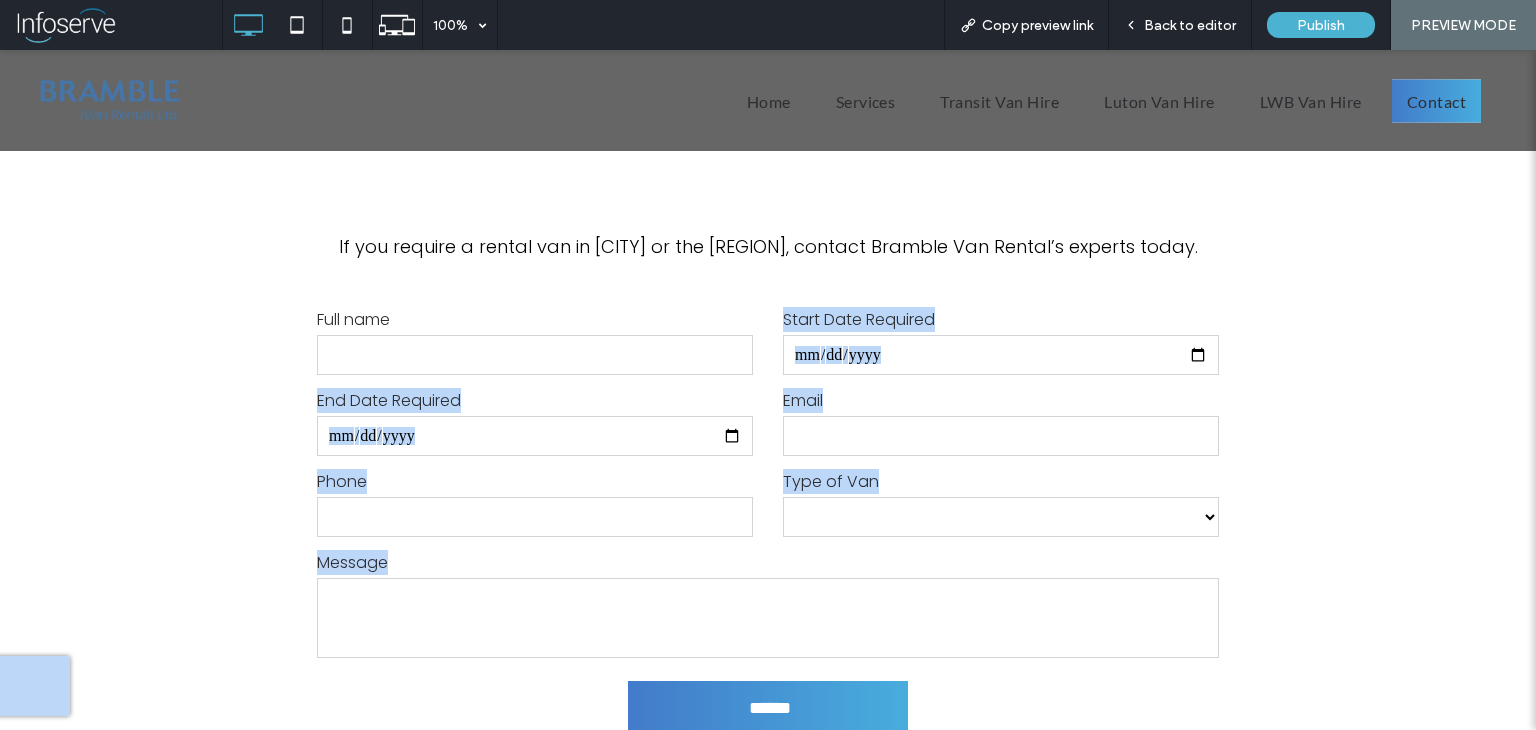 drag, startPoint x: 518, startPoint y: 271, endPoint x: 412, endPoint y: 217, distance: 118.96218 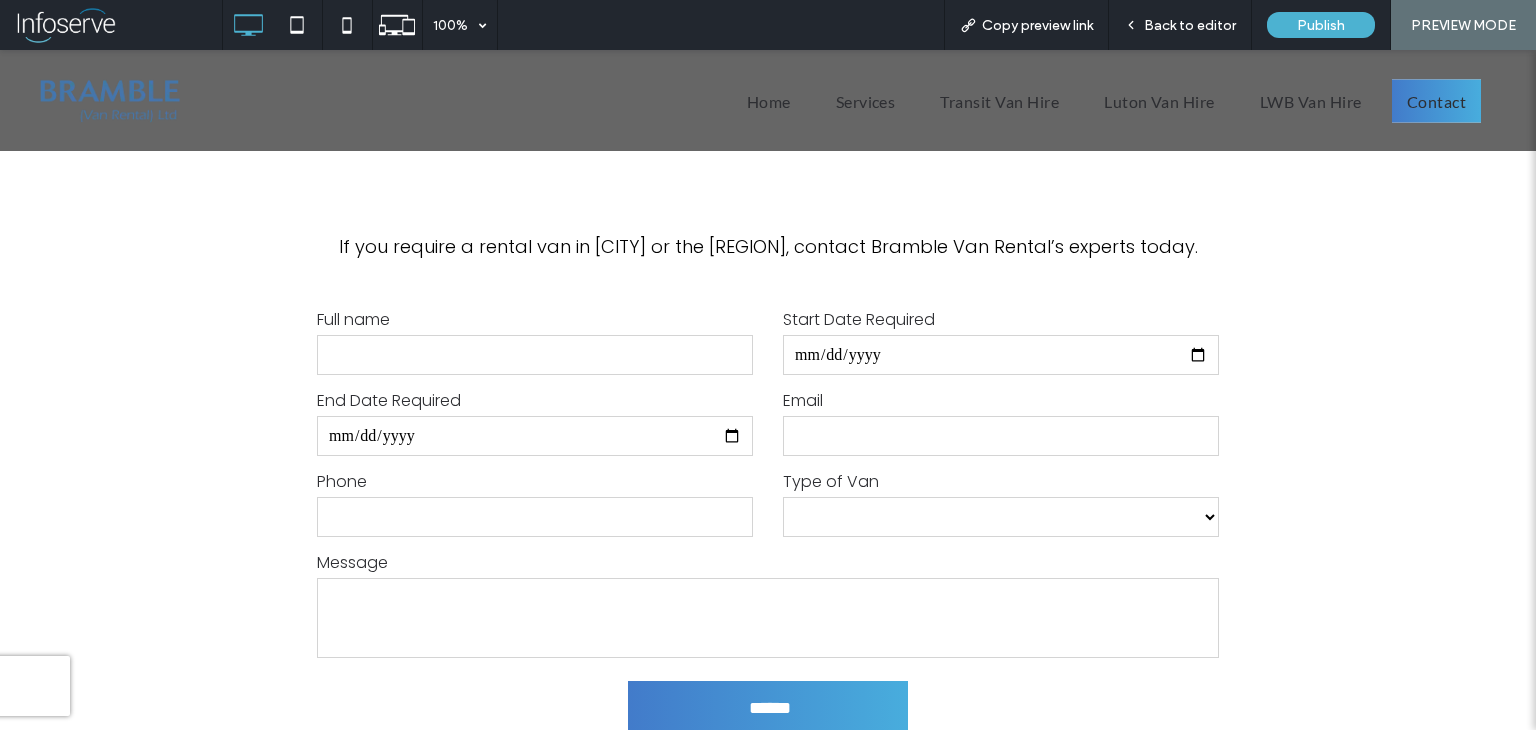 click on "**********" at bounding box center (768, 497) 